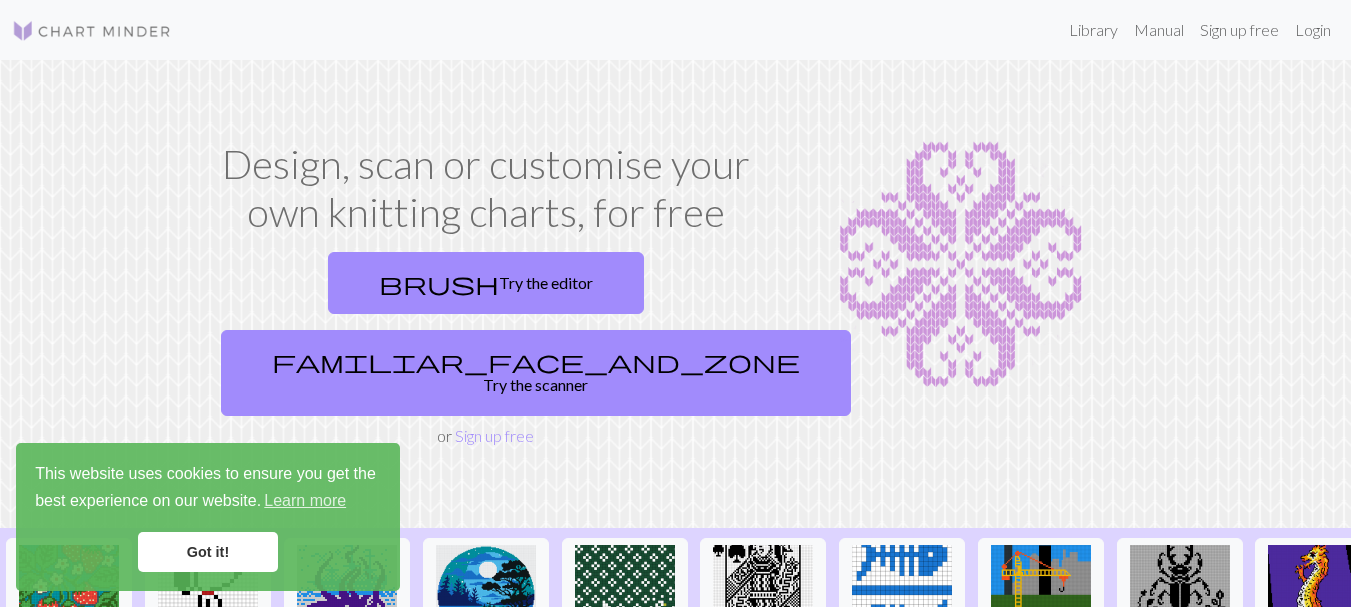 scroll, scrollTop: 0, scrollLeft: 0, axis: both 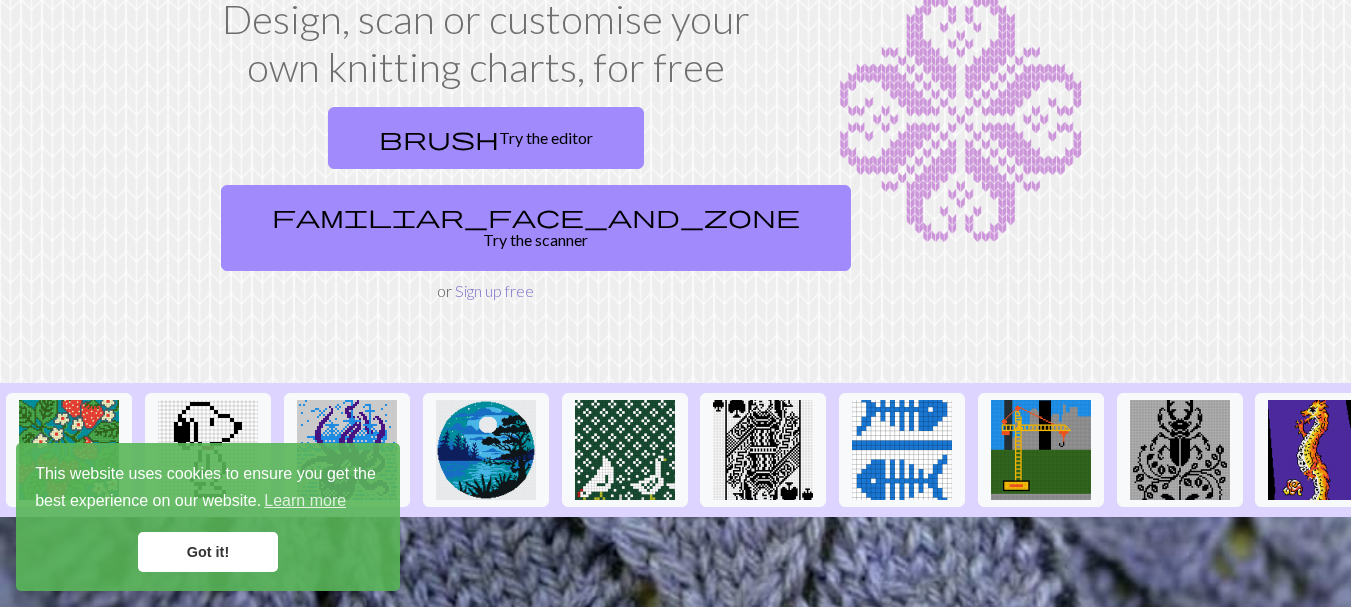 click on "Sign up free" at bounding box center [494, 290] 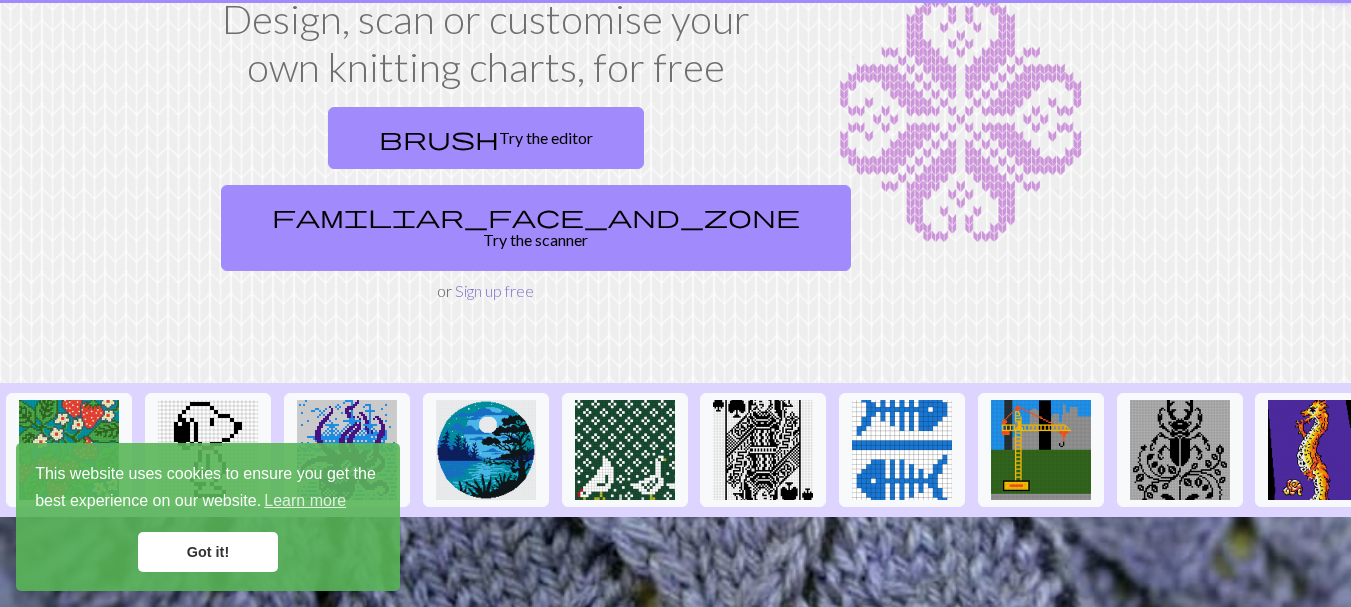 click on "Sign up free" at bounding box center (494, 290) 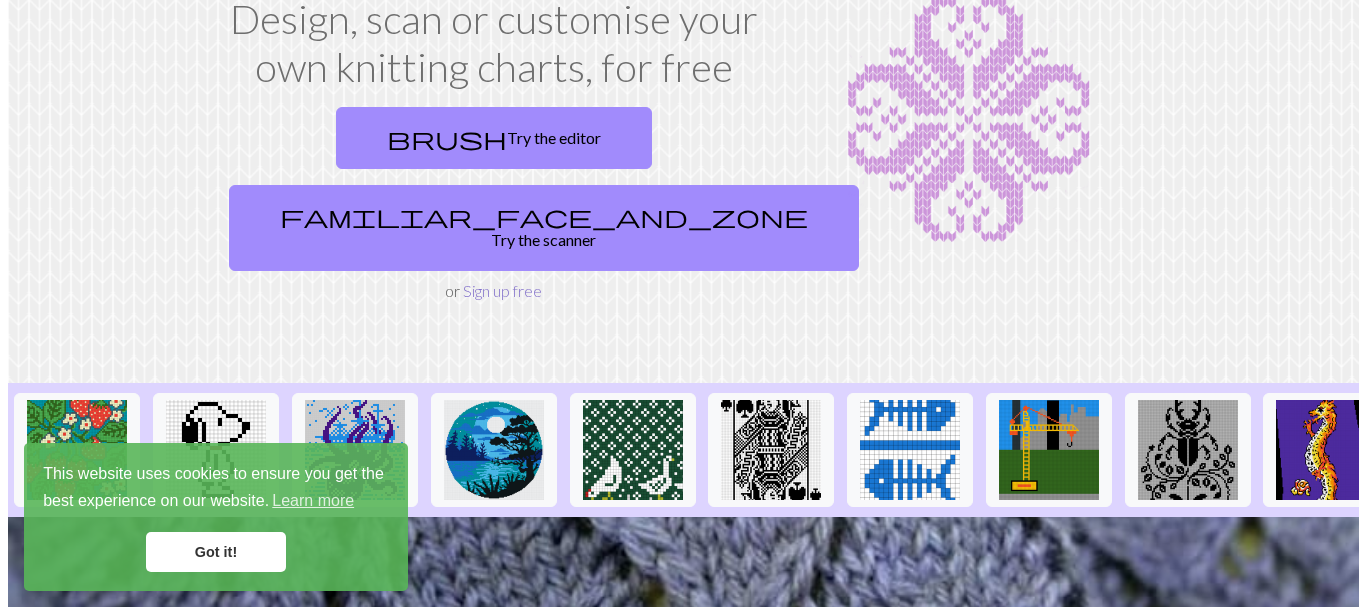scroll, scrollTop: 0, scrollLeft: 0, axis: both 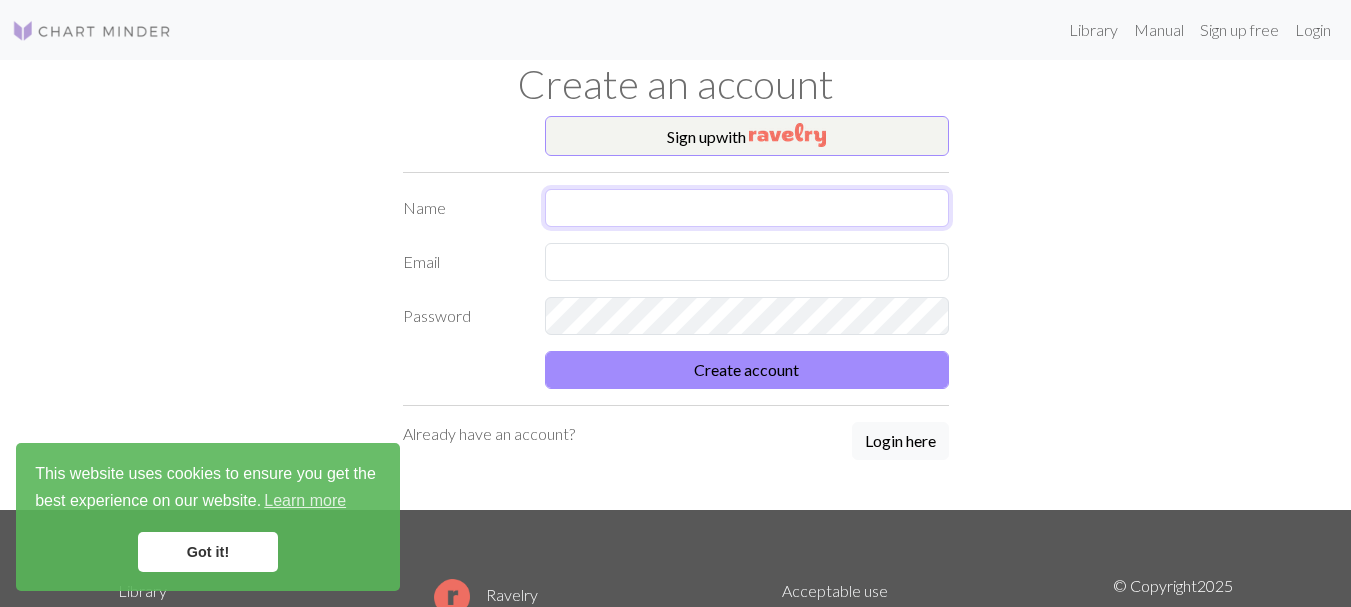 click at bounding box center (747, 208) 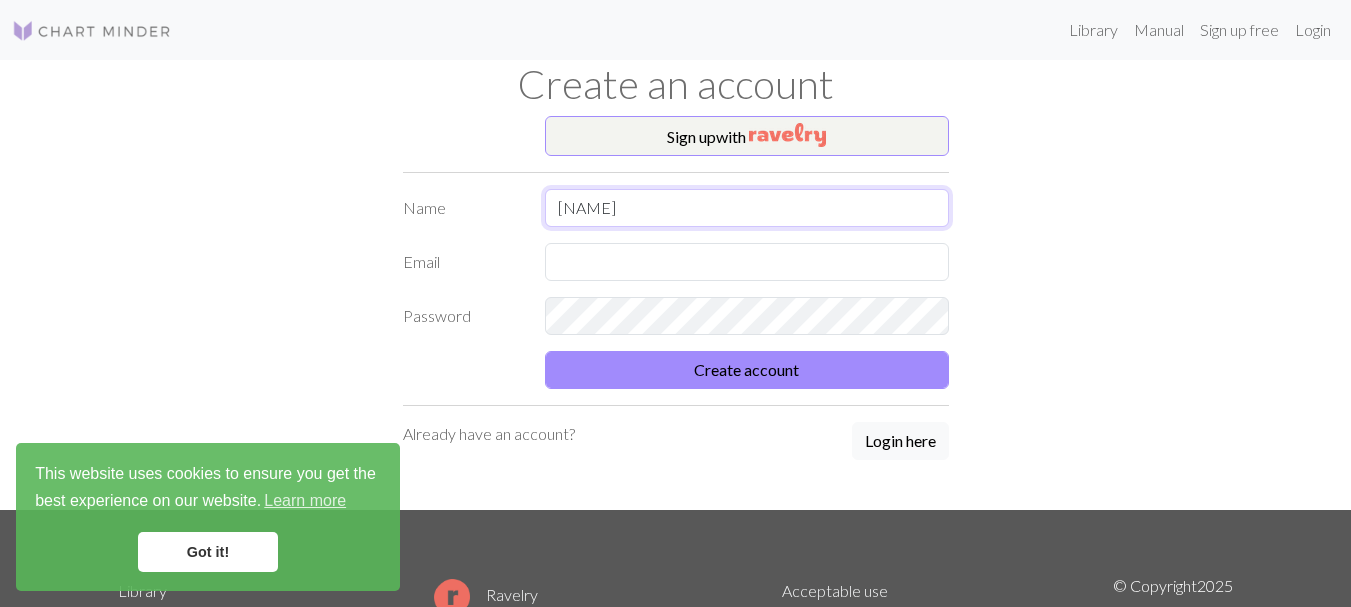 type on "[NAME]" 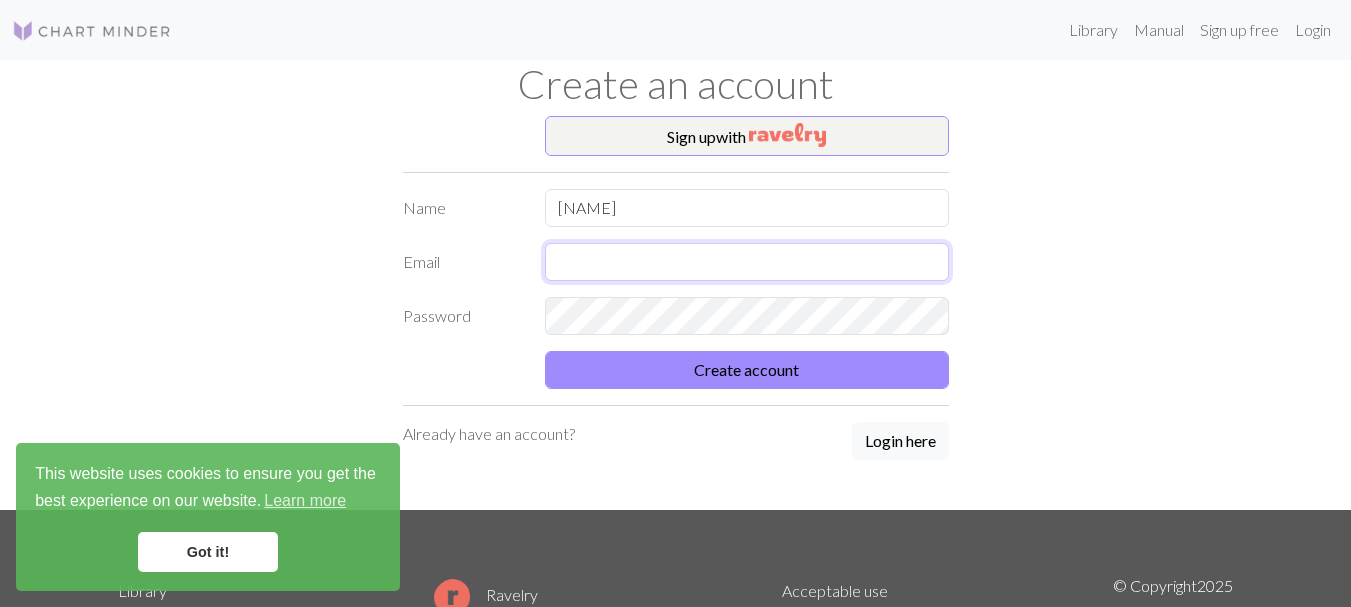 click at bounding box center (747, 262) 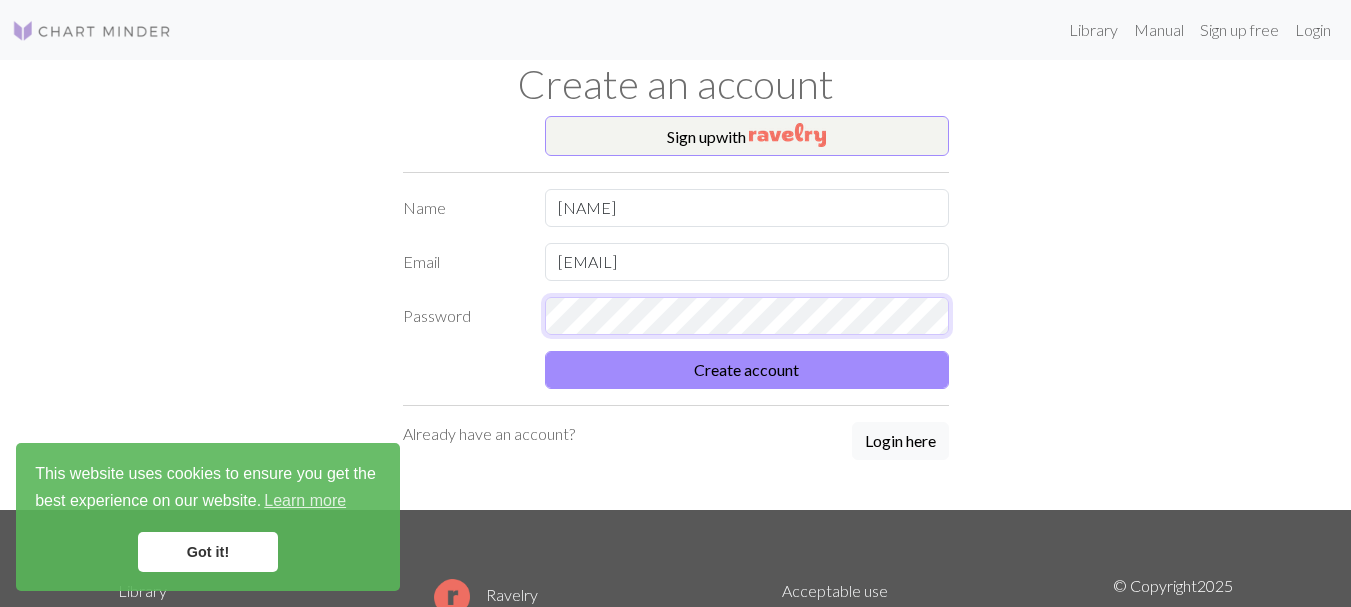 click on "Create account" at bounding box center [747, 370] 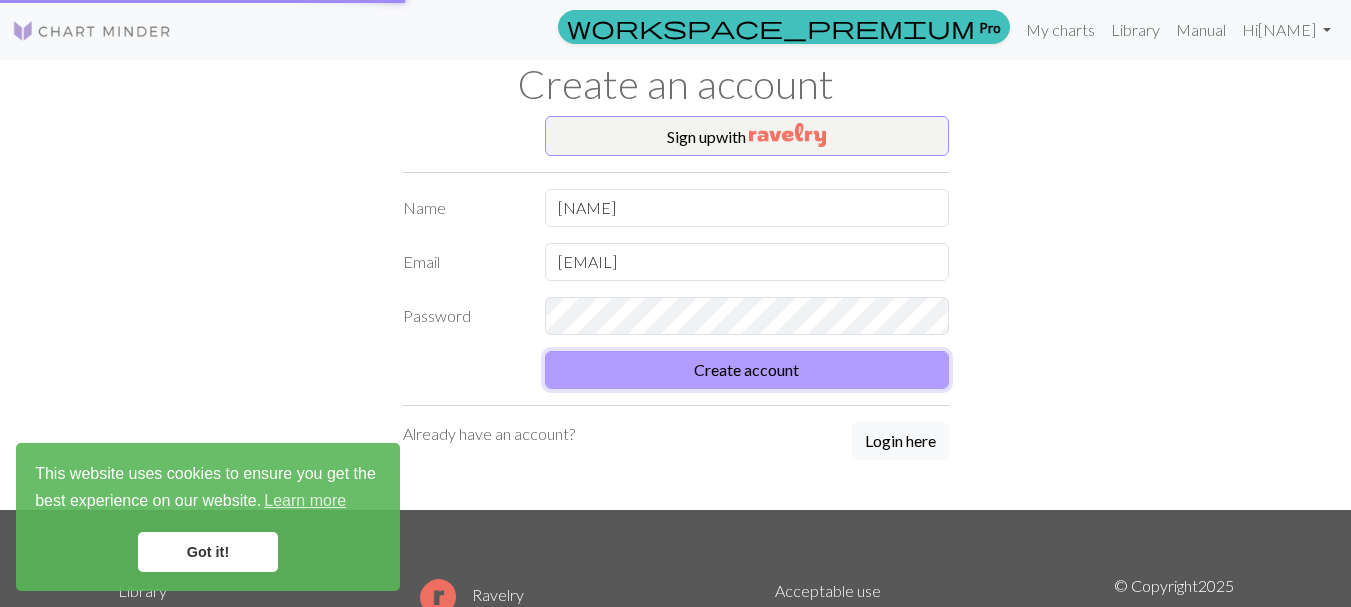 click on "Create account" at bounding box center [747, 370] 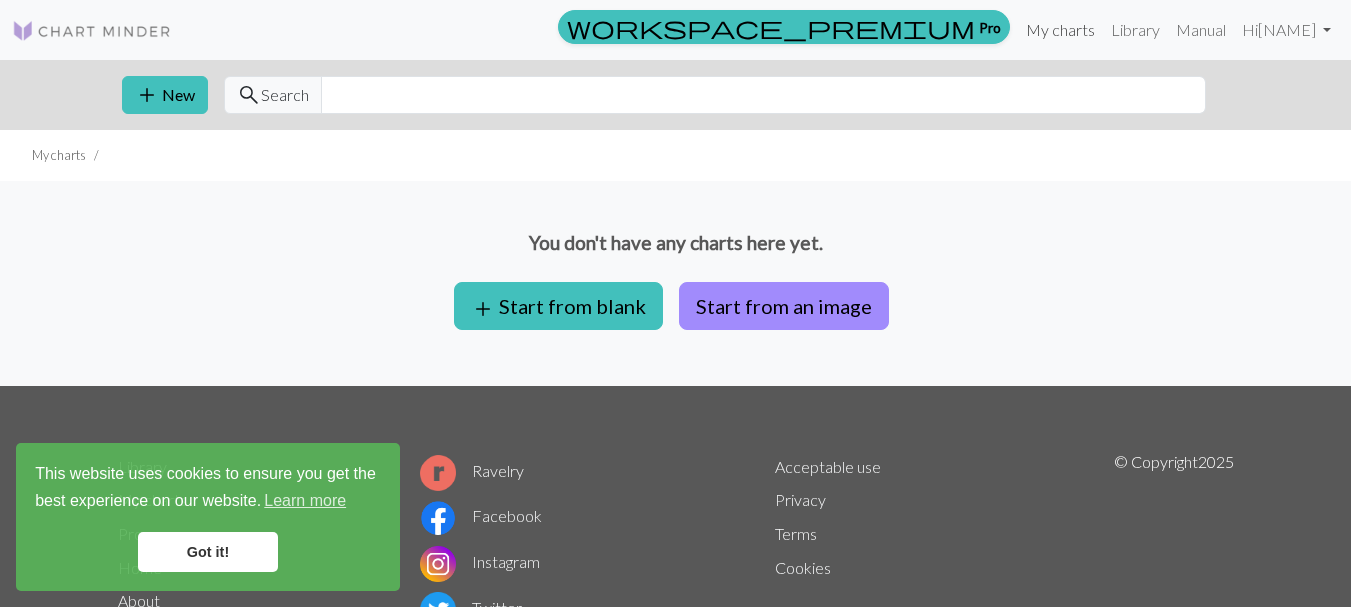 click on "My charts" at bounding box center [1060, 30] 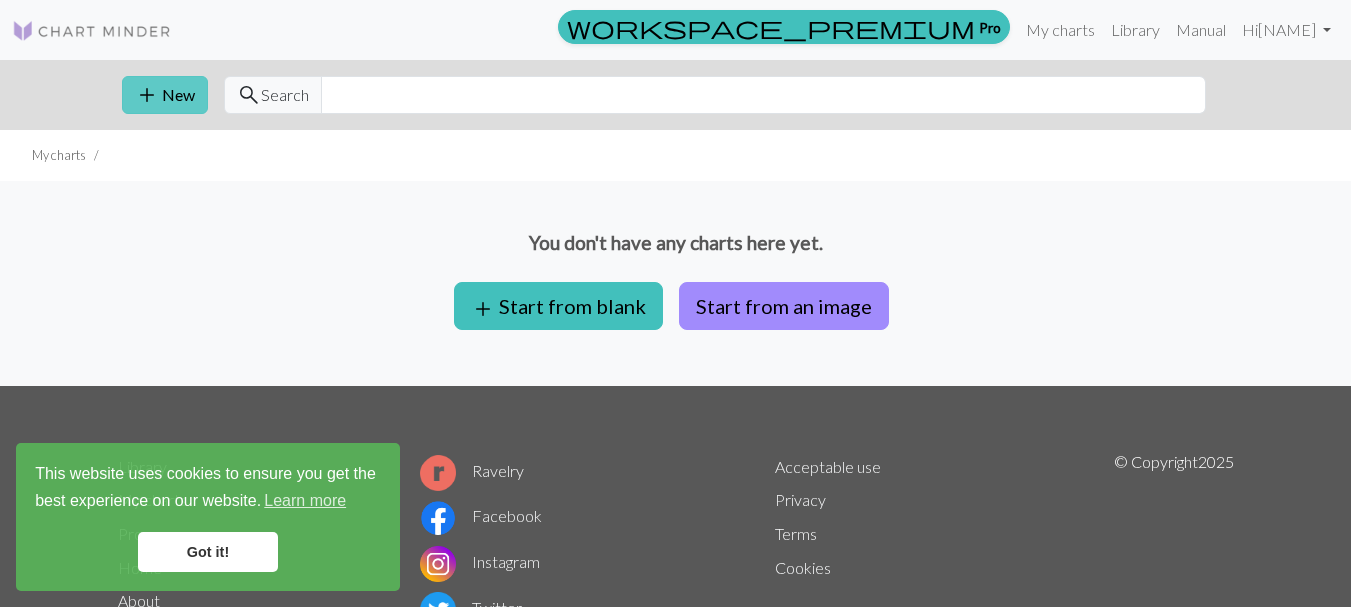 click on "add" at bounding box center [147, 95] 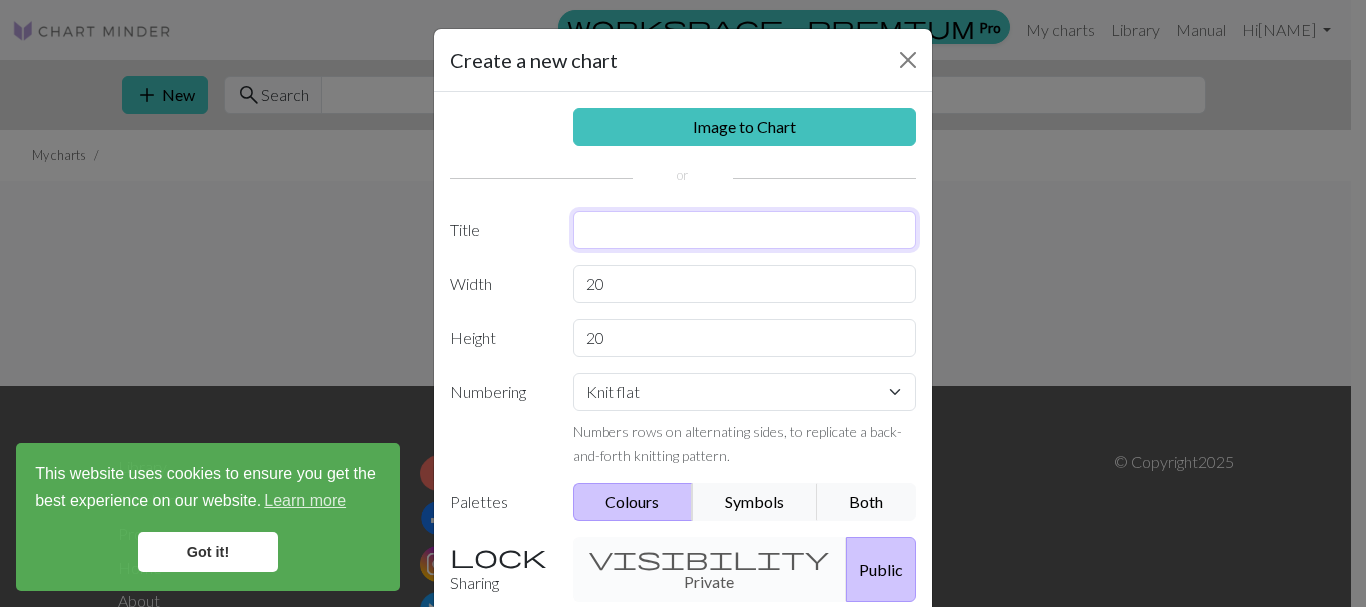 click at bounding box center [745, 230] 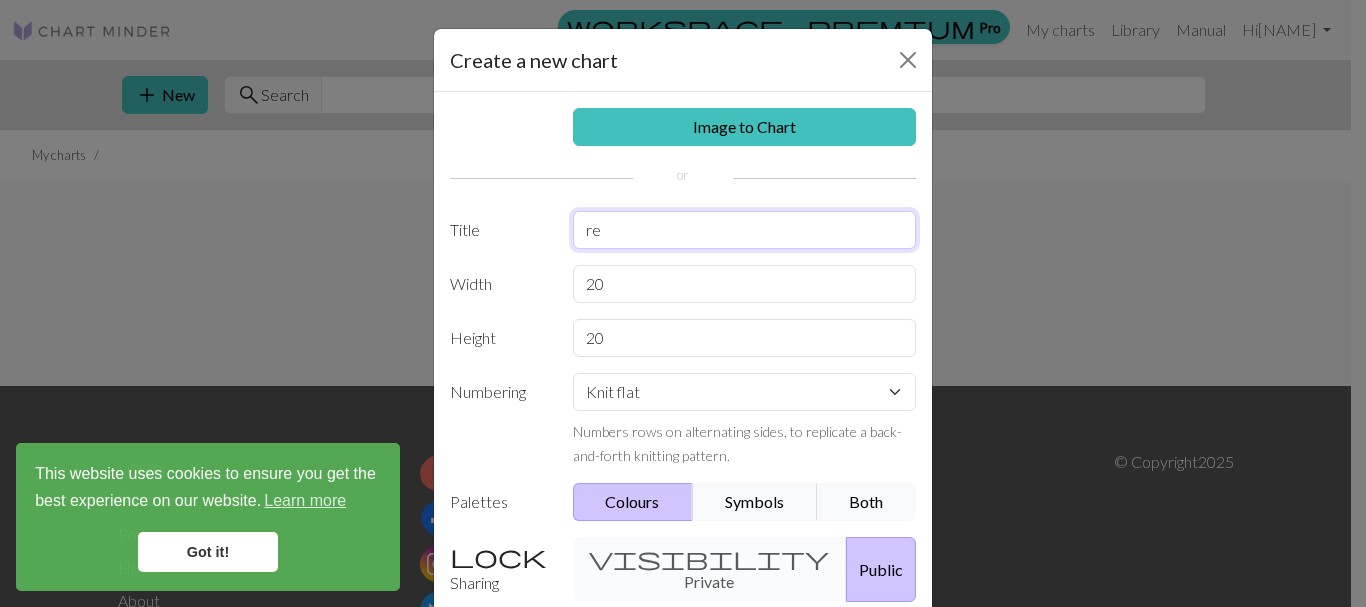 type on "r" 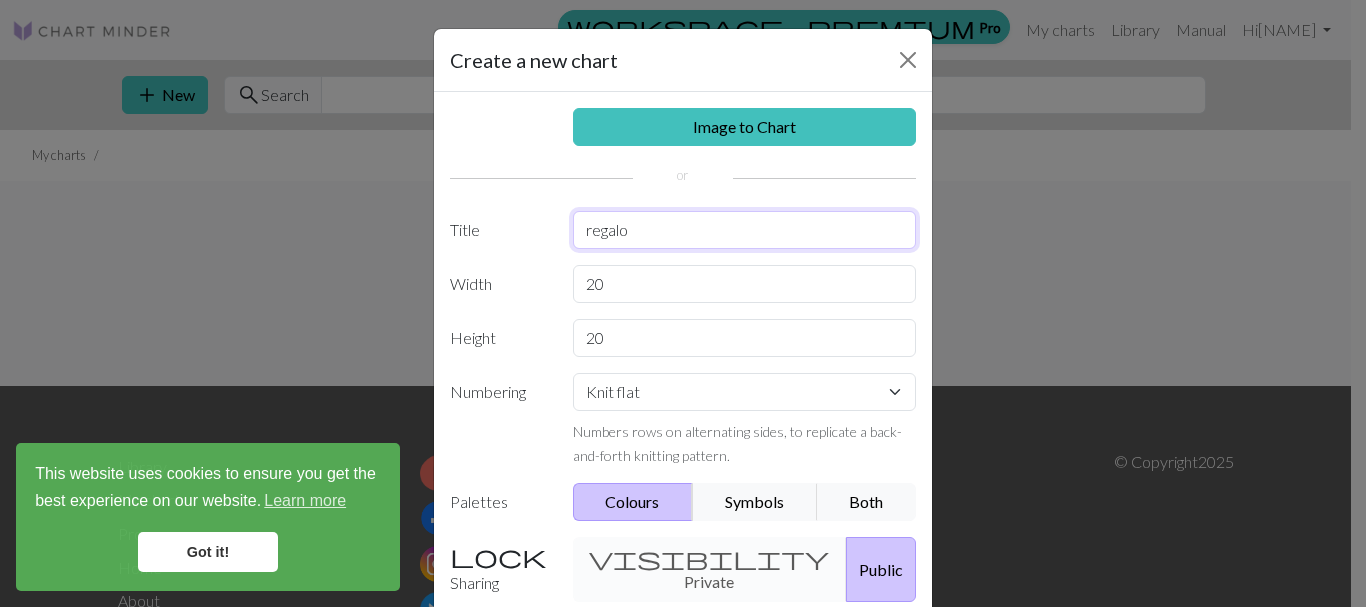 type on "regalo" 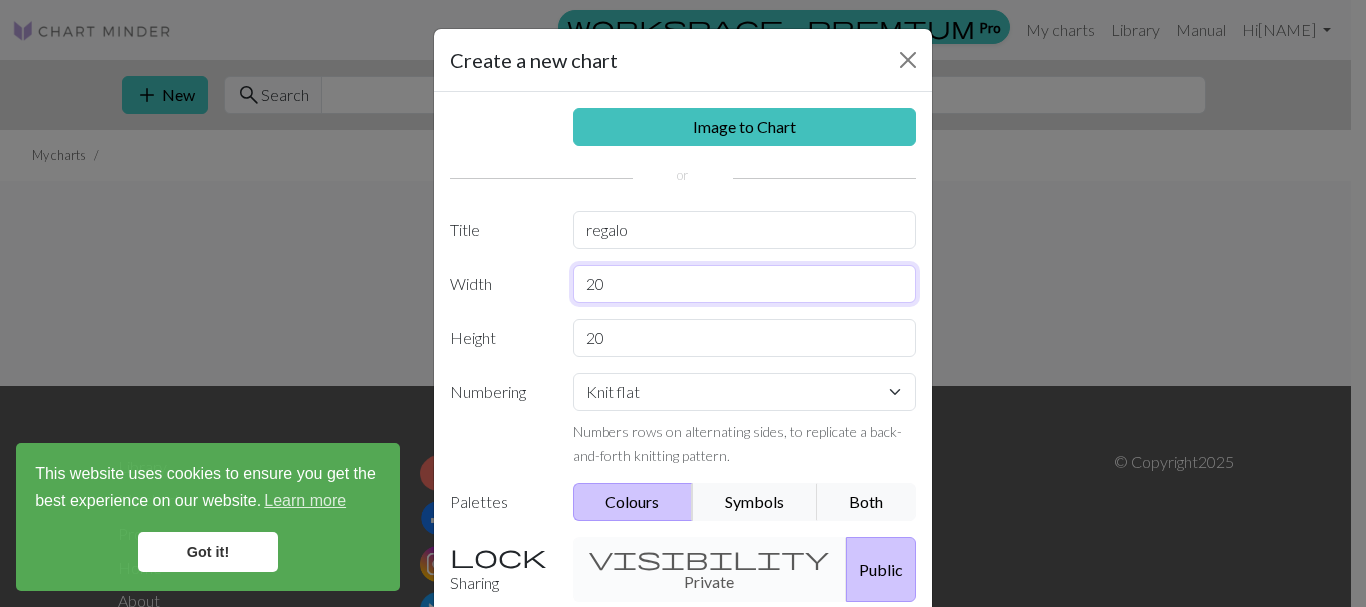 click on "20" at bounding box center [745, 284] 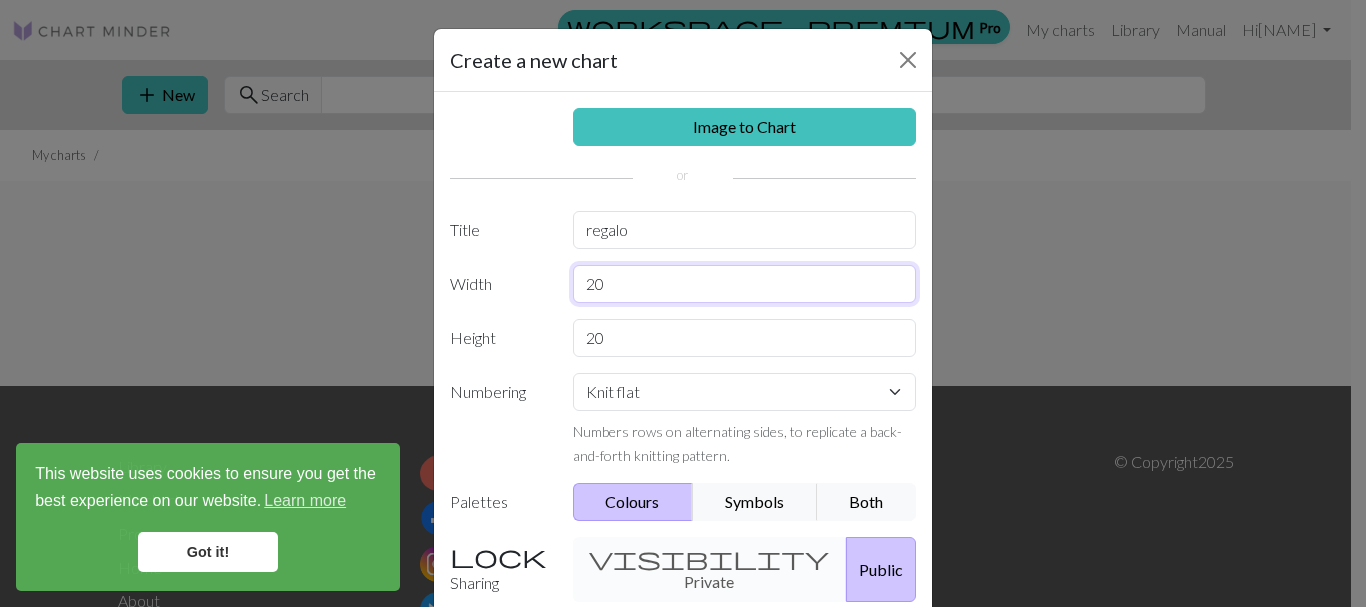 type on "2" 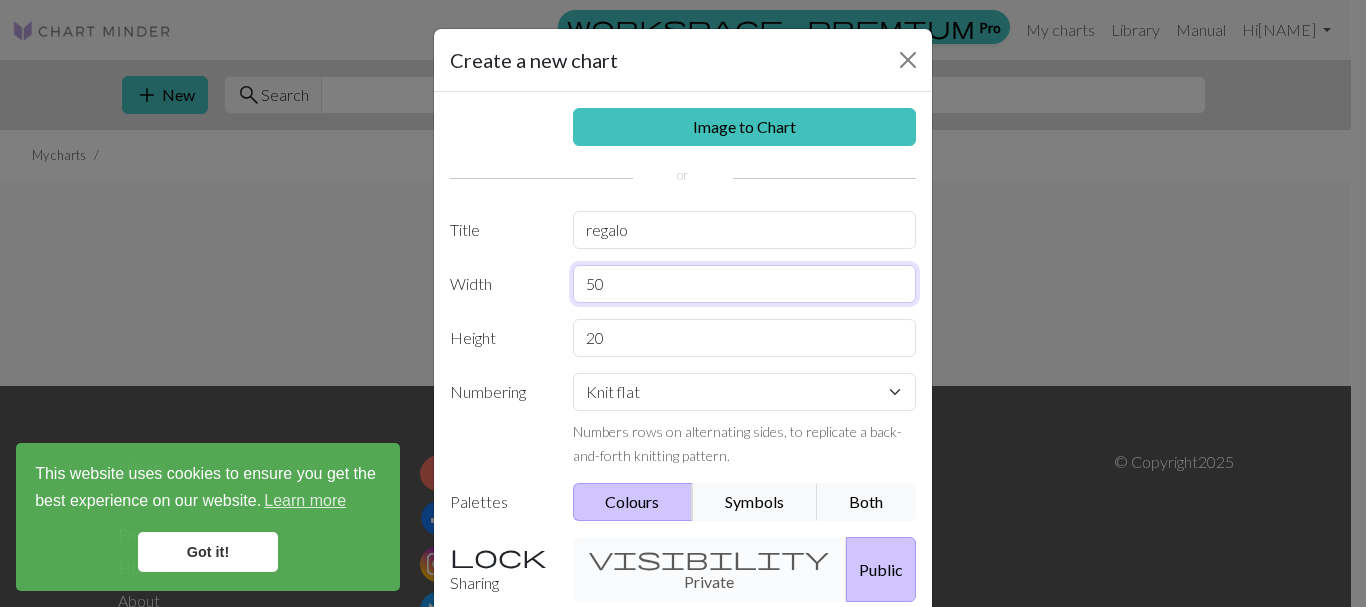 type on "50" 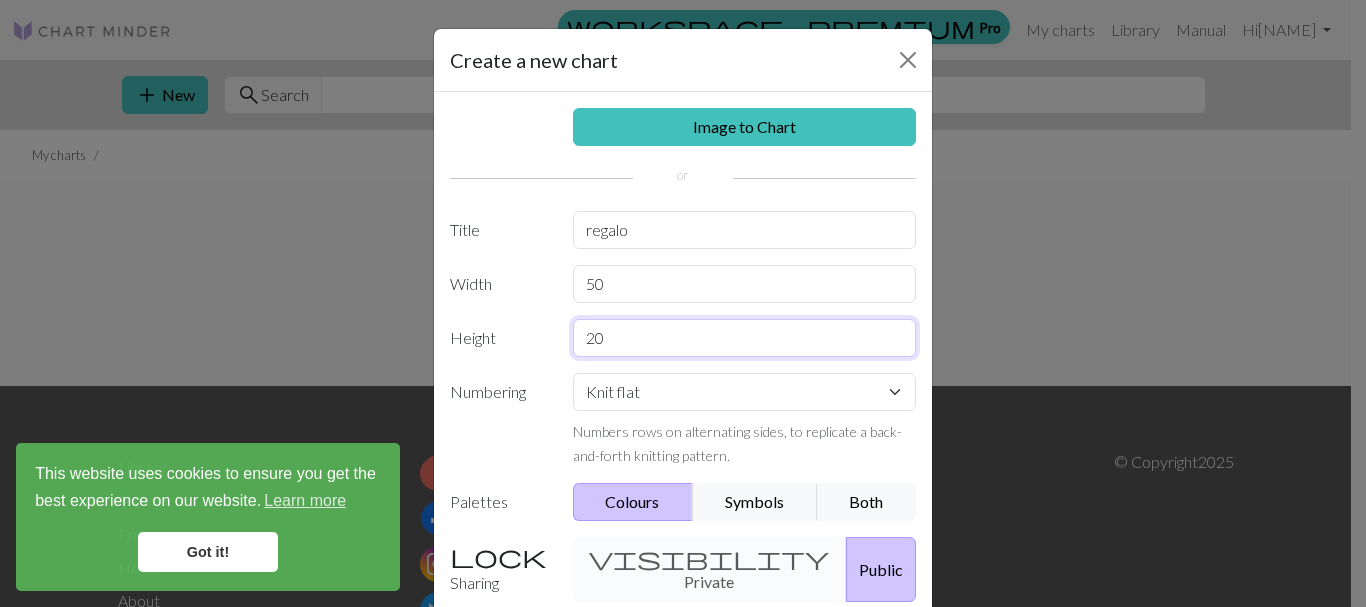 click on "20" at bounding box center (745, 338) 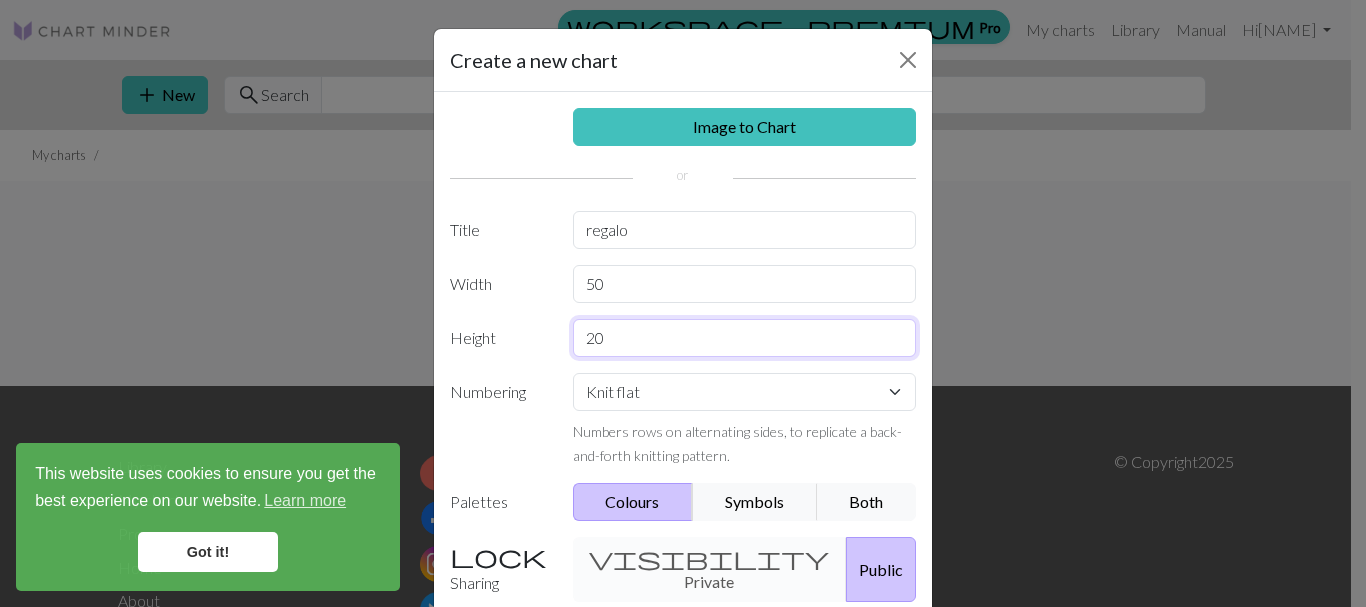 type on "2" 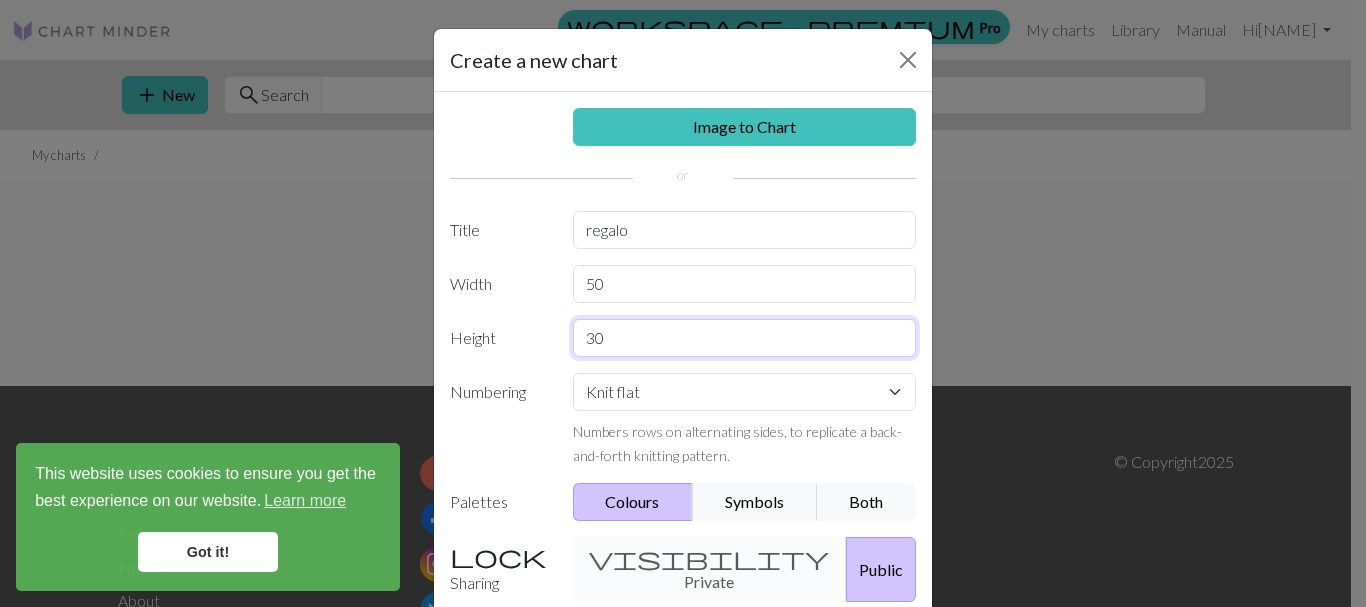 type on "30" 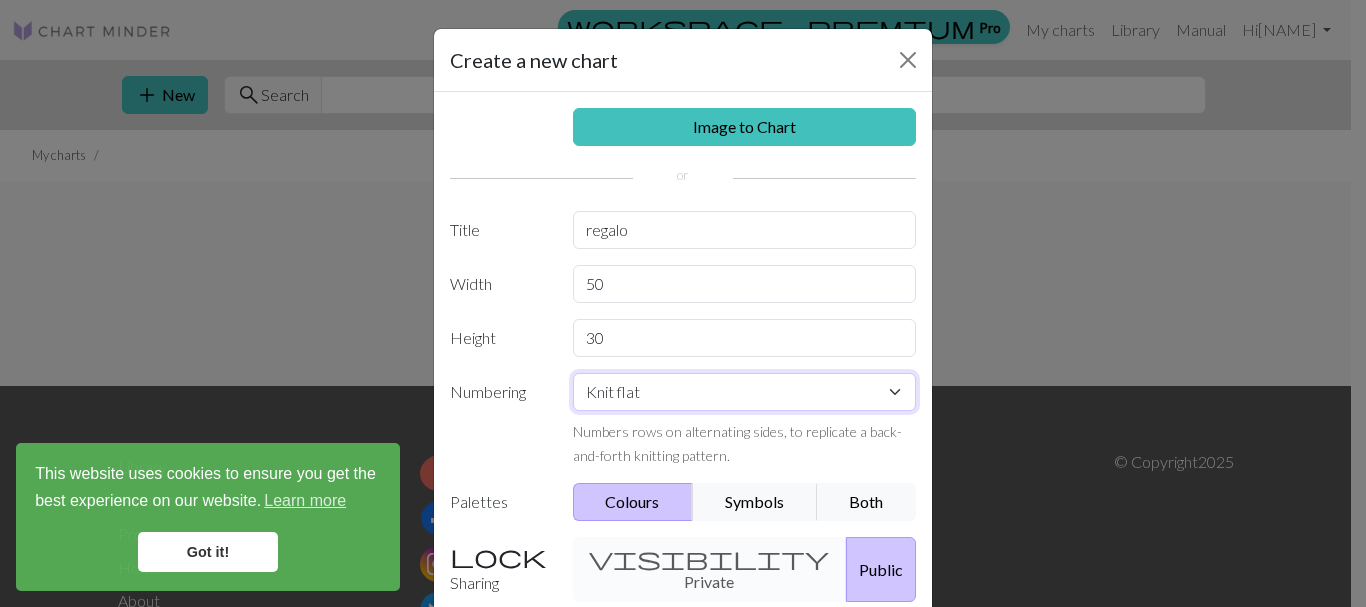 click on "Knit flat Knit in the round Lace knitting Cross stitch" at bounding box center [745, 392] 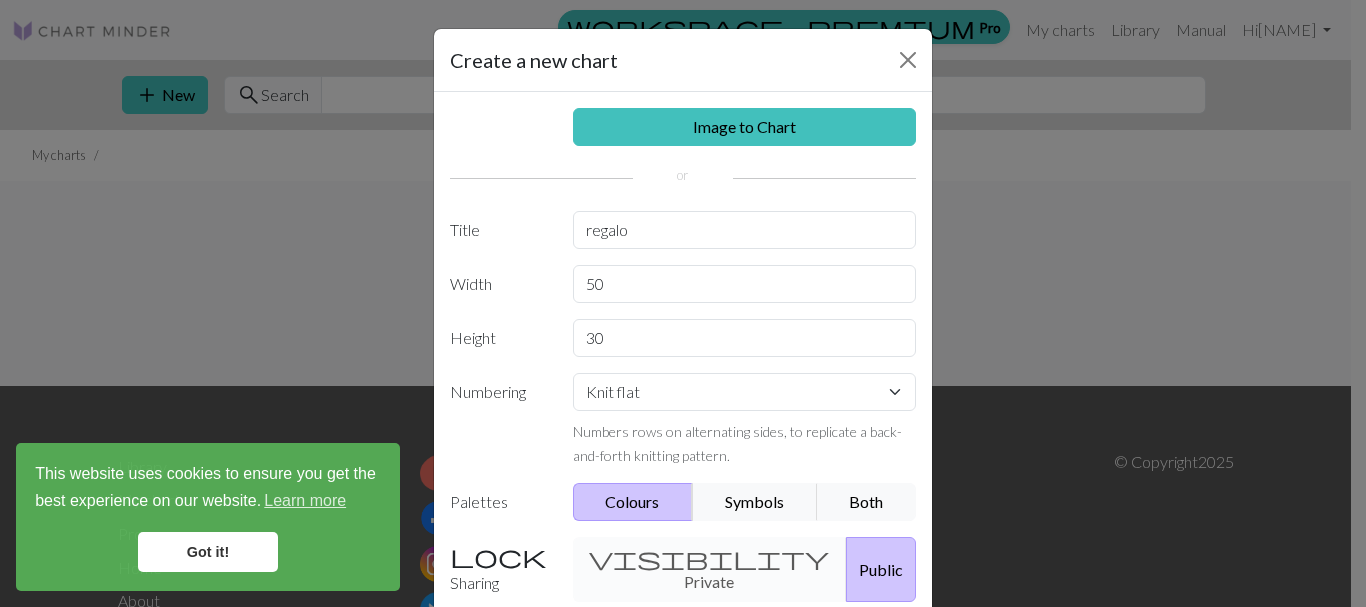 click on "visibility  Private Public" at bounding box center [745, 569] 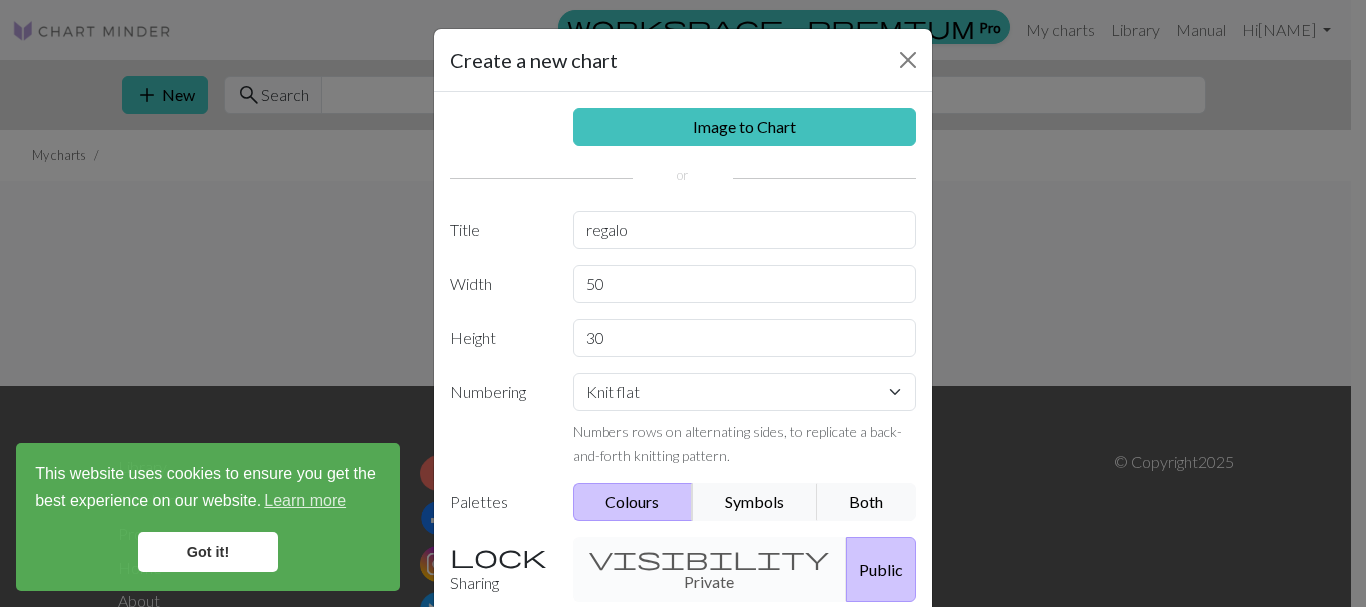 click on "visibility  Private Public" at bounding box center [745, 569] 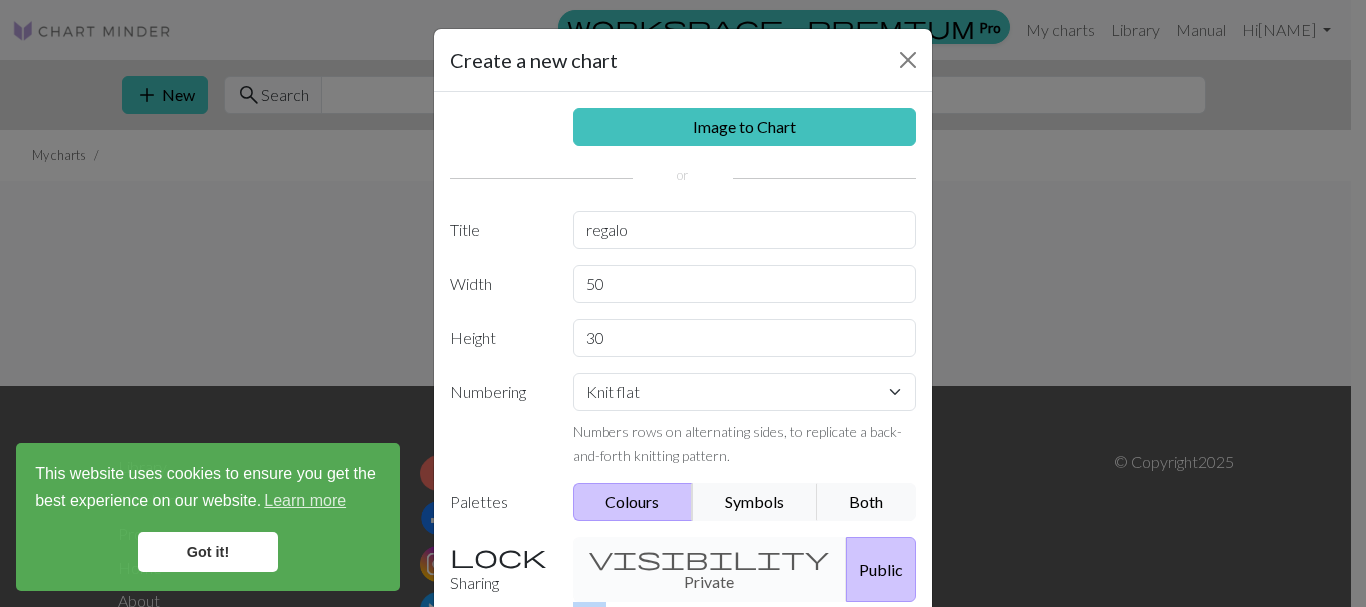 click on "visibility  Private Public" at bounding box center [745, 569] 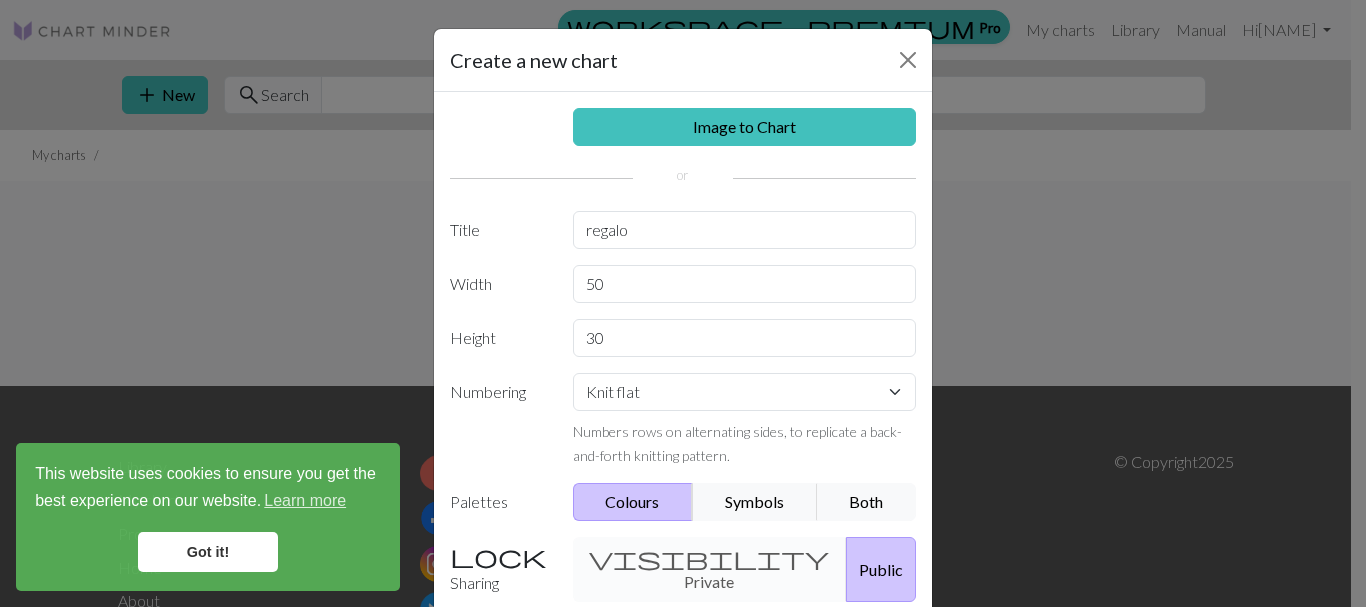 click on "visibility  Private Public" at bounding box center (745, 569) 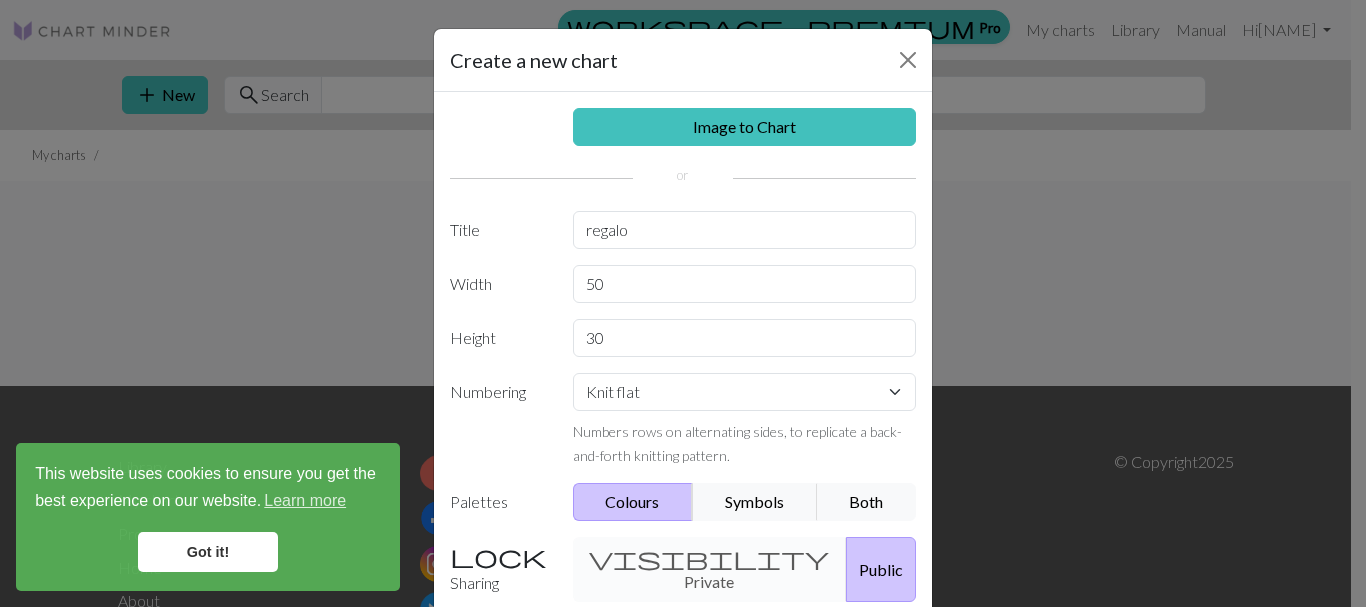click on "Palettes" at bounding box center [499, 502] 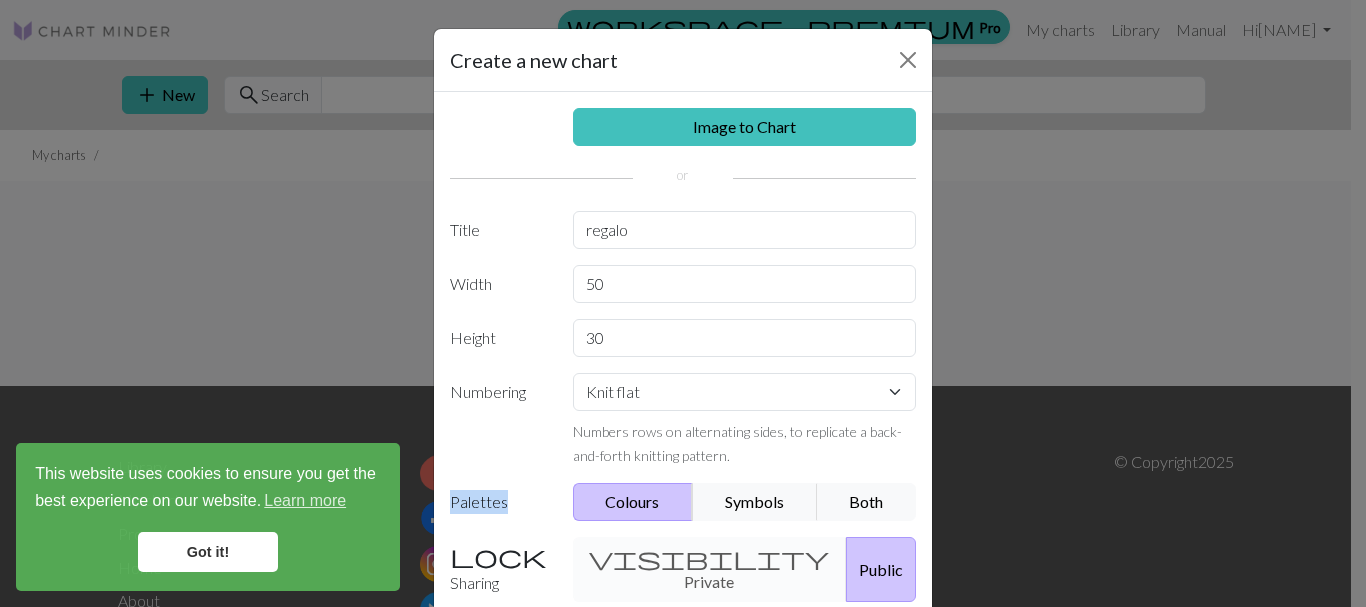 click on "Palettes" at bounding box center [499, 502] 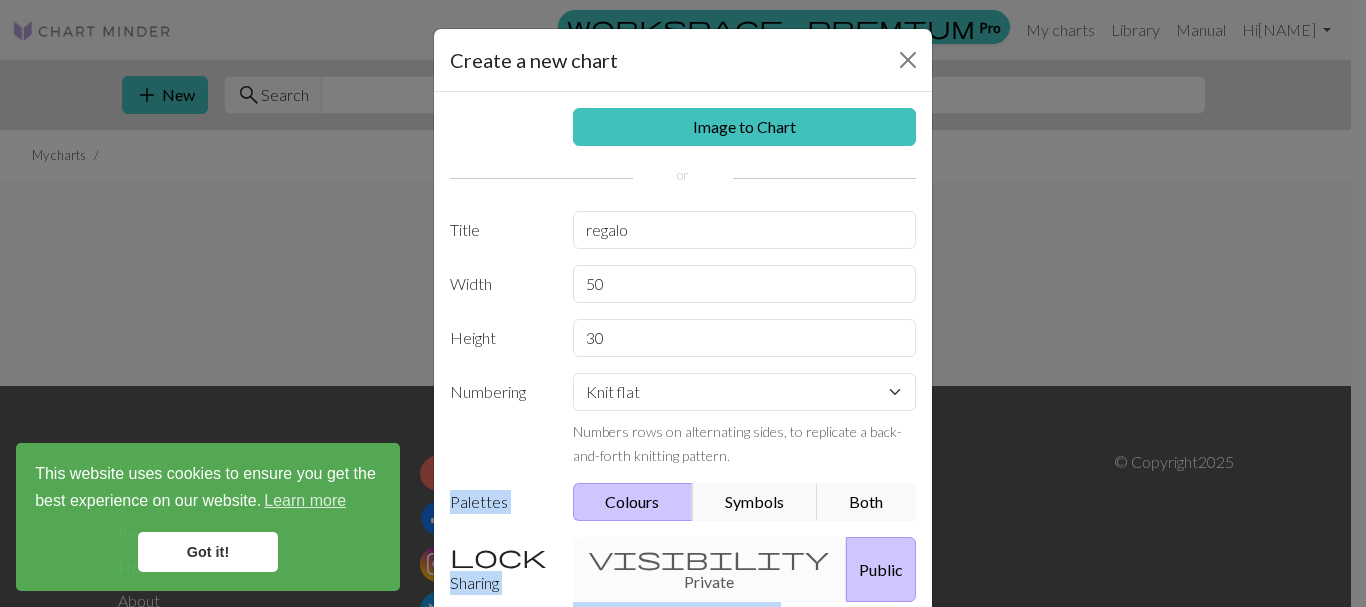drag, startPoint x: 484, startPoint y: 509, endPoint x: 614, endPoint y: 614, distance: 167.10774 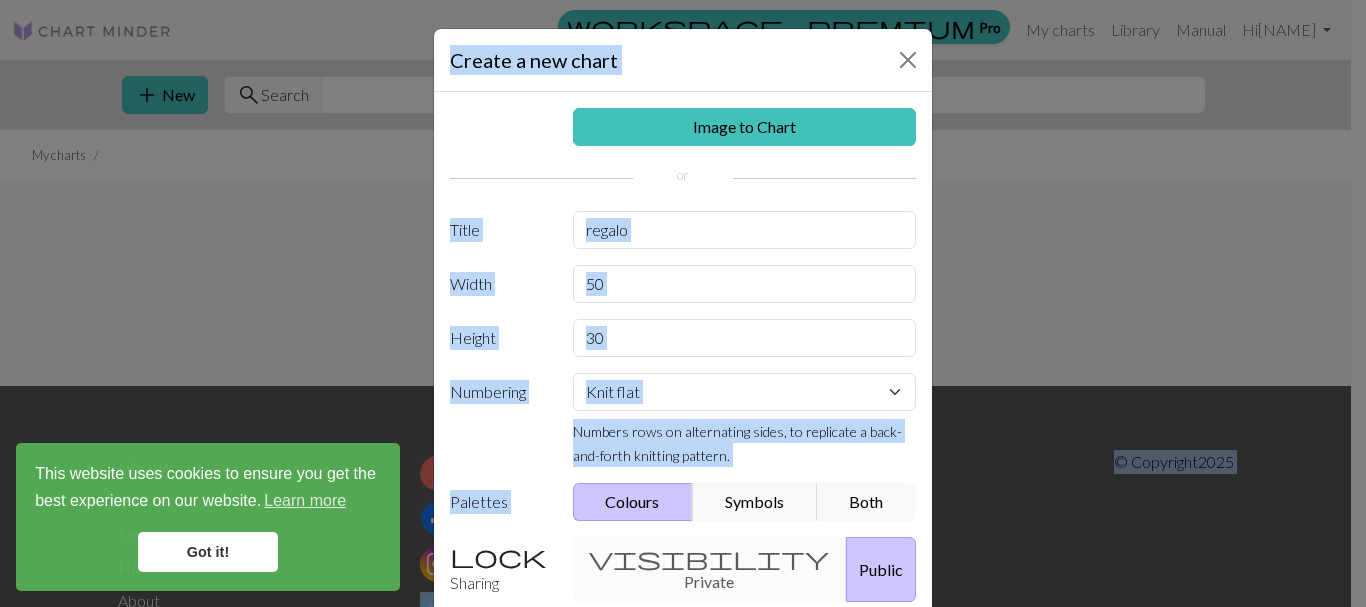 scroll, scrollTop: 72, scrollLeft: 0, axis: vertical 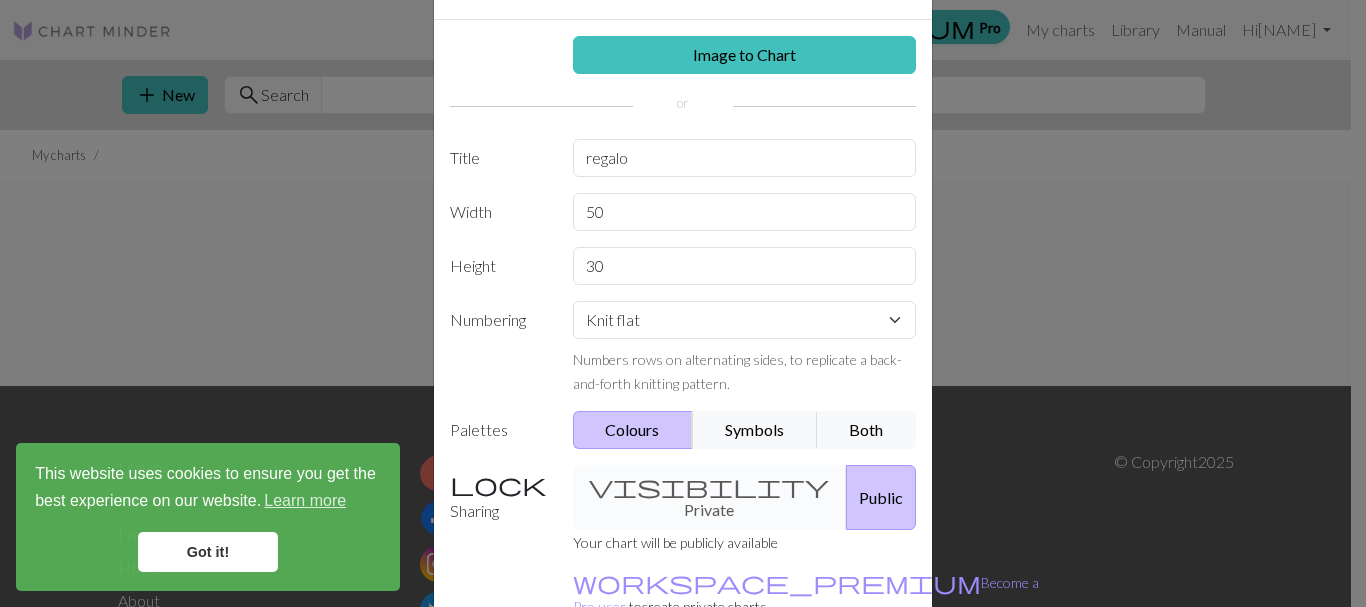 click on "visibility  Private Public" at bounding box center (745, 497) 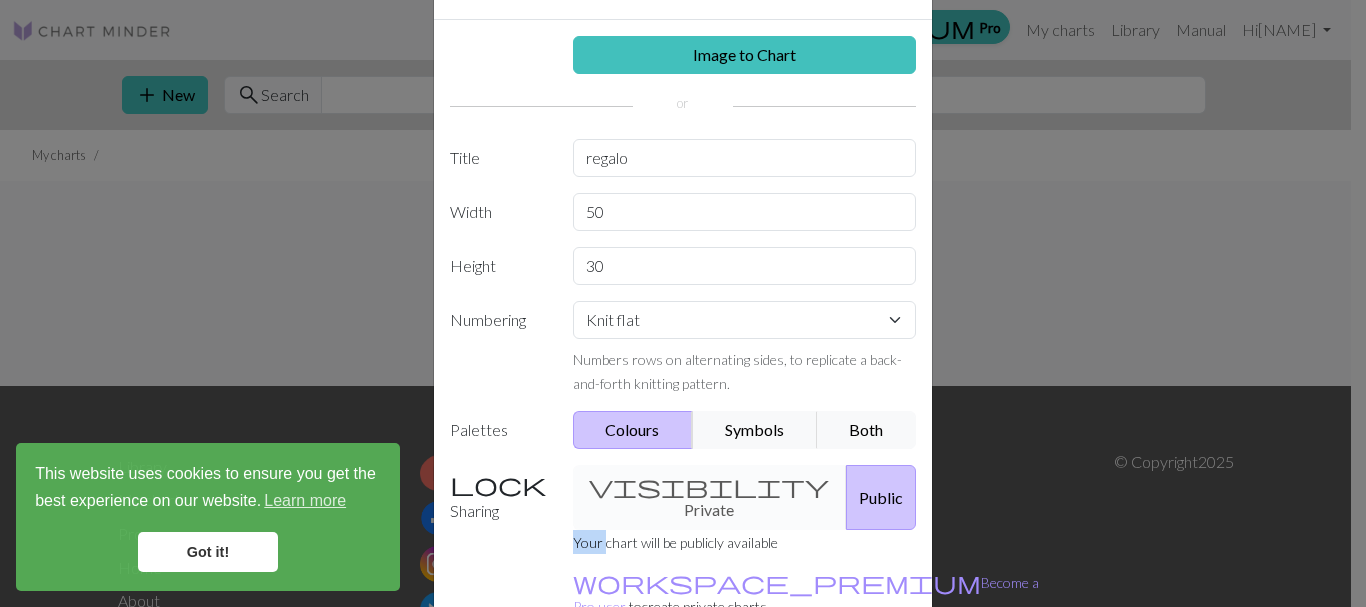 click on "visibility  Private Public" at bounding box center (745, 497) 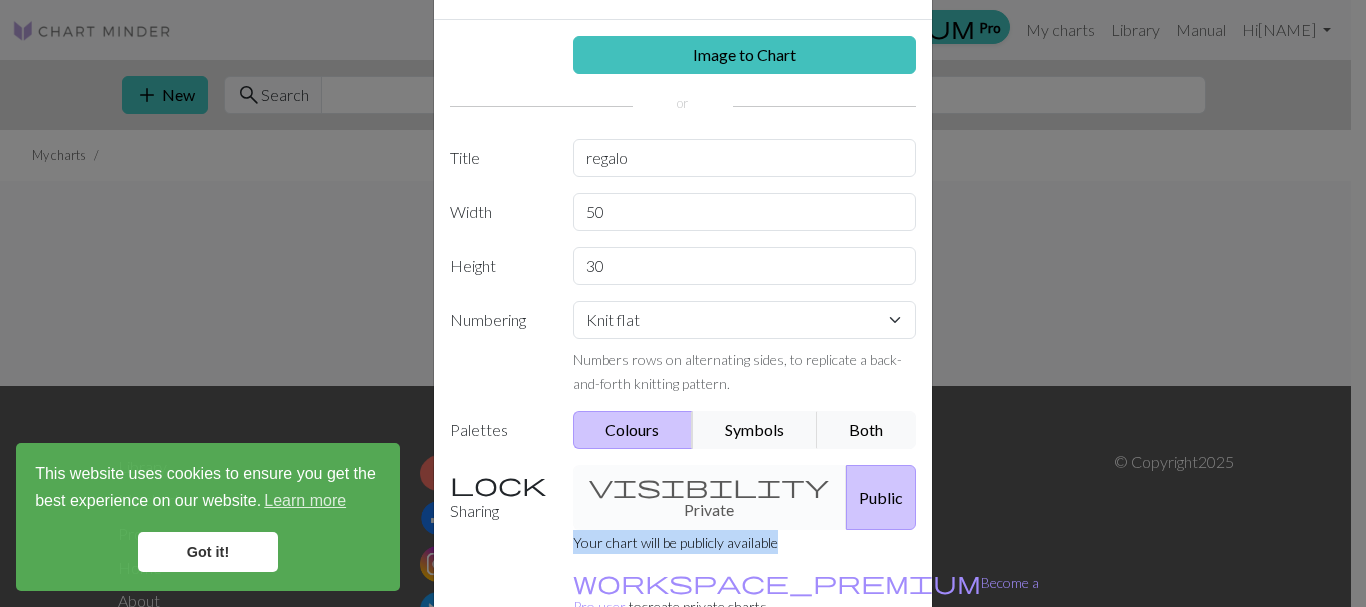 click on "visibility  Private Public" at bounding box center [745, 497] 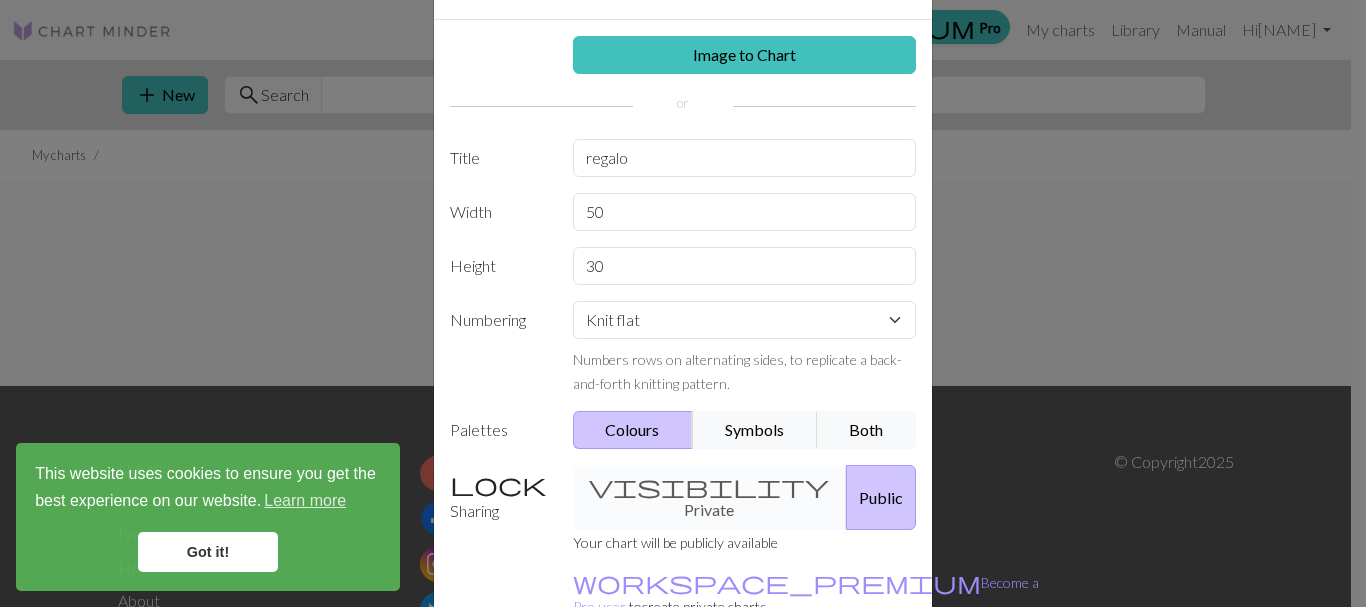 click on "visibility  Private Public" at bounding box center (745, 497) 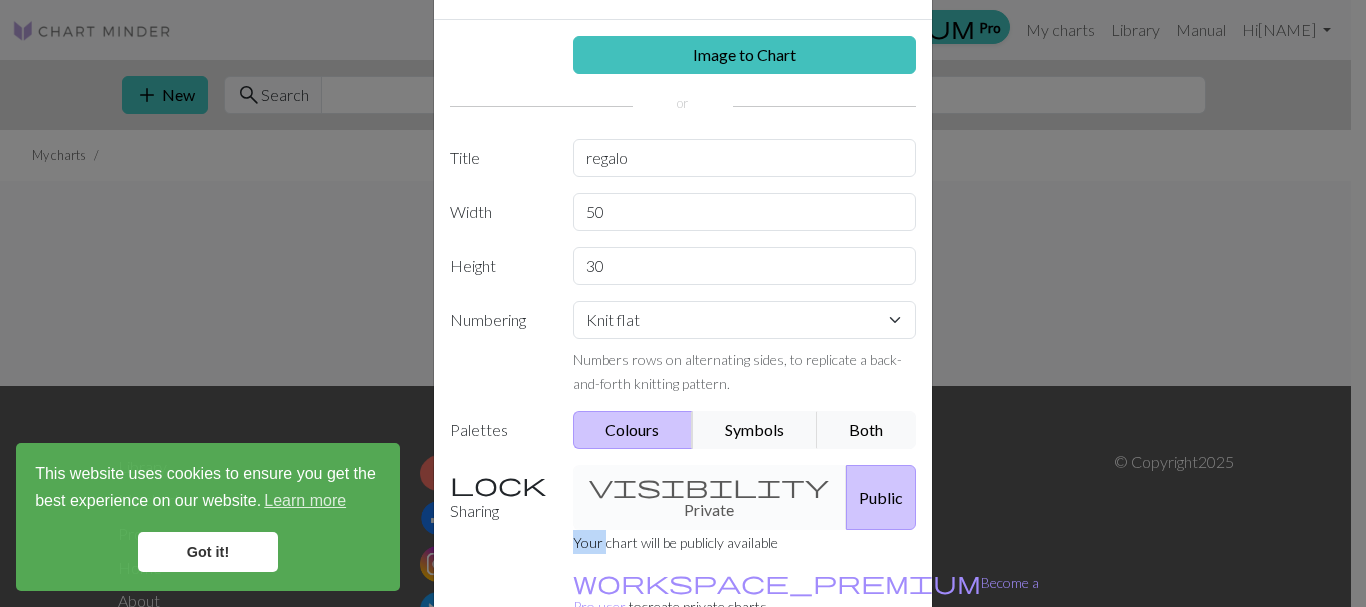 click on "visibility  Private Public" at bounding box center (745, 497) 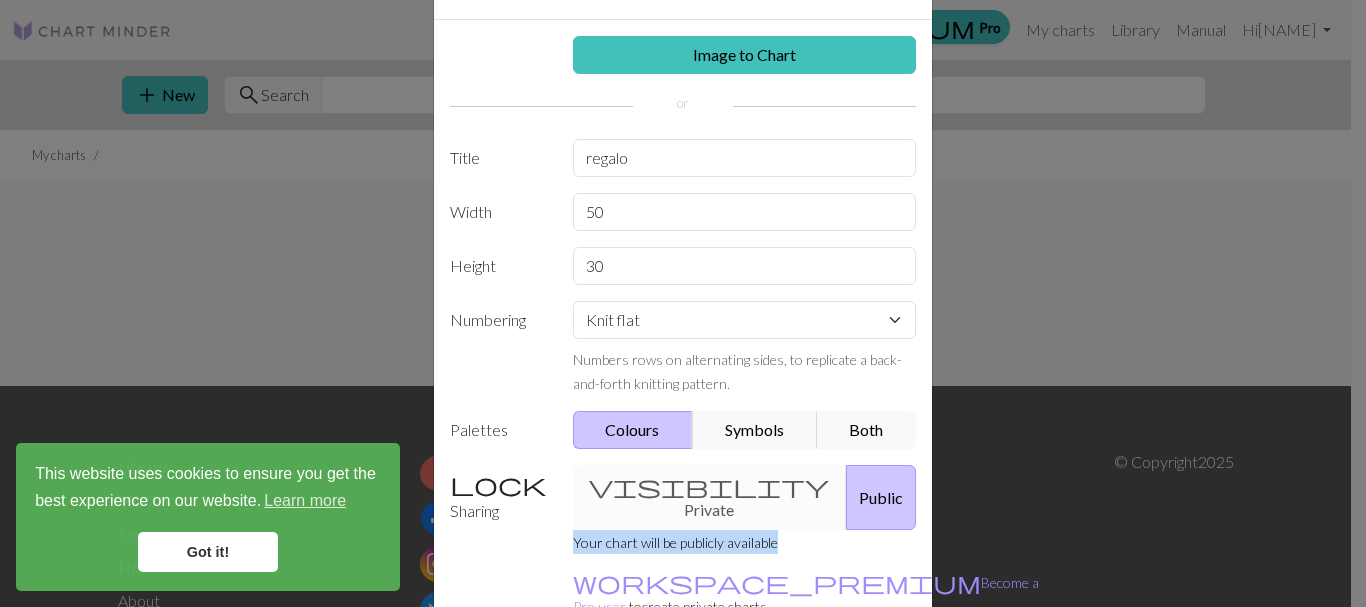 click on "visibility  Private Public" at bounding box center [745, 497] 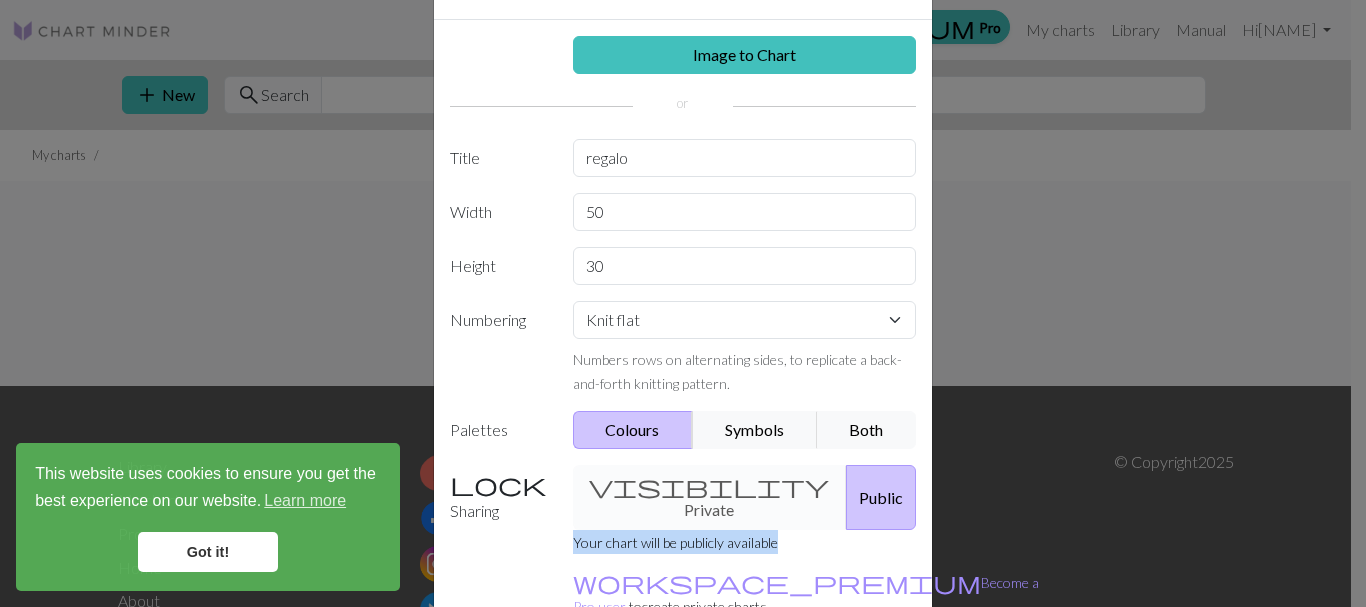 click on "Public" at bounding box center [881, 497] 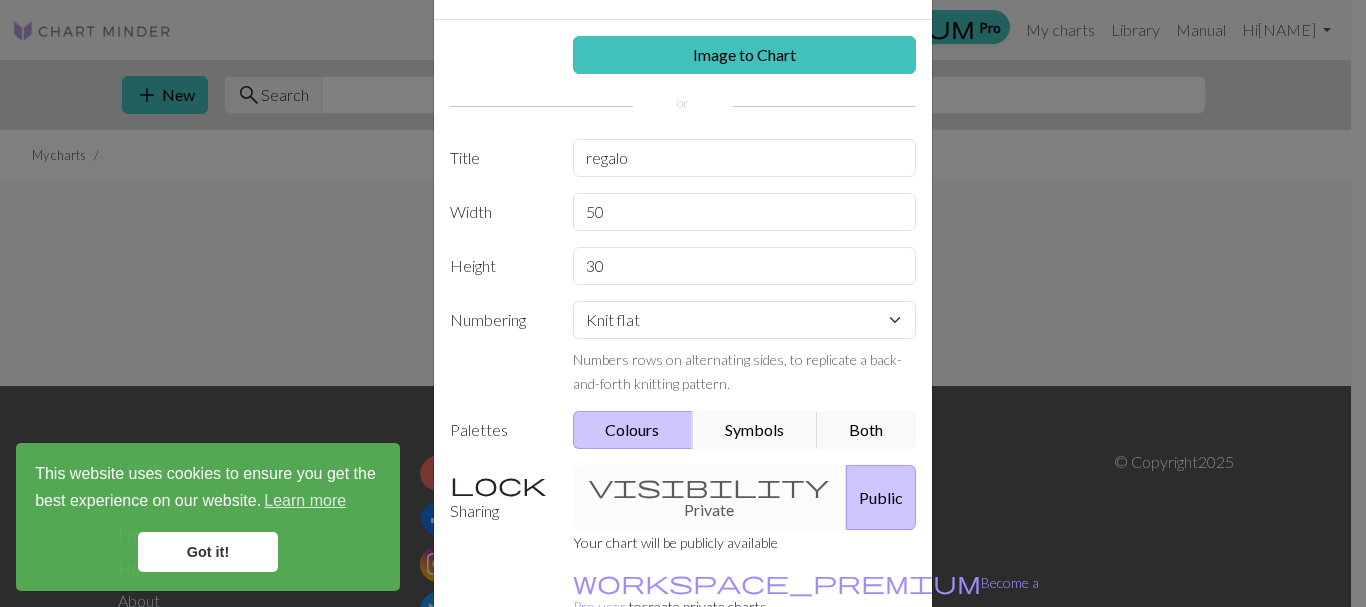 click on "visibility  Private Public" at bounding box center [745, 497] 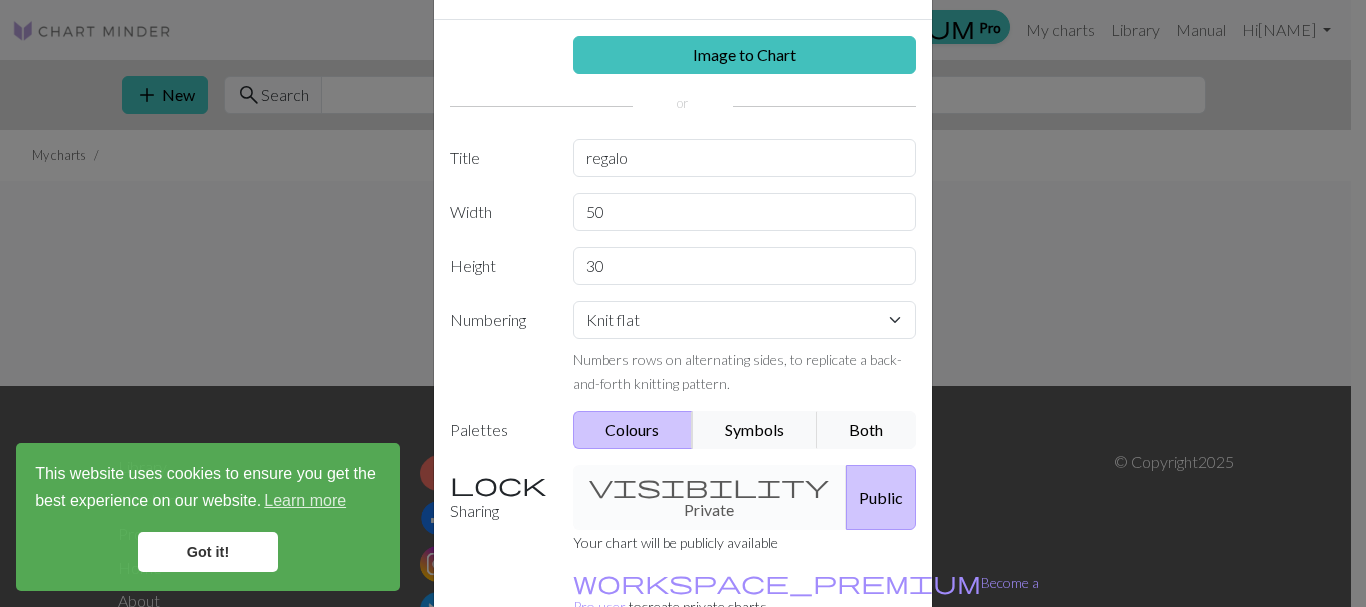 click on "Colours" at bounding box center [633, 430] 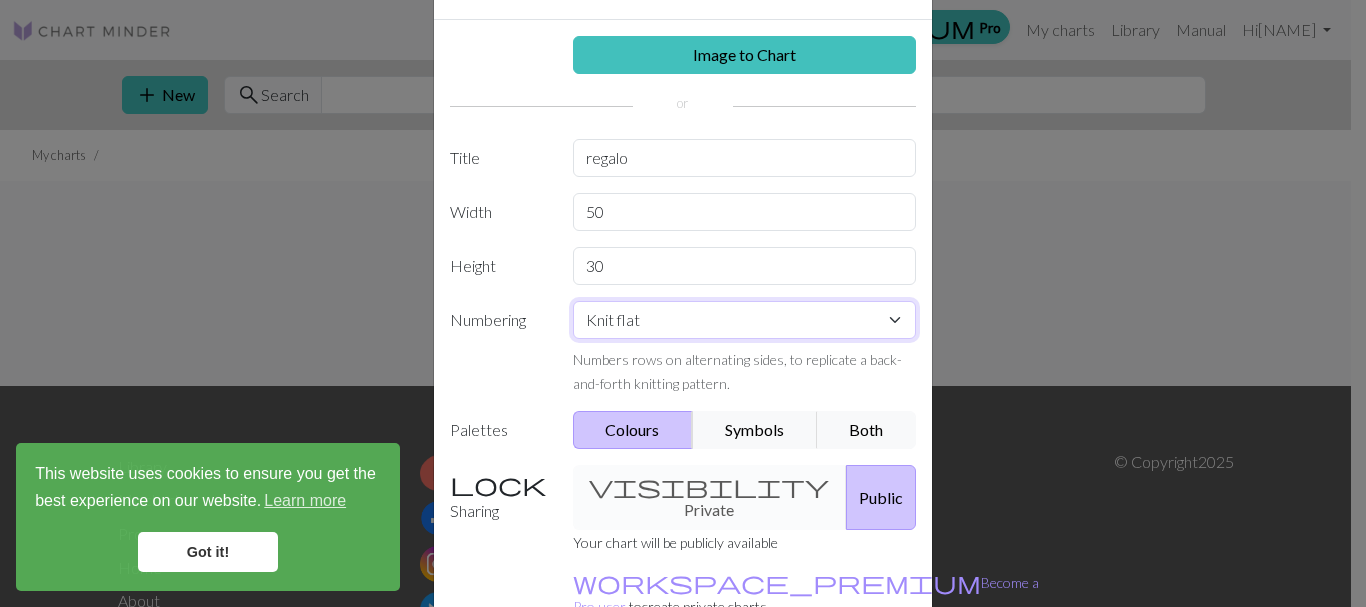 click on "Knit flat Knit in the round Lace knitting Cross stitch" at bounding box center (745, 320) 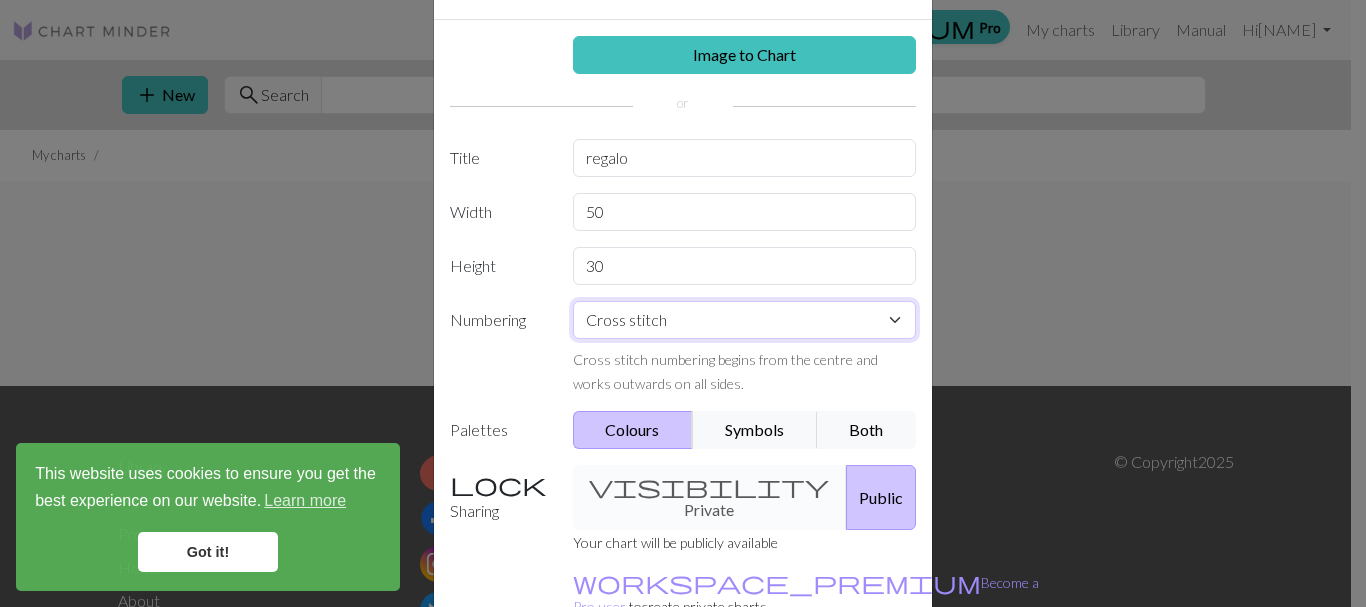 click on "Knit flat Knit in the round Lace knitting Cross stitch" at bounding box center [745, 320] 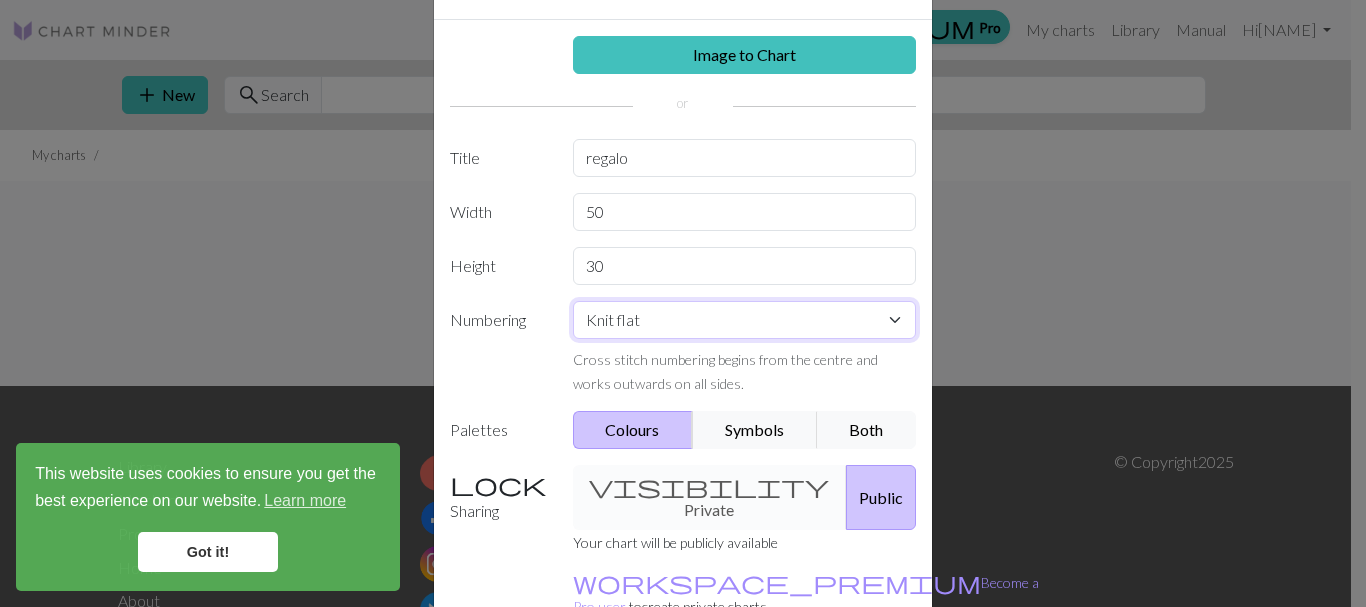 click on "Knit flat Knit in the round Lace knitting Cross stitch" at bounding box center (745, 320) 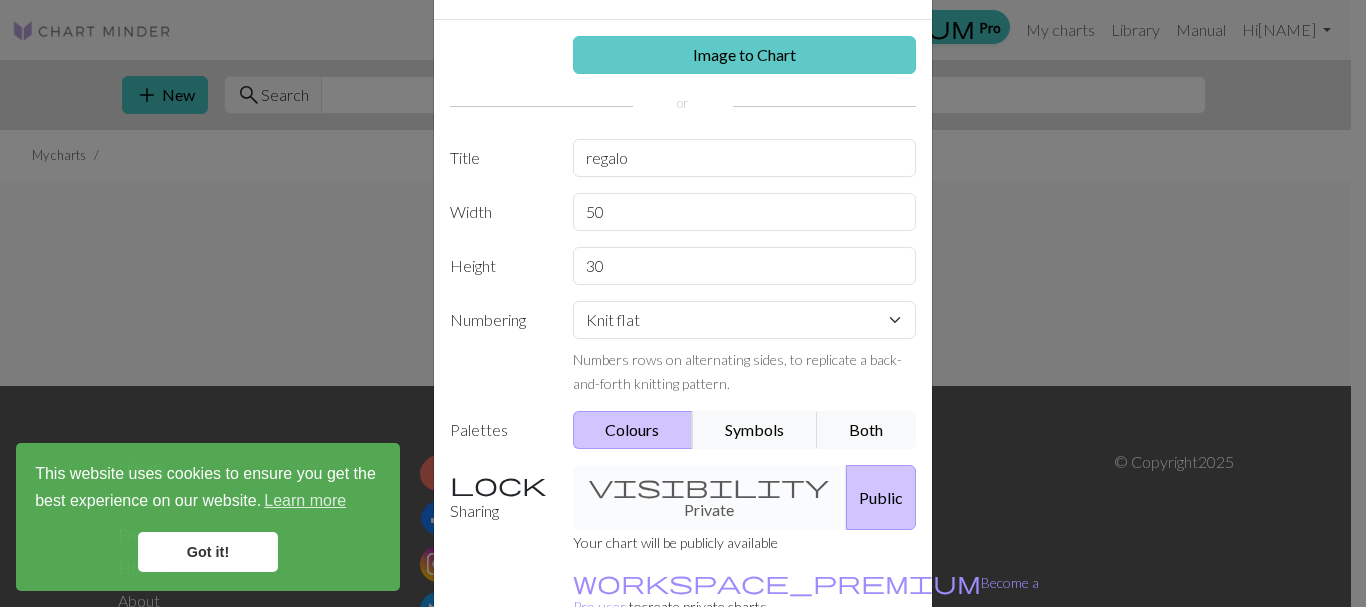 click on "Image to Chart" at bounding box center (745, 55) 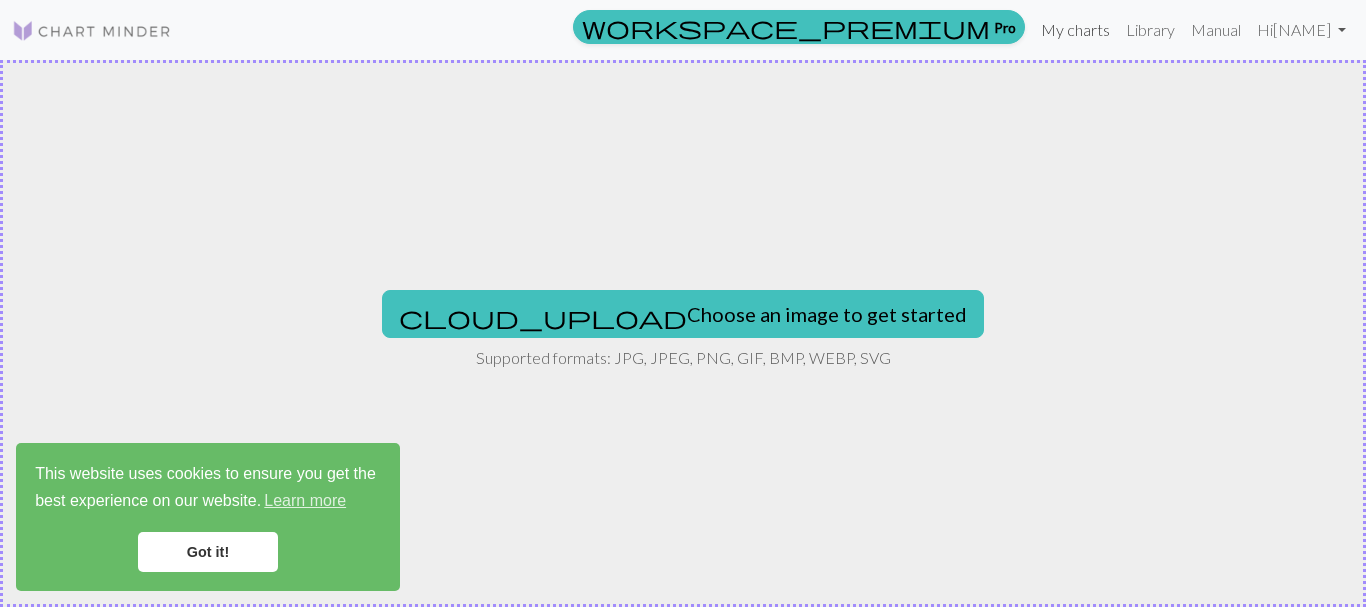 click on "My charts" at bounding box center [1075, 30] 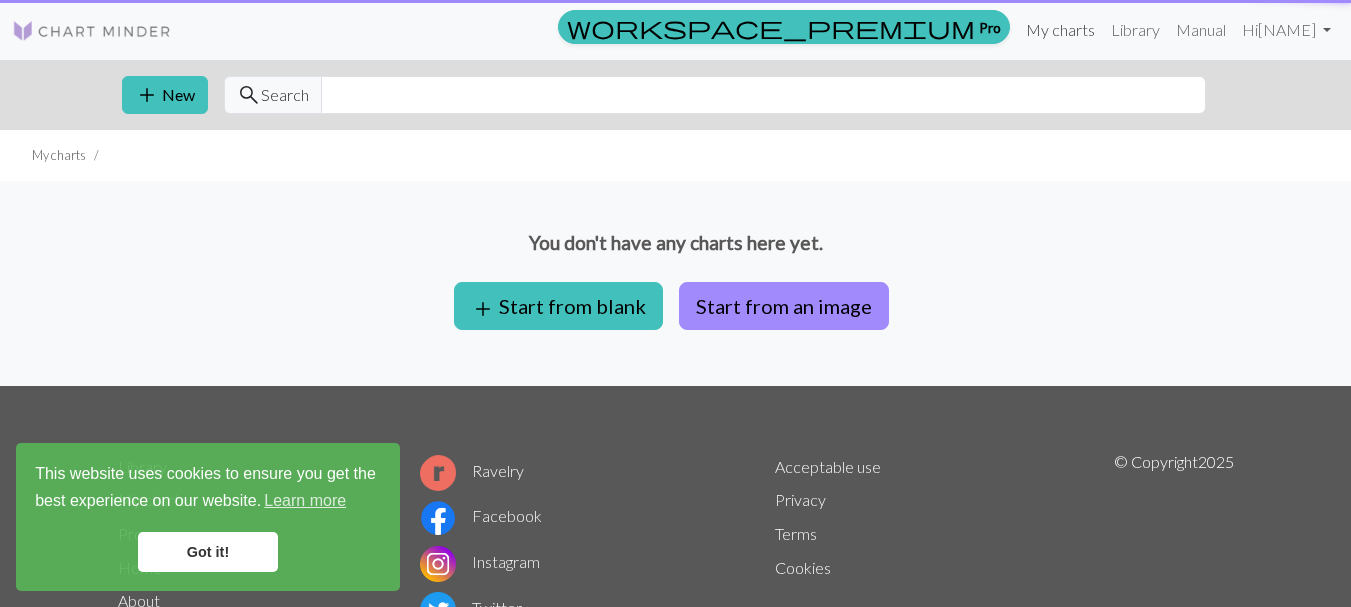click on "My charts" at bounding box center [1060, 30] 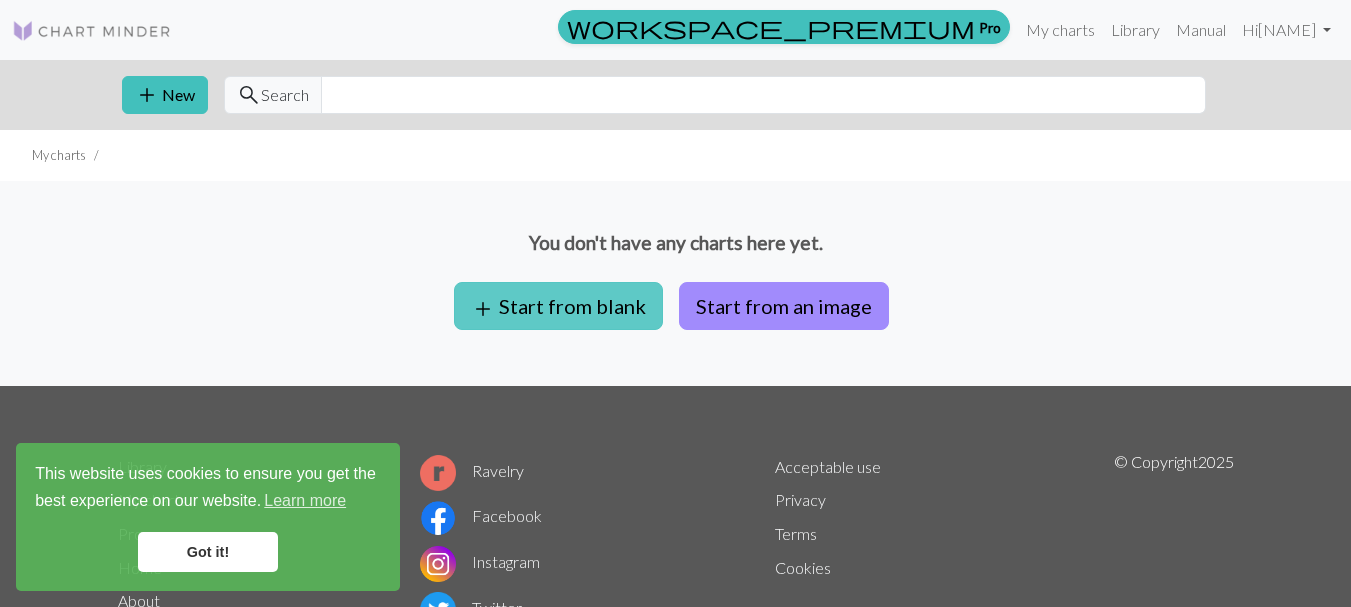 click on "add   Start from blank" at bounding box center (558, 306) 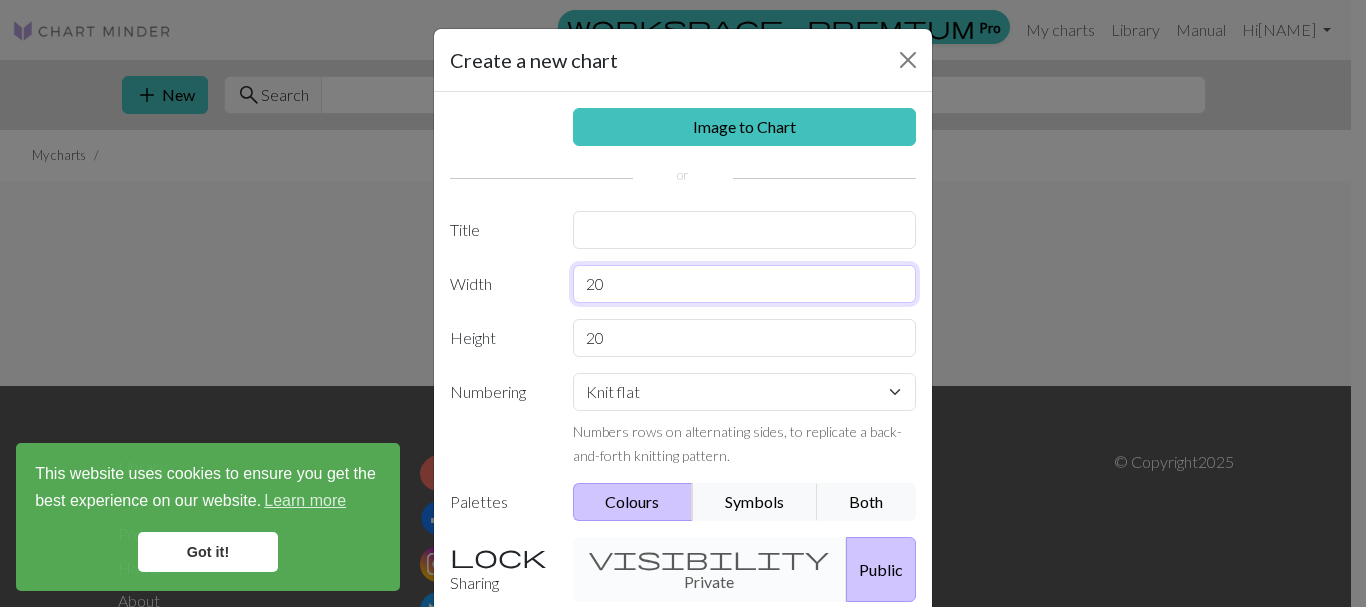 click on "20" at bounding box center (745, 284) 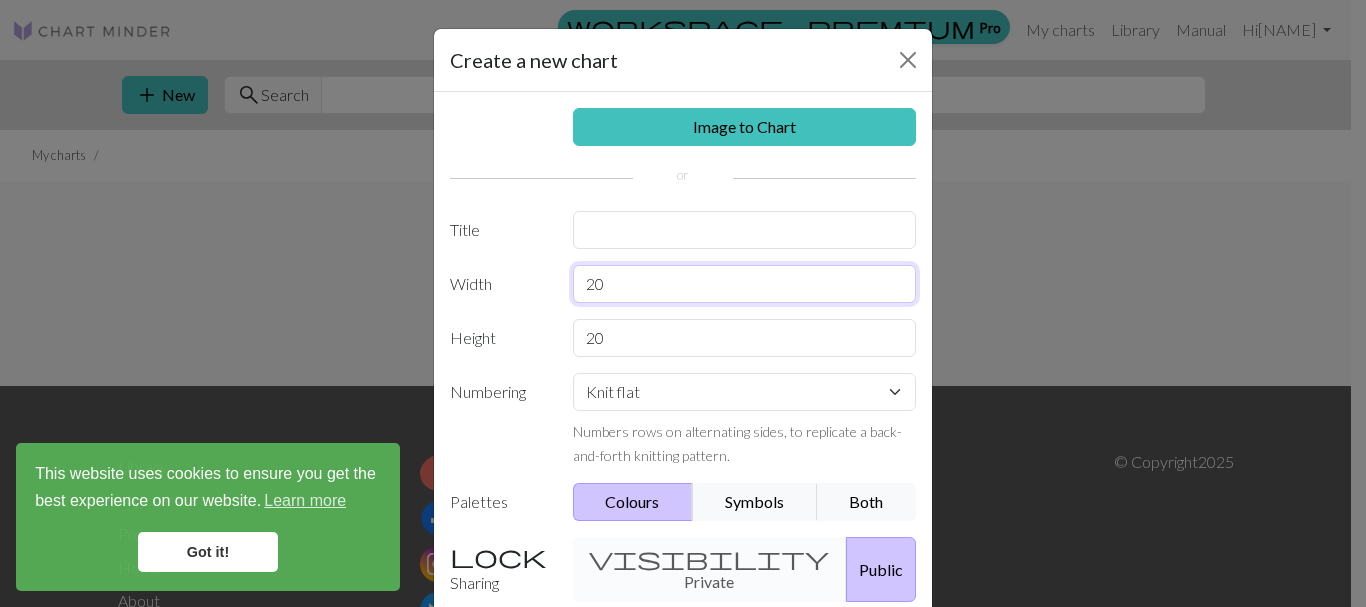 type on "2" 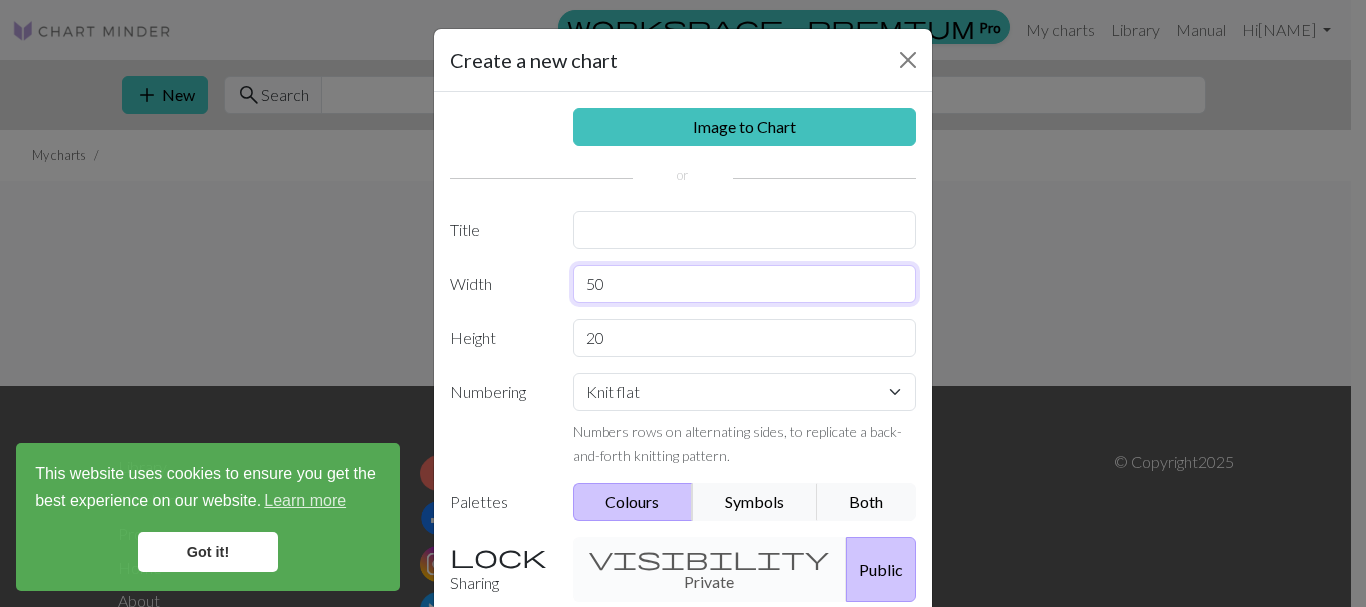 type on "50" 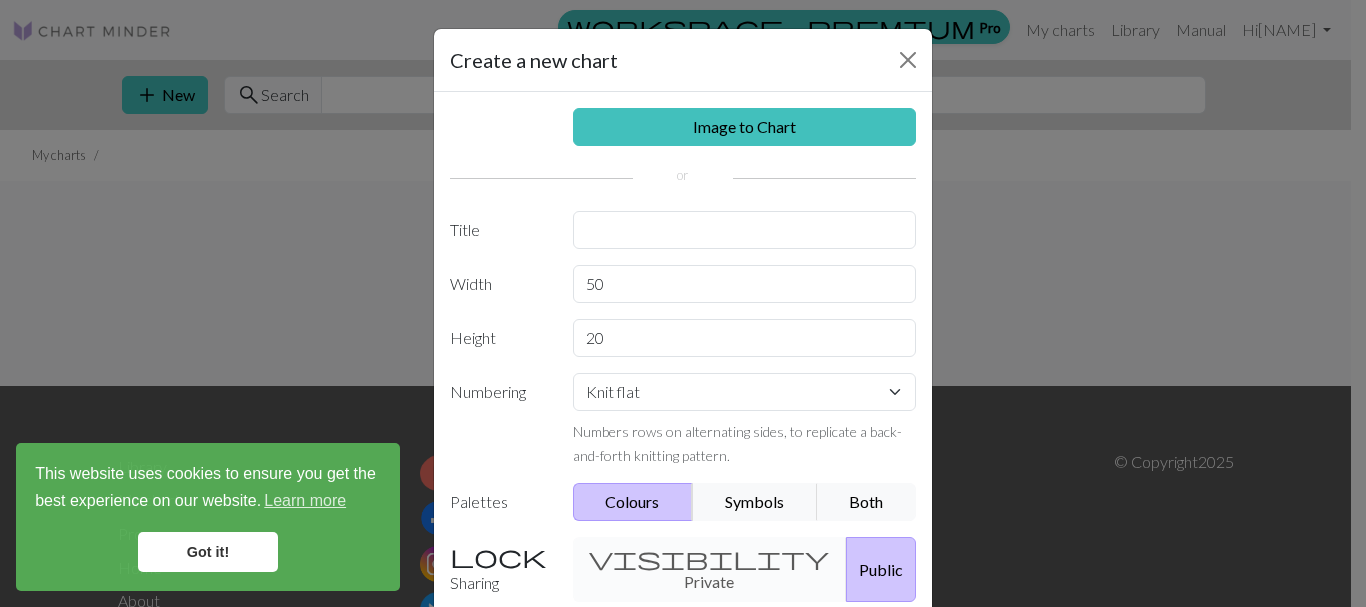 click on "Image to Chart Title Width 50 Height 20 Numbering Knit flat Knit in the round Lace knitting Cross stitch Numbers rows on alternating sides, to replicate a back-and-forth knitting pattern. Palettes Colours Symbols Both Sharing visibility  Private Public Your chart will be publicly available workspace_premium Become a Pro user   to  create private charts" at bounding box center [683, 415] 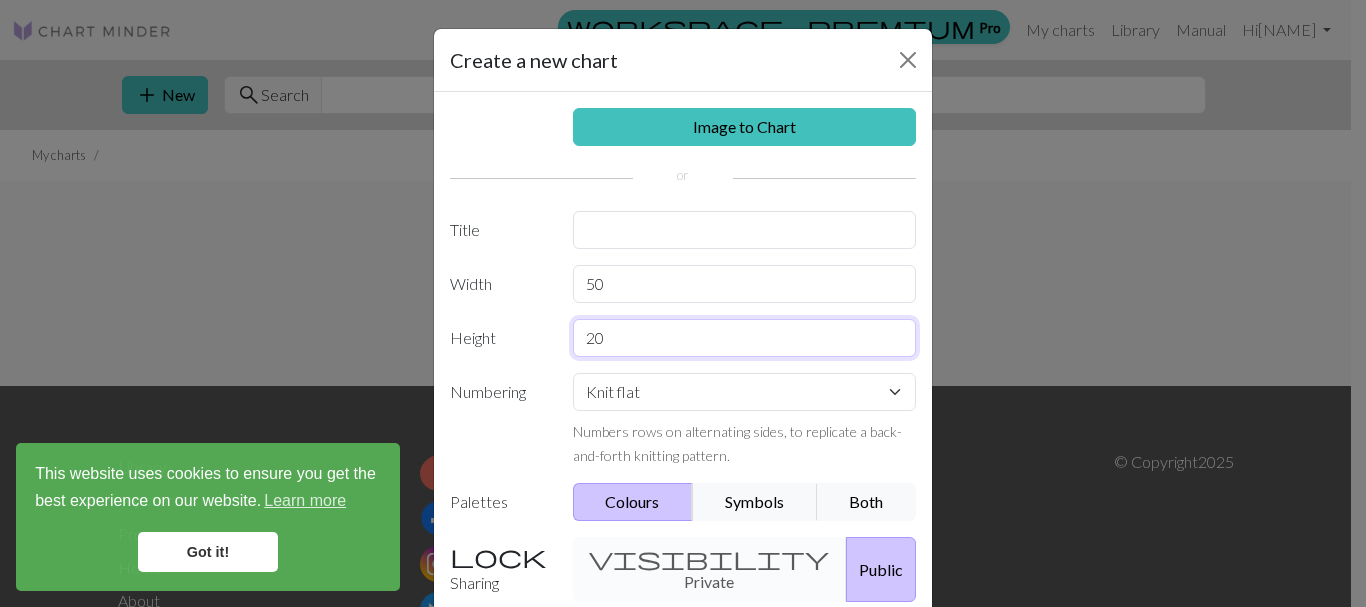 click on "20" at bounding box center (745, 338) 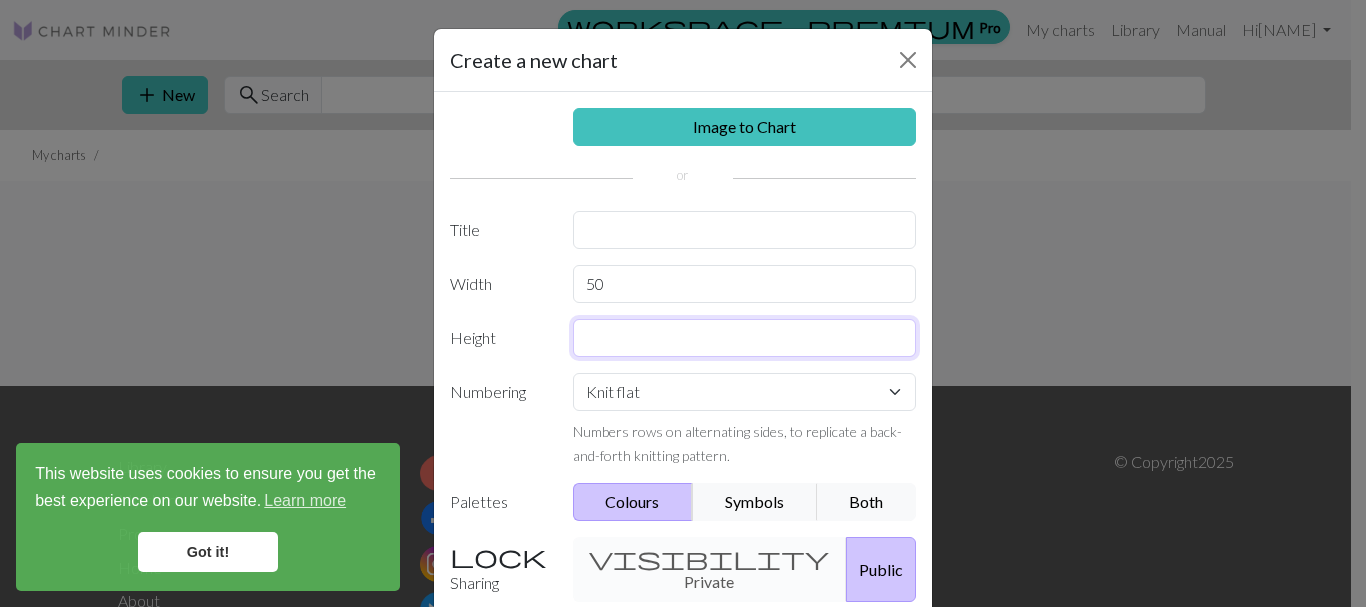 type on "2" 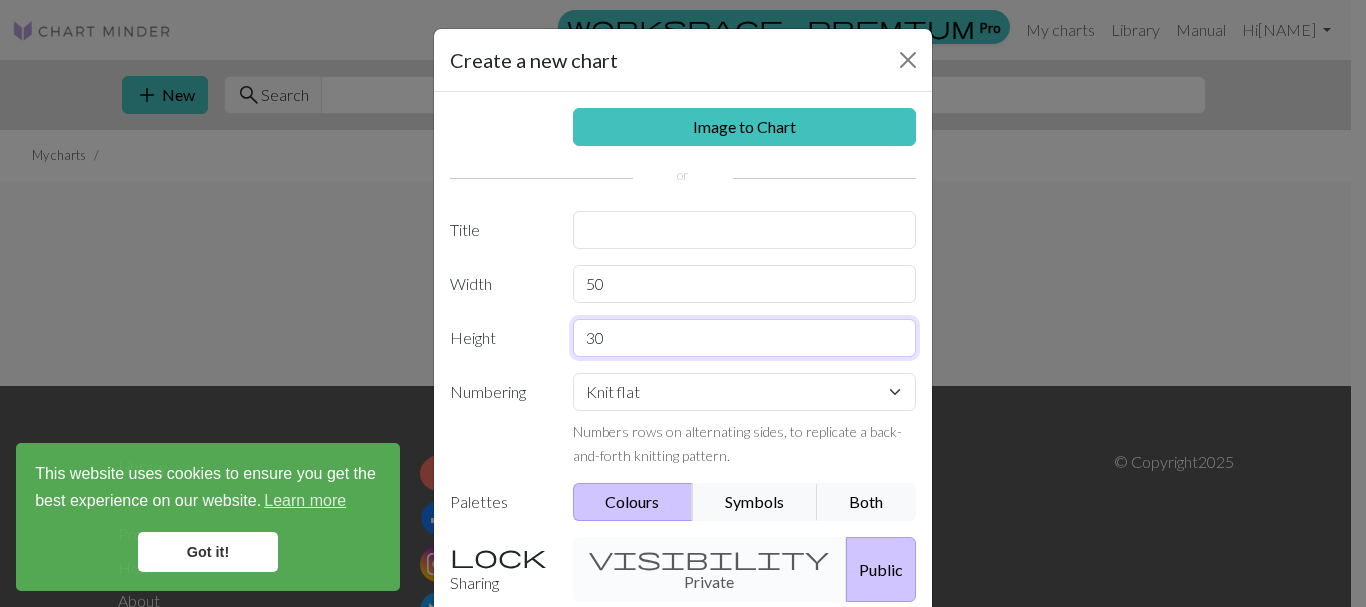 type on "30" 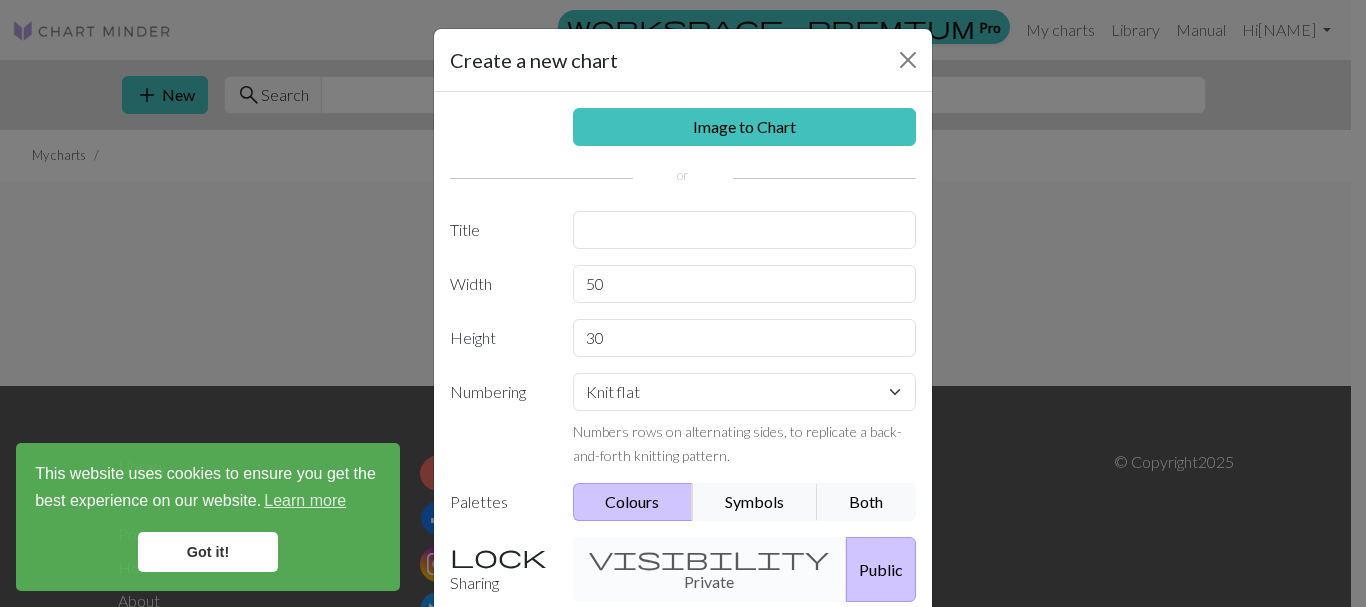 click on "Colours" at bounding box center [633, 502] 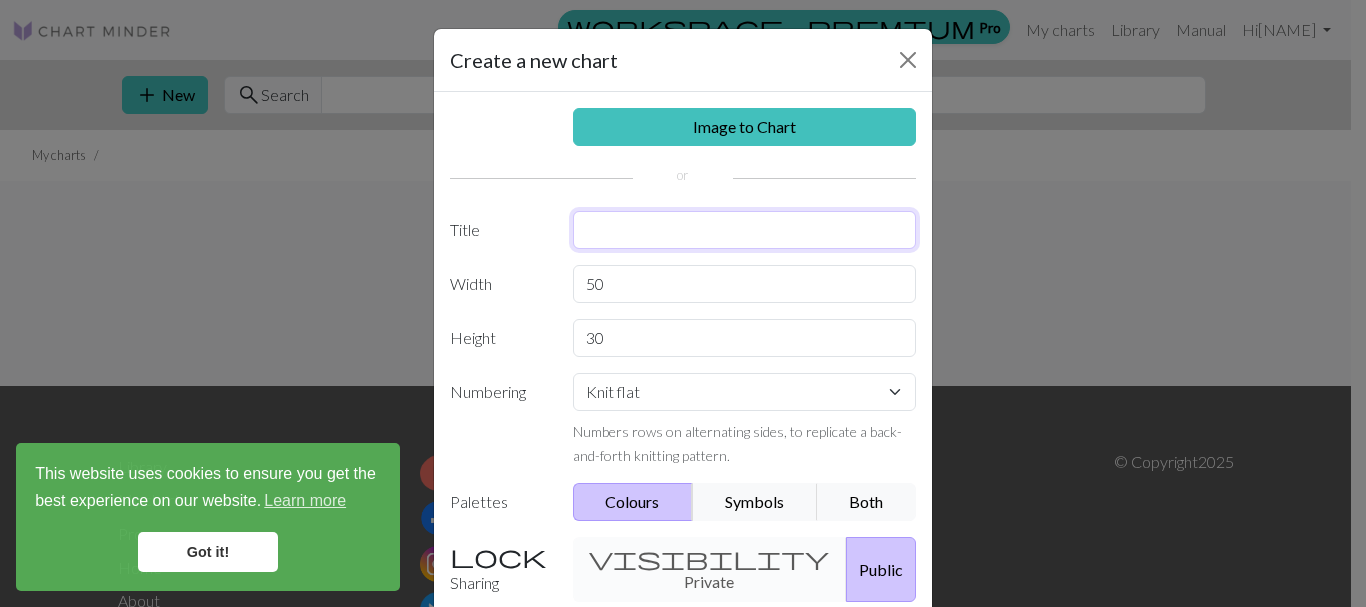 click at bounding box center [745, 230] 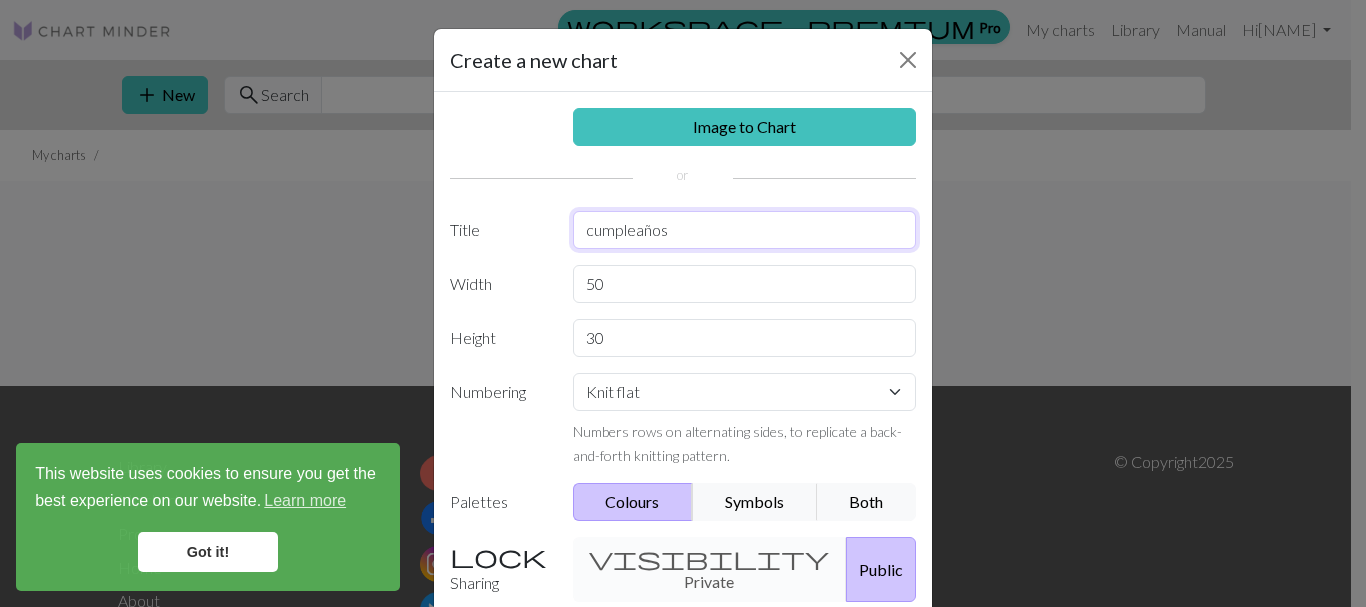 type on "cumpleaños" 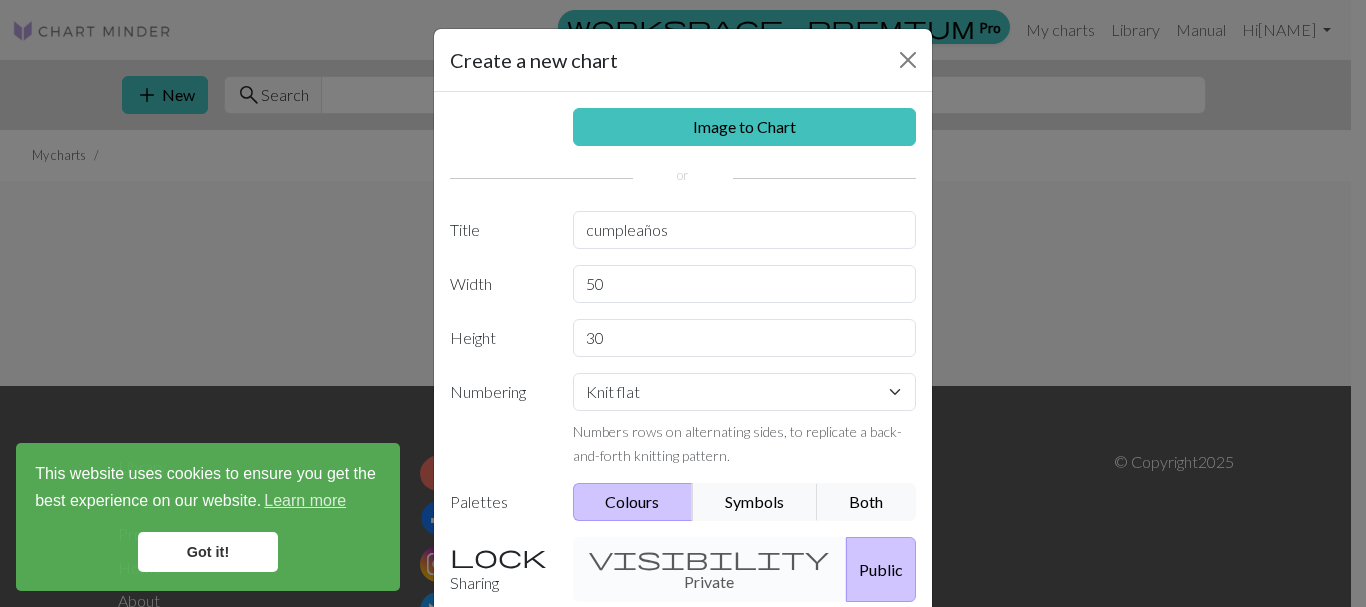 click on "Create a new chart" at bounding box center [683, 60] 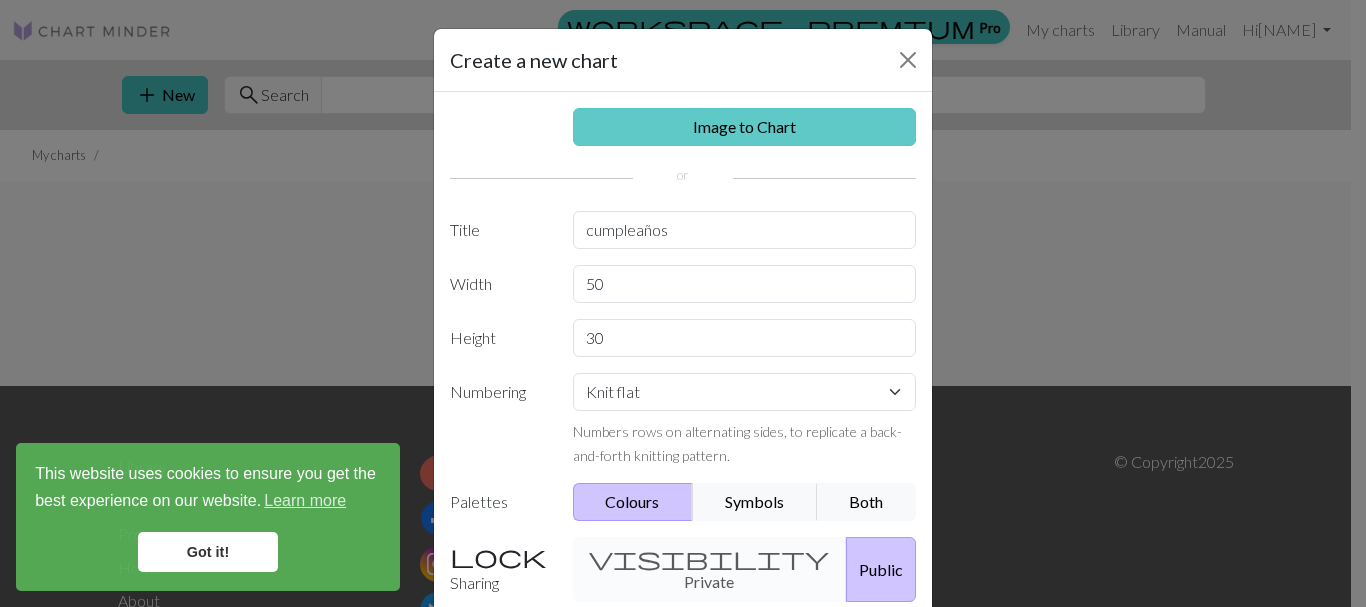 click on "Image to Chart" at bounding box center (745, 127) 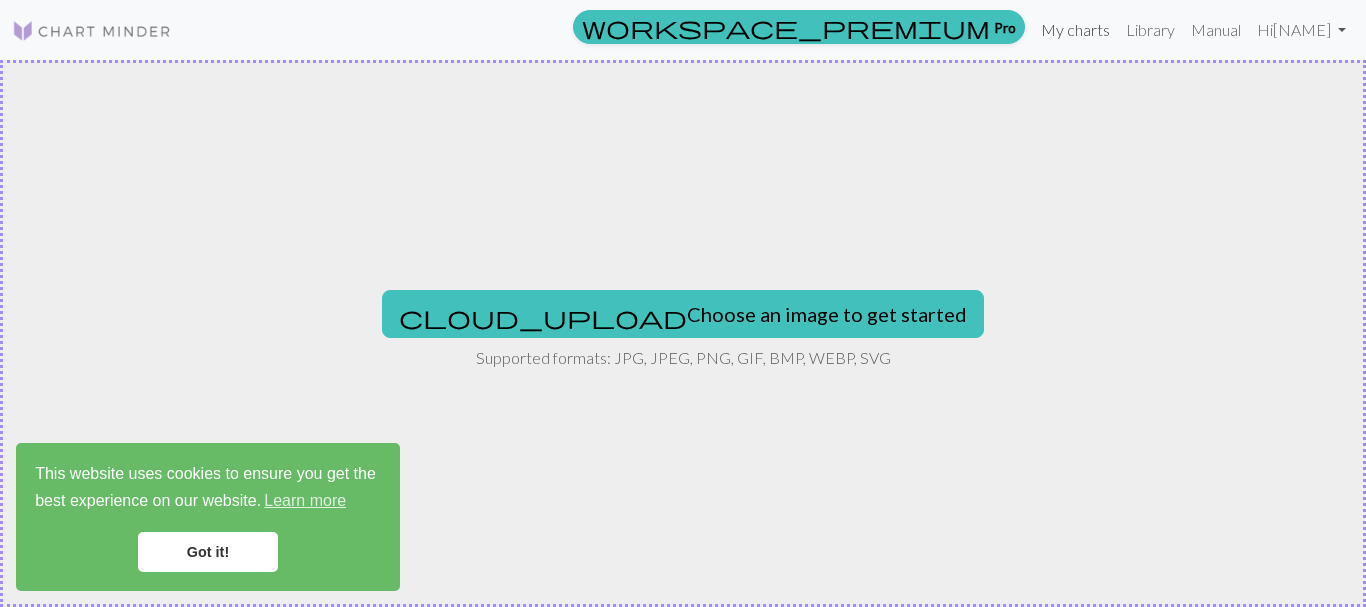 click on "My charts" at bounding box center (1075, 30) 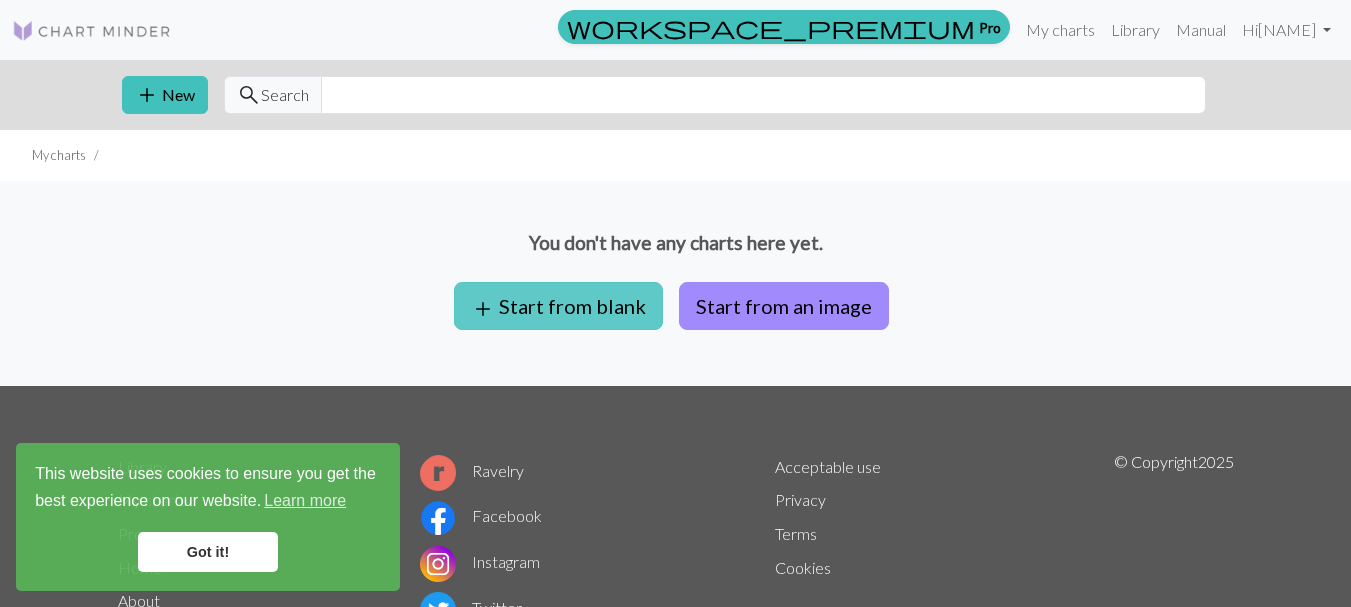 click on "add   Start from blank" at bounding box center (558, 306) 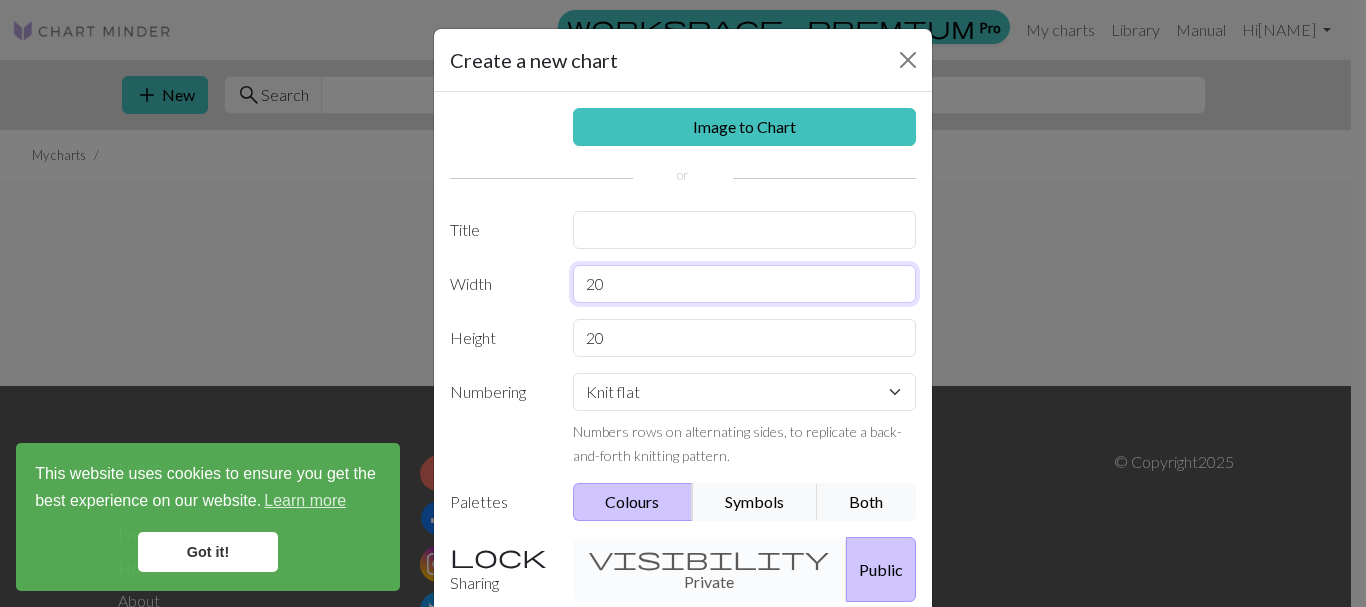 click on "20" at bounding box center (745, 284) 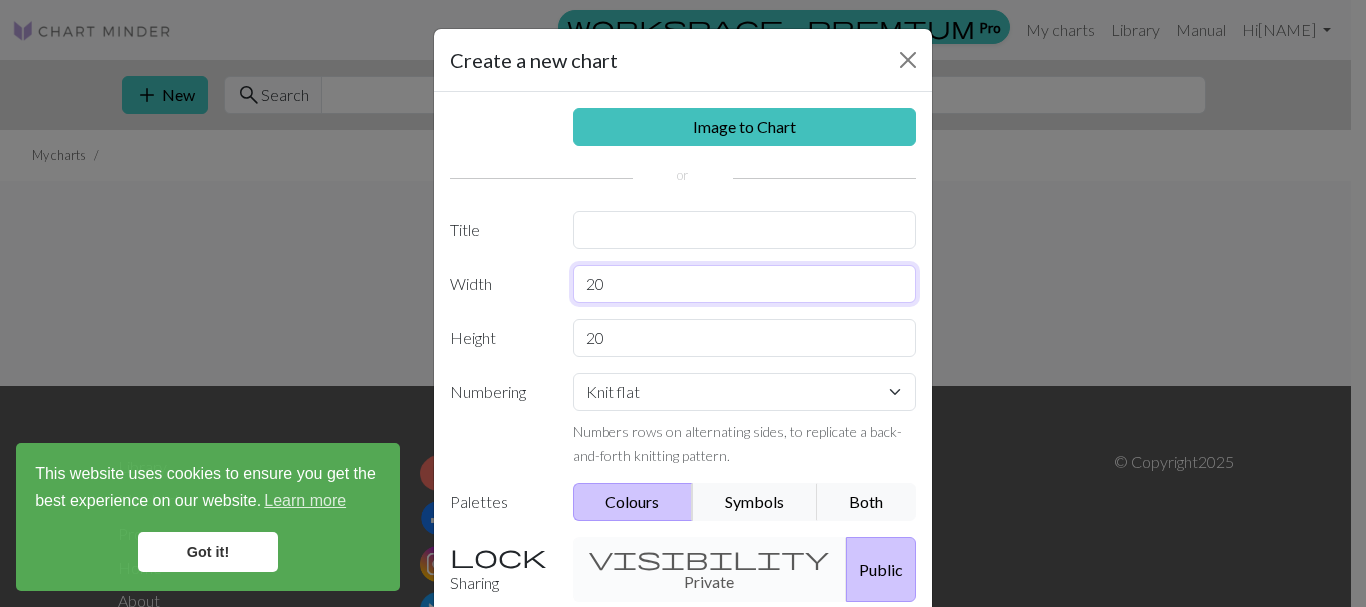 type on "2" 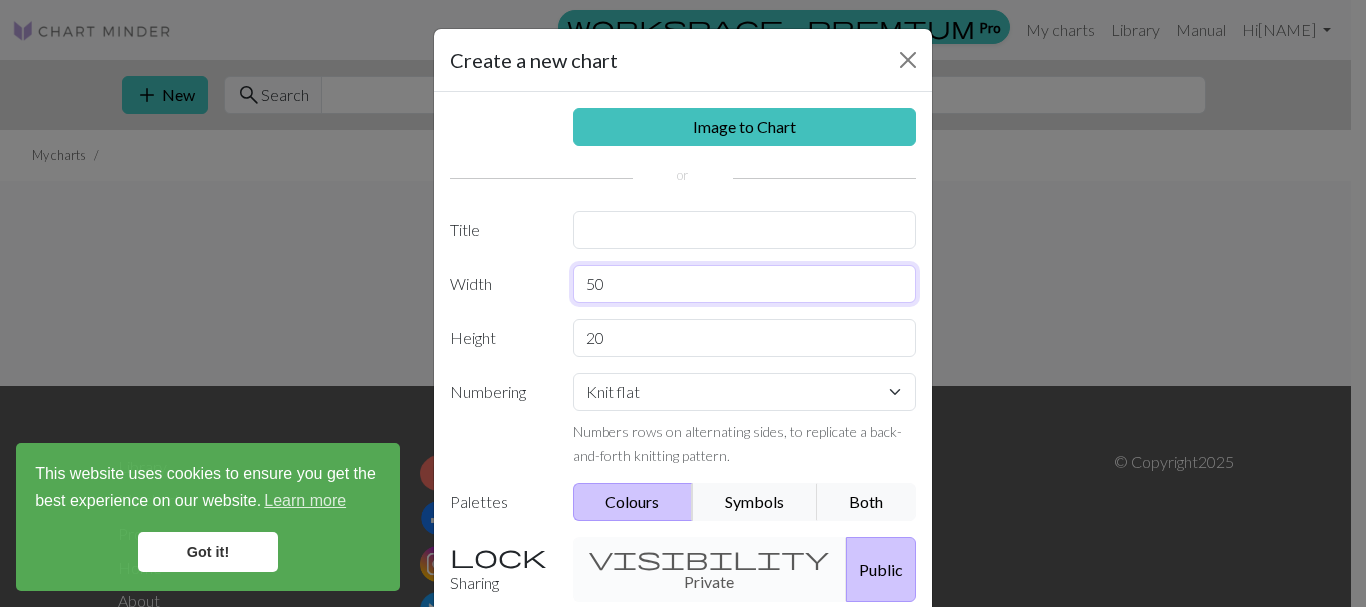 type on "50" 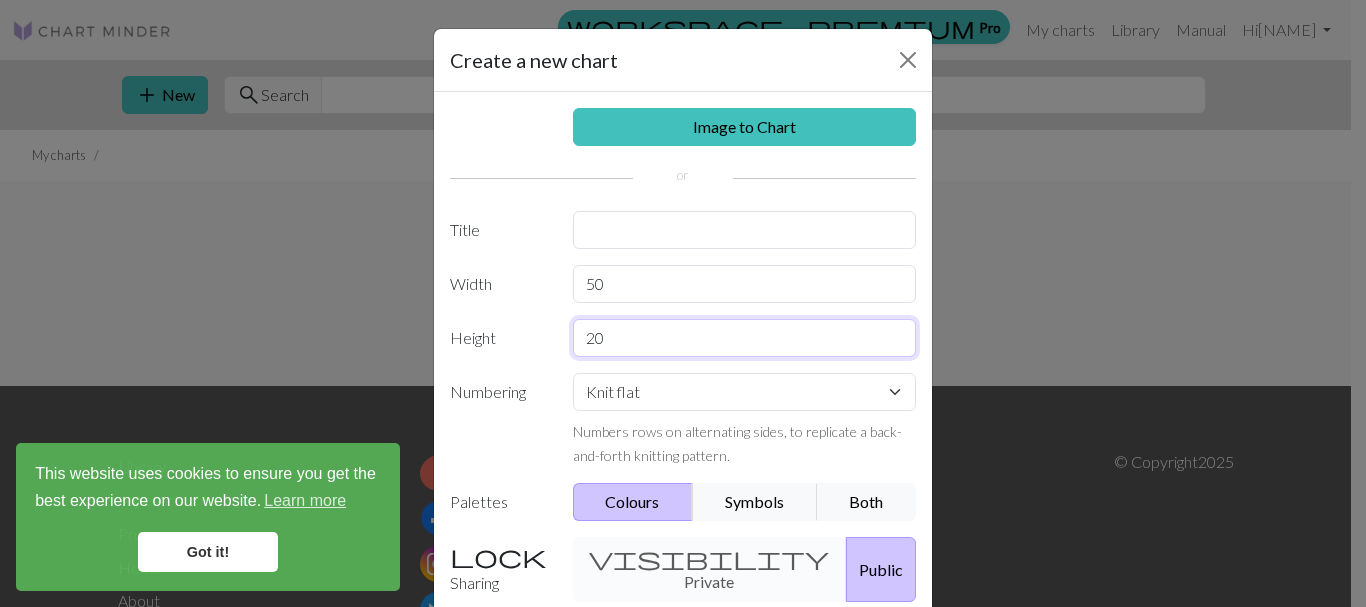 click on "20" at bounding box center [745, 338] 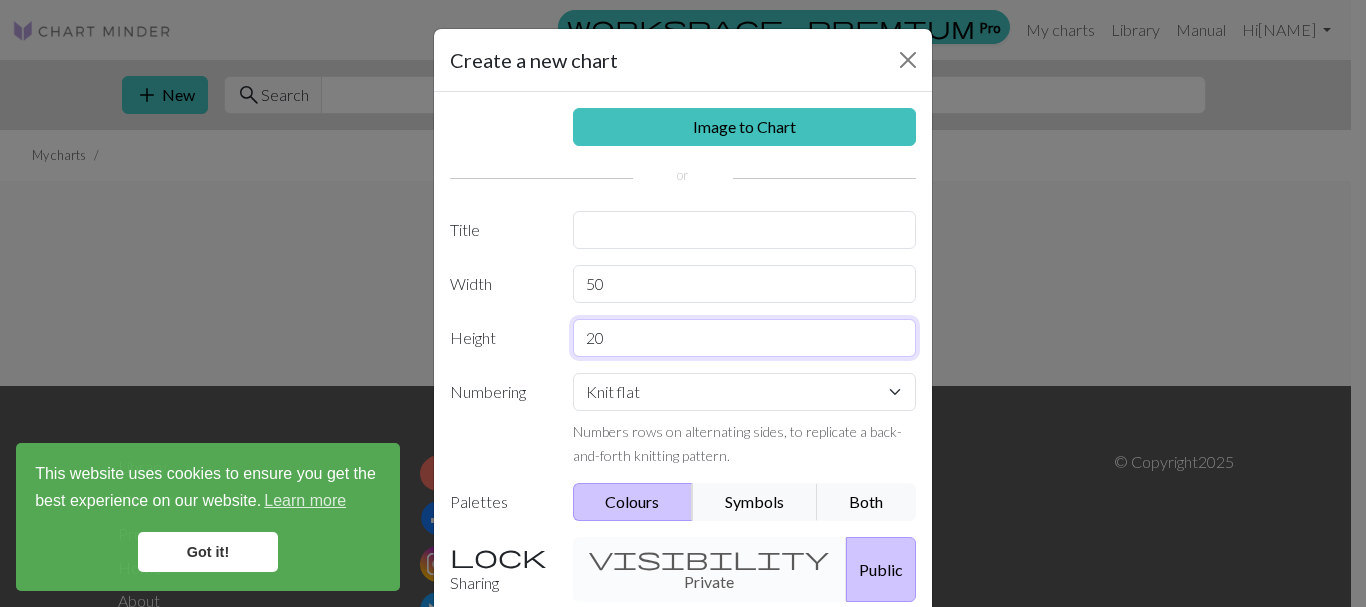 type on "2" 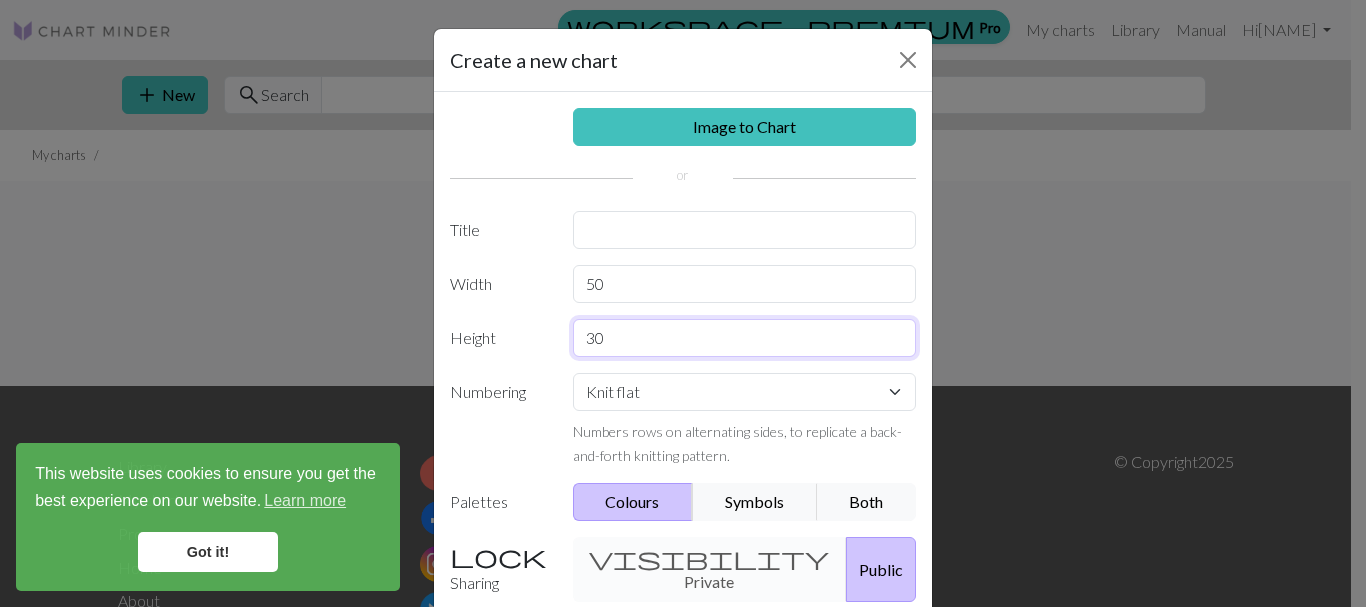 type on "30" 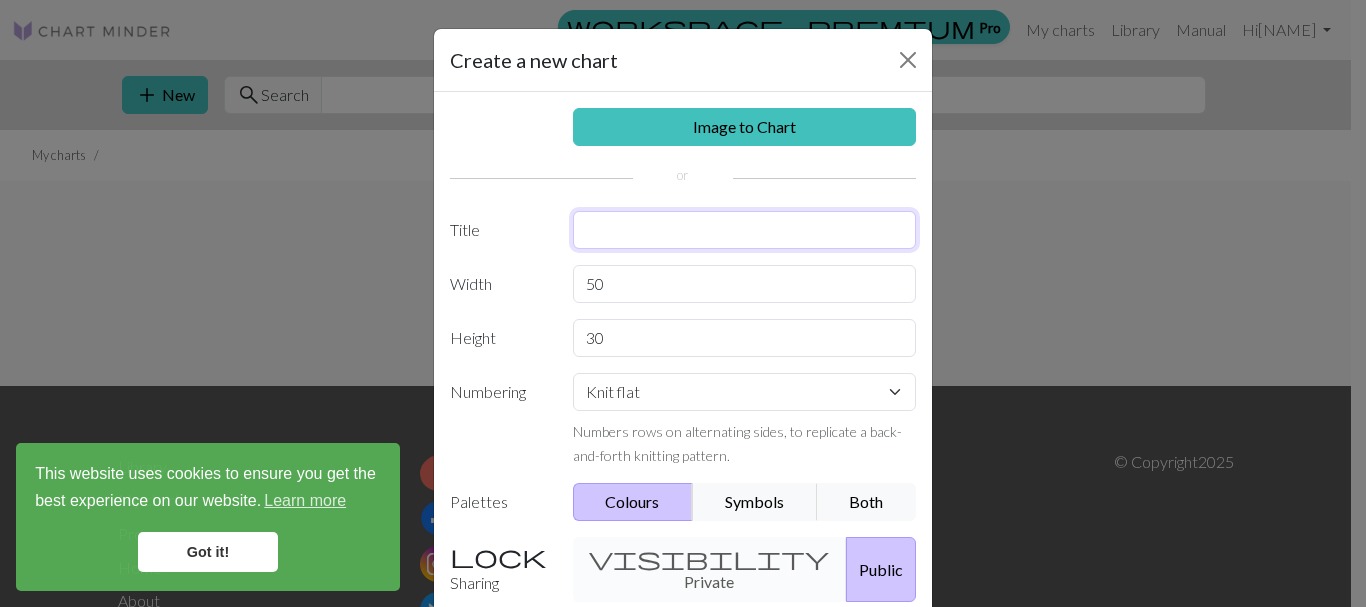 click at bounding box center (745, 230) 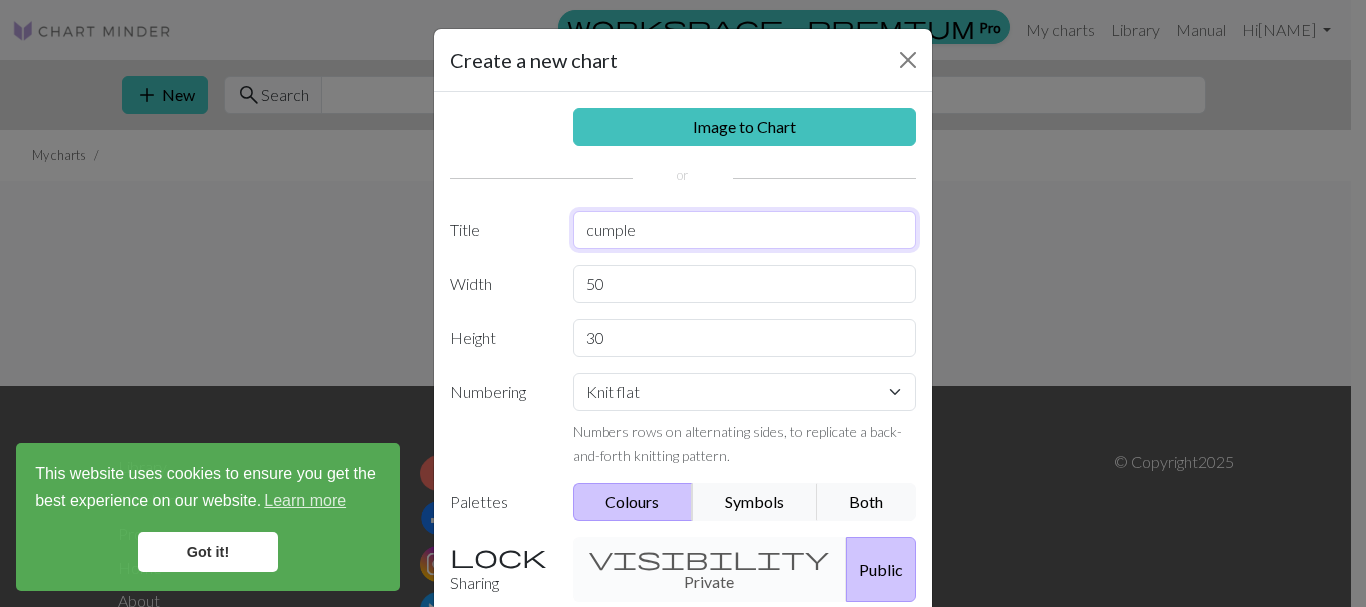 type on "cumple" 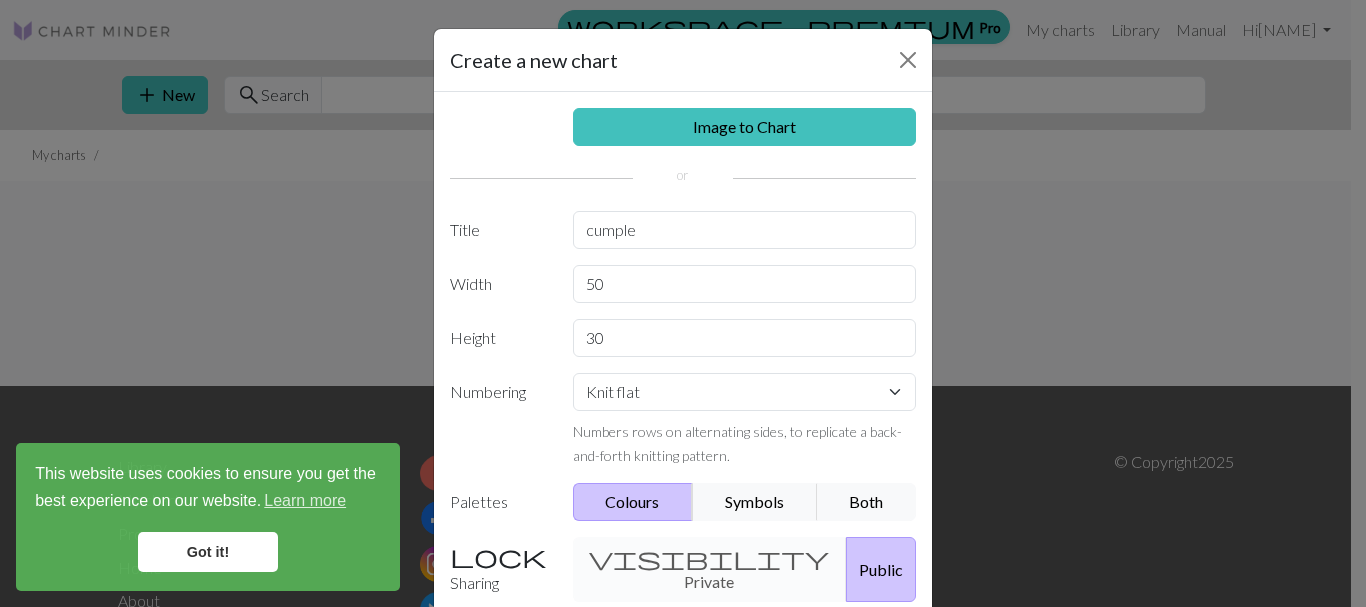 click on "Public" at bounding box center [881, 569] 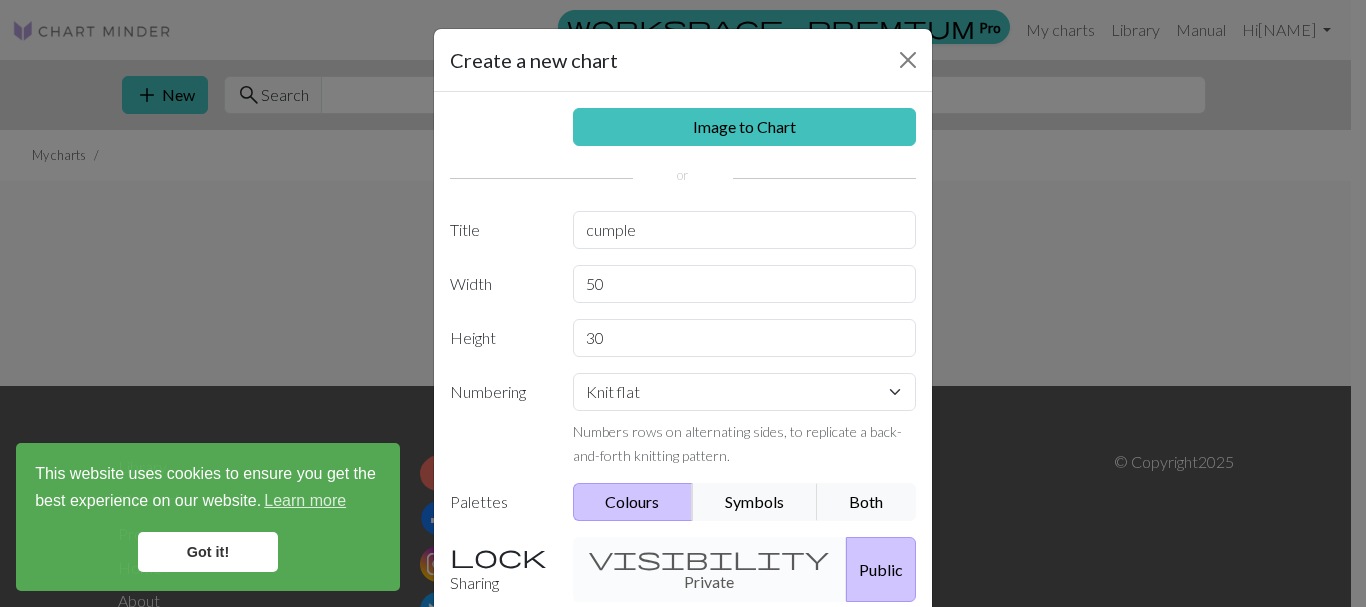 click on "Your chart will be publicly available workspace_premium Become a Pro user   to  create private charts" at bounding box center [806, 654] 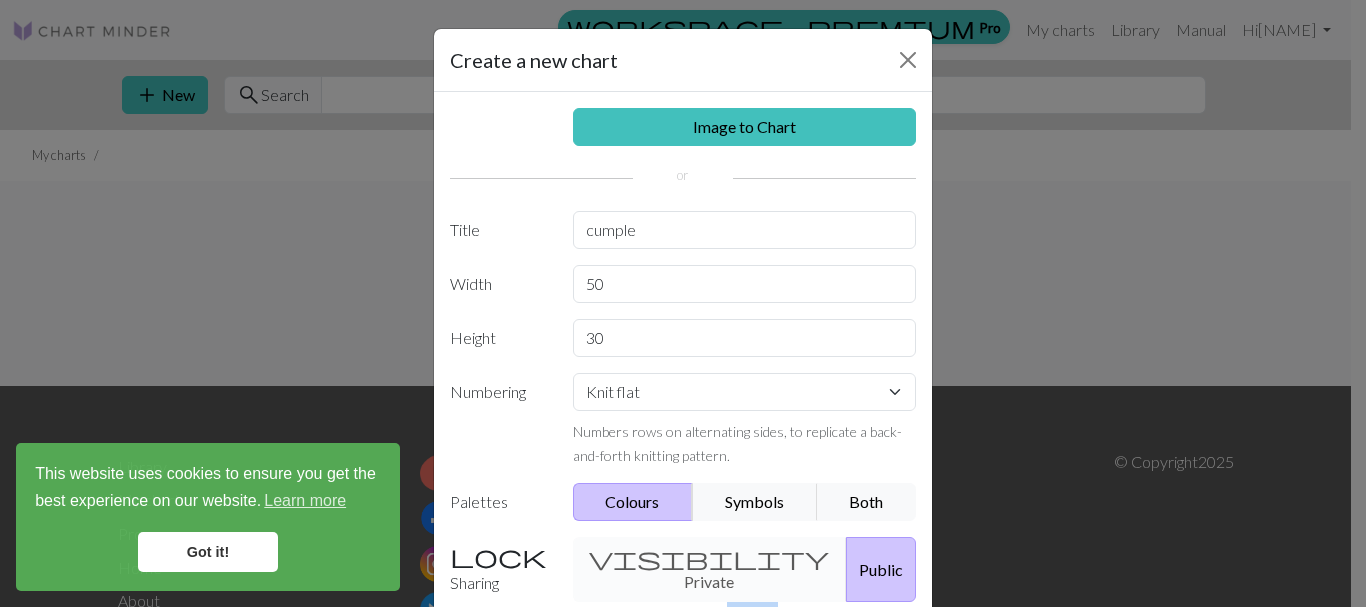 click on "Your chart will be publicly available" at bounding box center (675, 614) 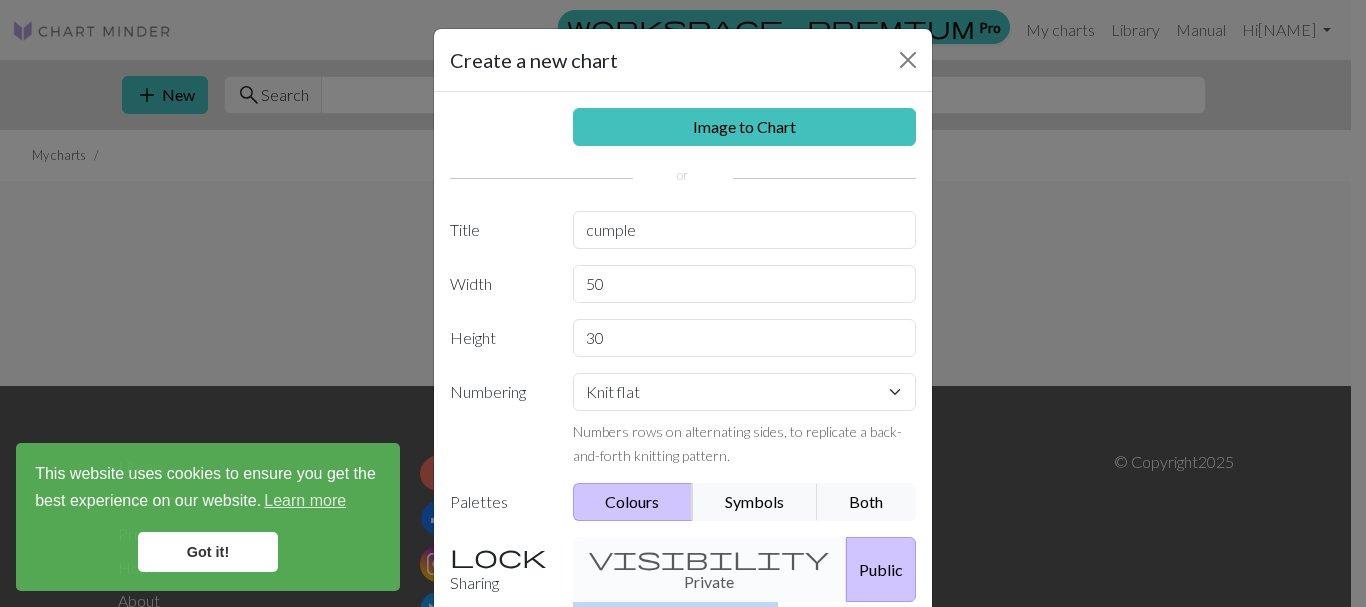 click on "Your chart will be publicly available" at bounding box center [675, 614] 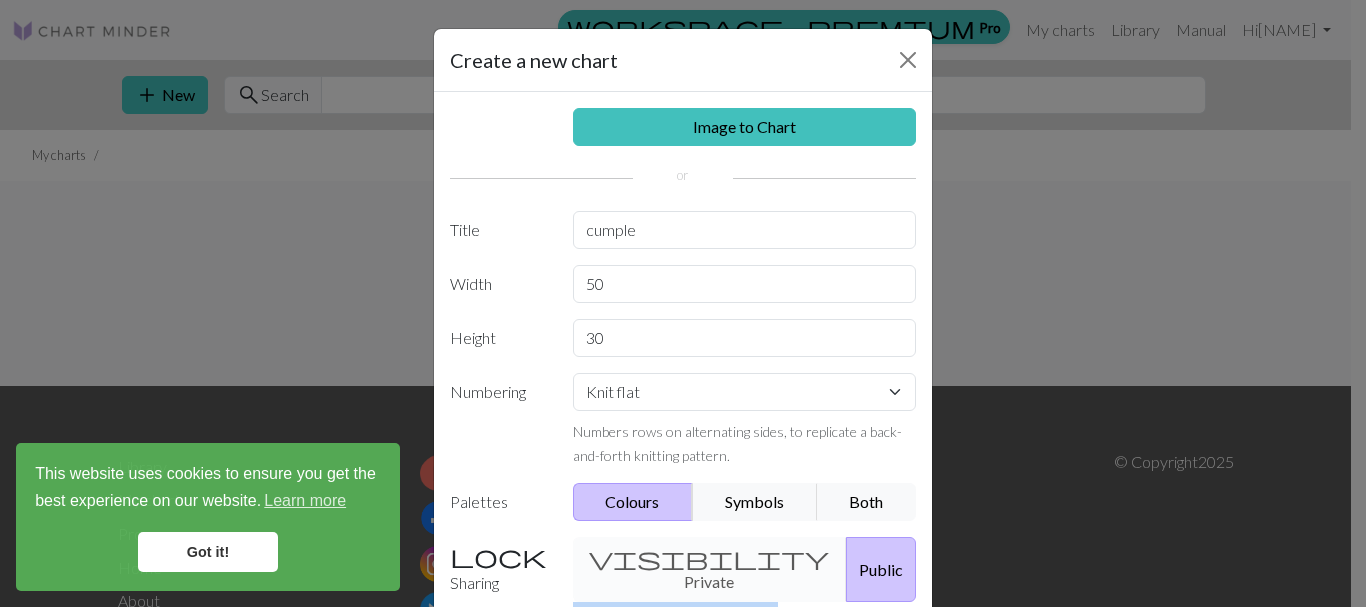 click on "Colours" at bounding box center [633, 502] 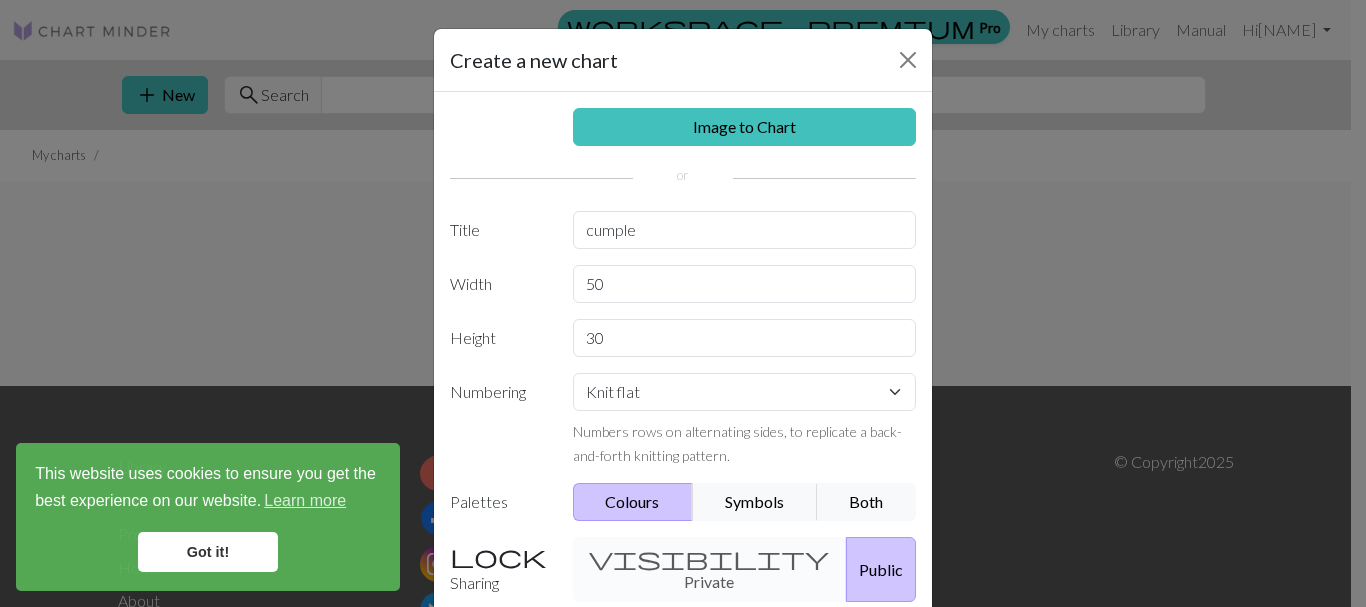 click on "Sharing visibility  Private Public Your chart will be publicly available workspace_premium Become a Pro user   to  create private charts" at bounding box center (683, 621) 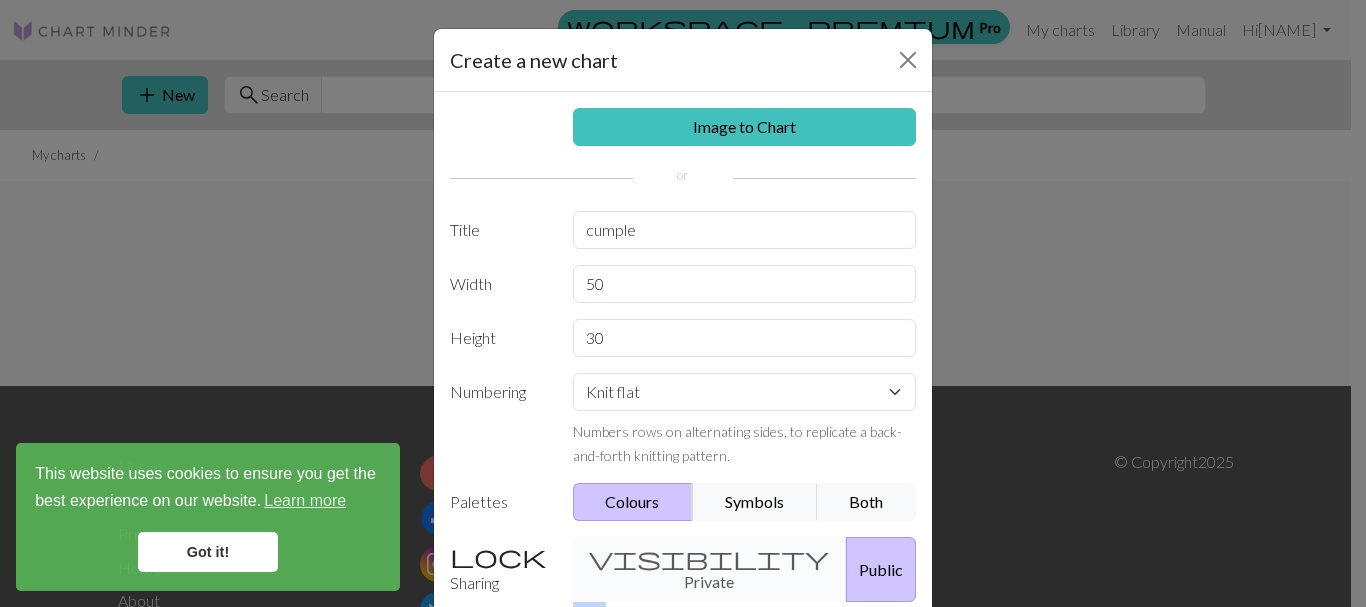 click on "Sharing visibility  Private Public Your chart will be publicly available workspace_premium Become a Pro user   to  create private charts" at bounding box center [683, 621] 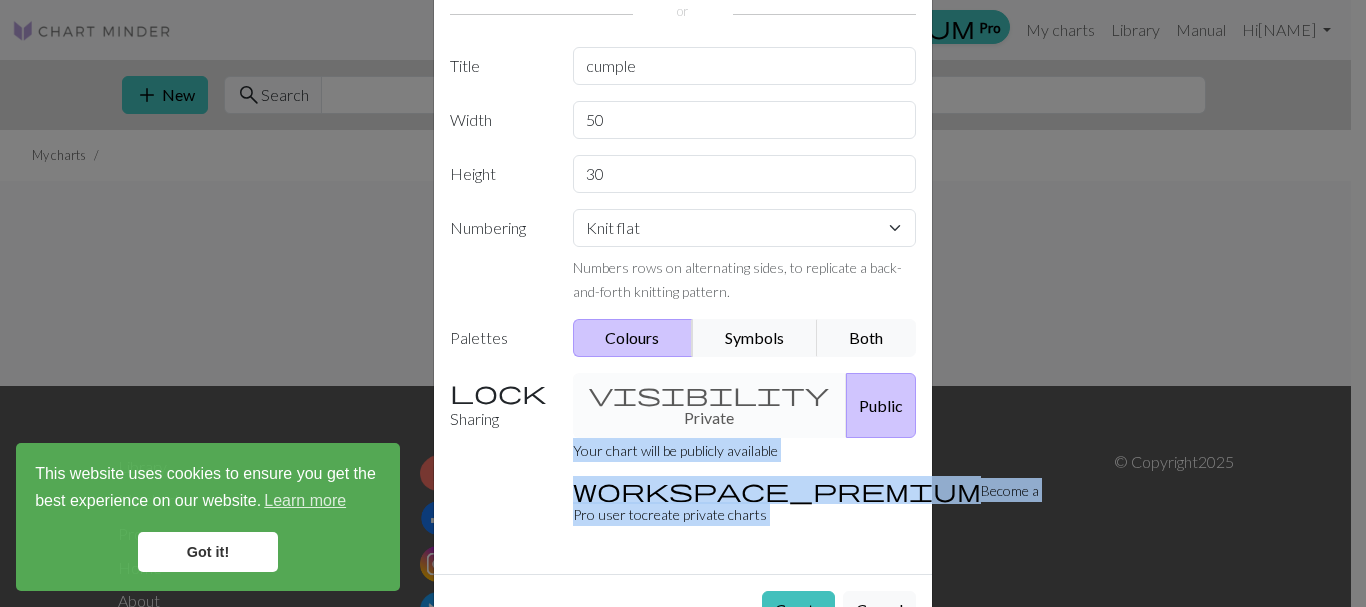 scroll, scrollTop: 183, scrollLeft: 0, axis: vertical 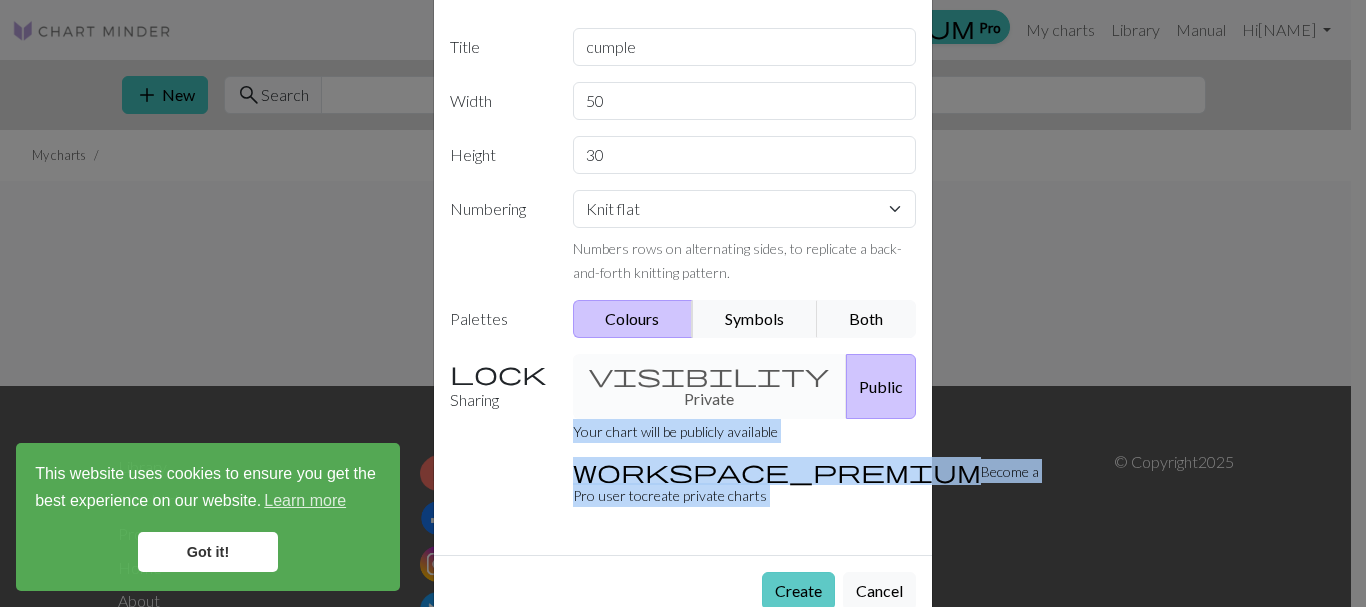 drag, startPoint x: 885, startPoint y: 601, endPoint x: 813, endPoint y: 544, distance: 91.83137 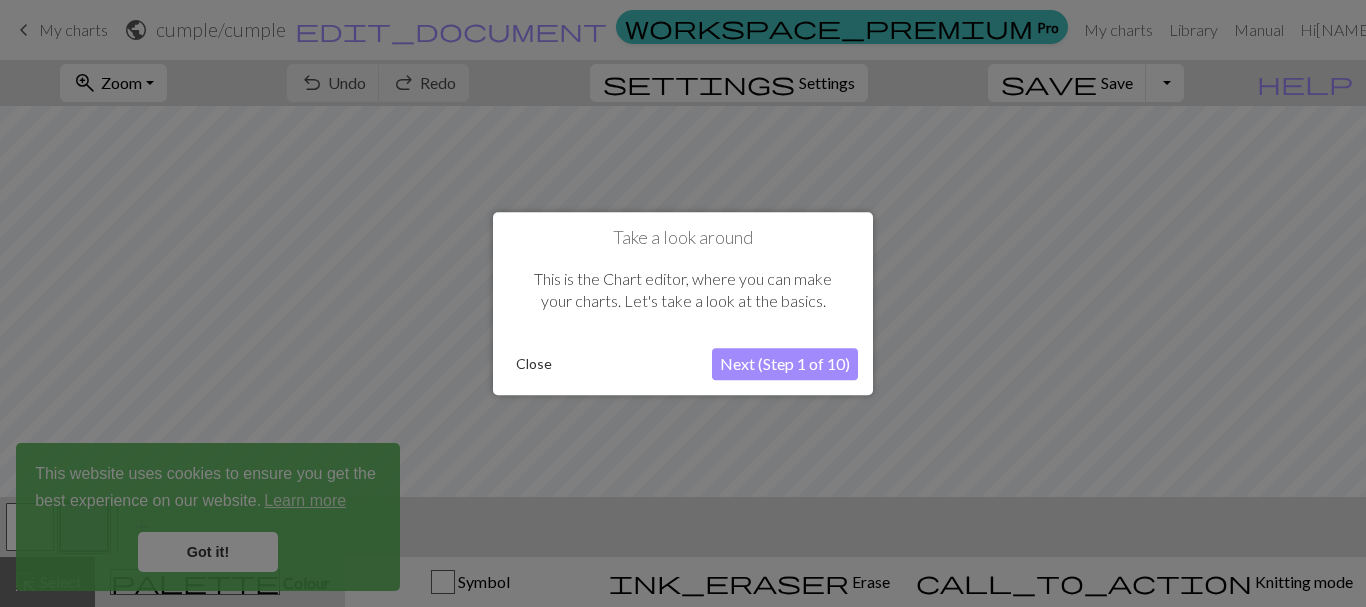 click at bounding box center (683, 303) 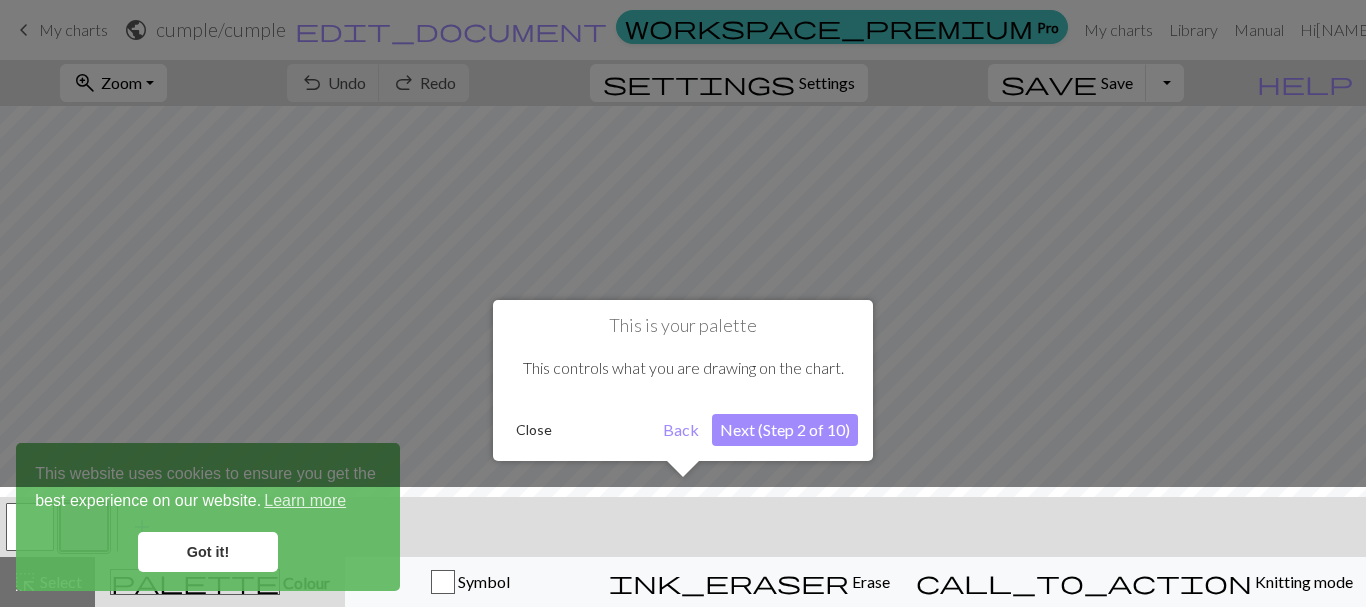 click at bounding box center [683, 303] 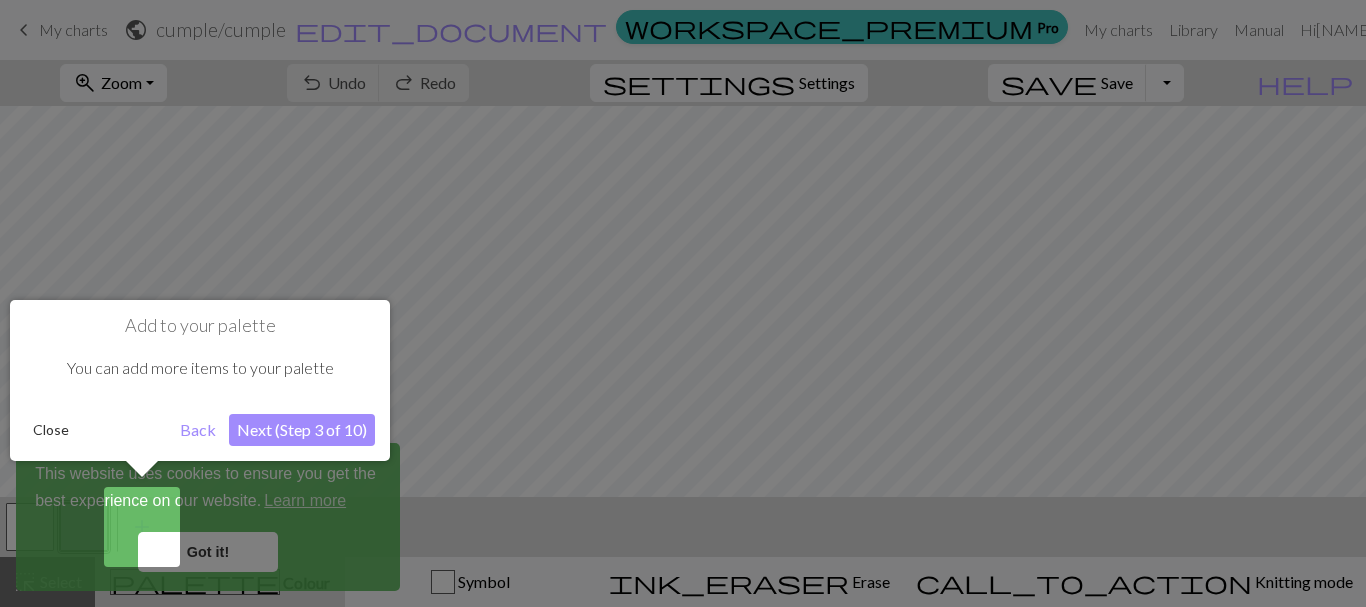 drag, startPoint x: 883, startPoint y: 297, endPoint x: 659, endPoint y: 330, distance: 226.41776 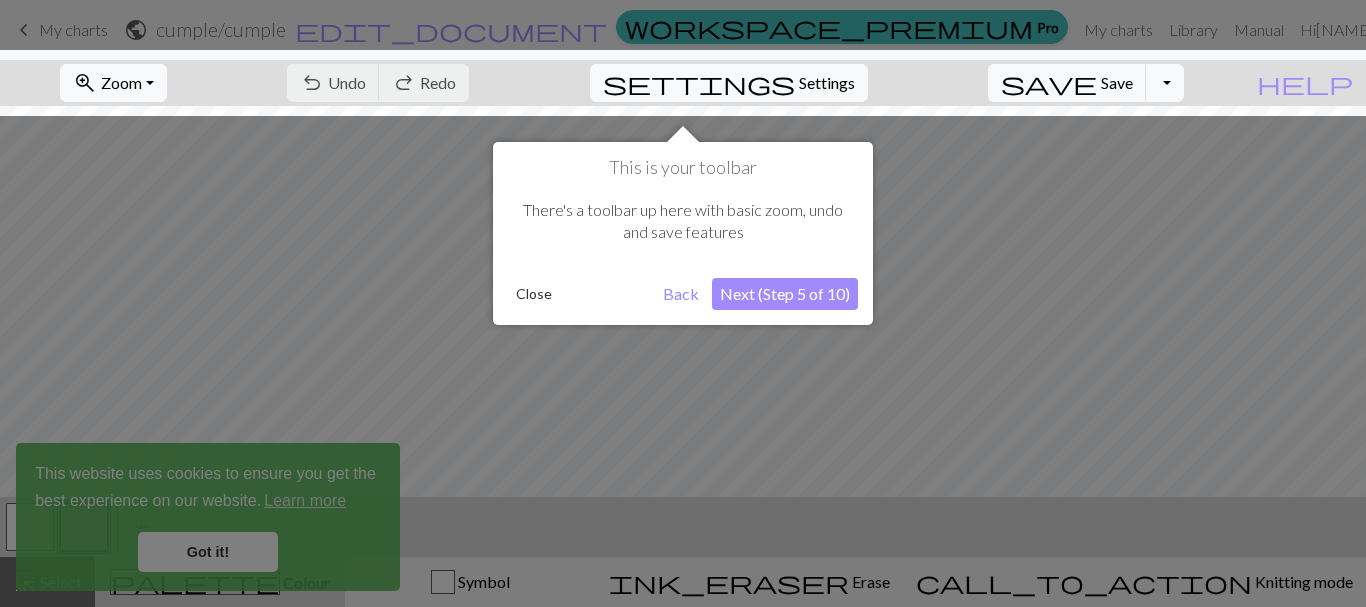 click at bounding box center (683, 303) 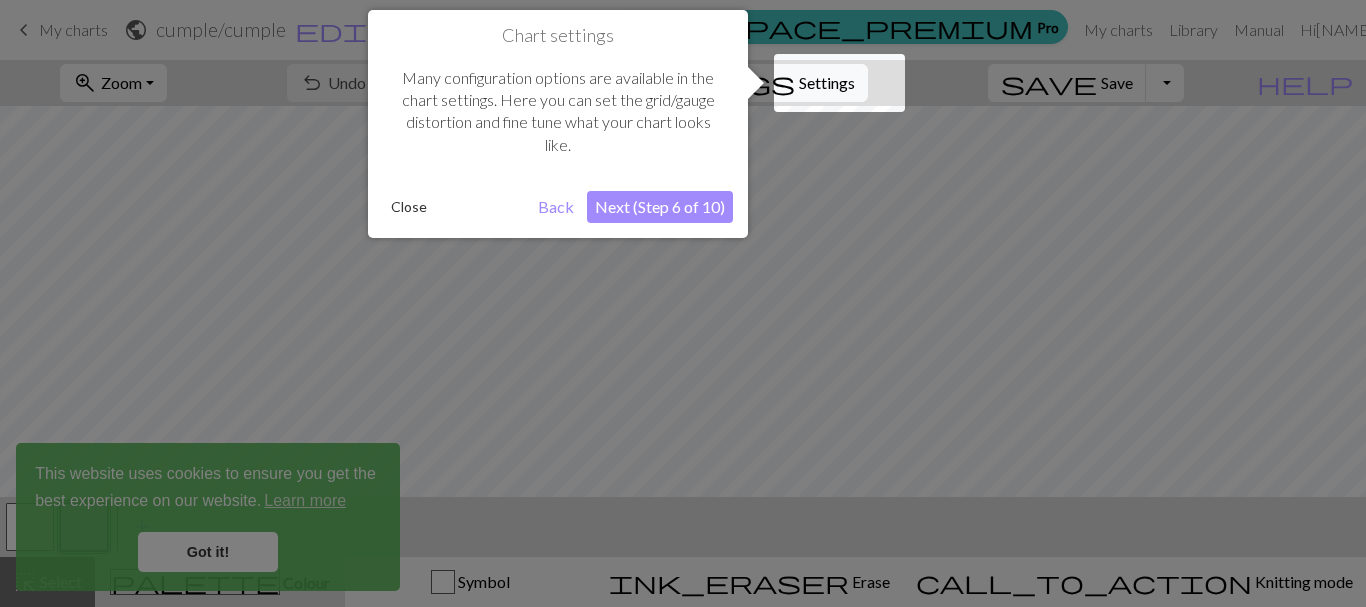 click at bounding box center [683, 303] 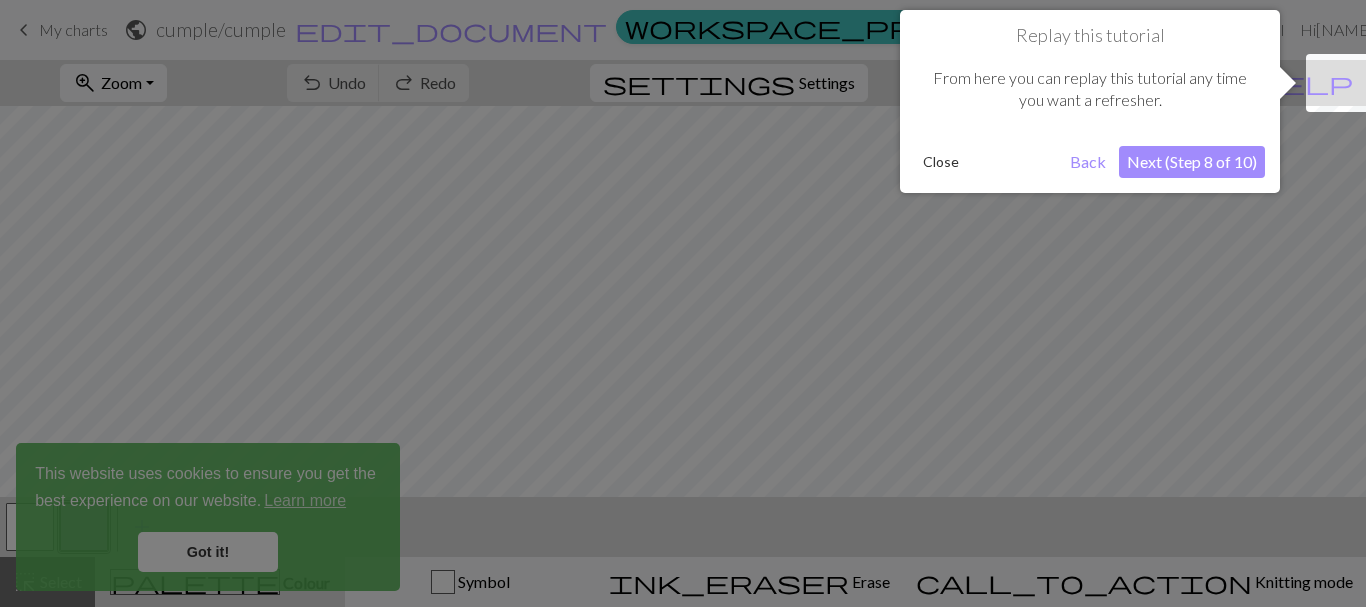 click at bounding box center (683, 303) 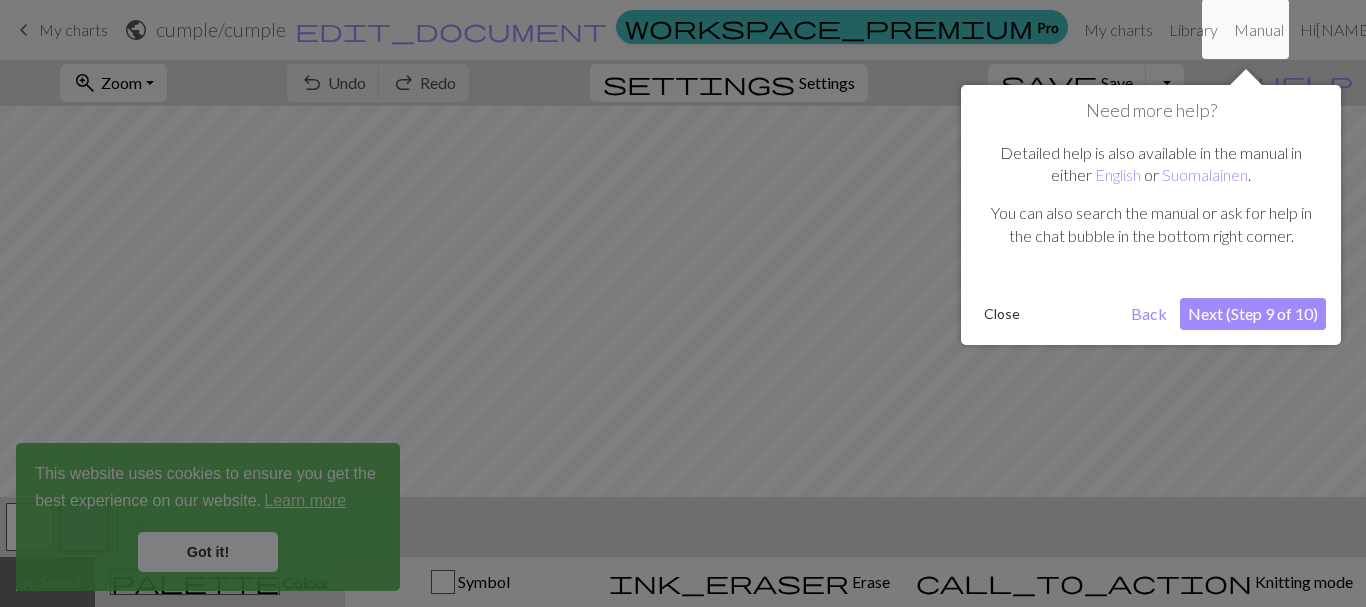 click at bounding box center [683, 303] 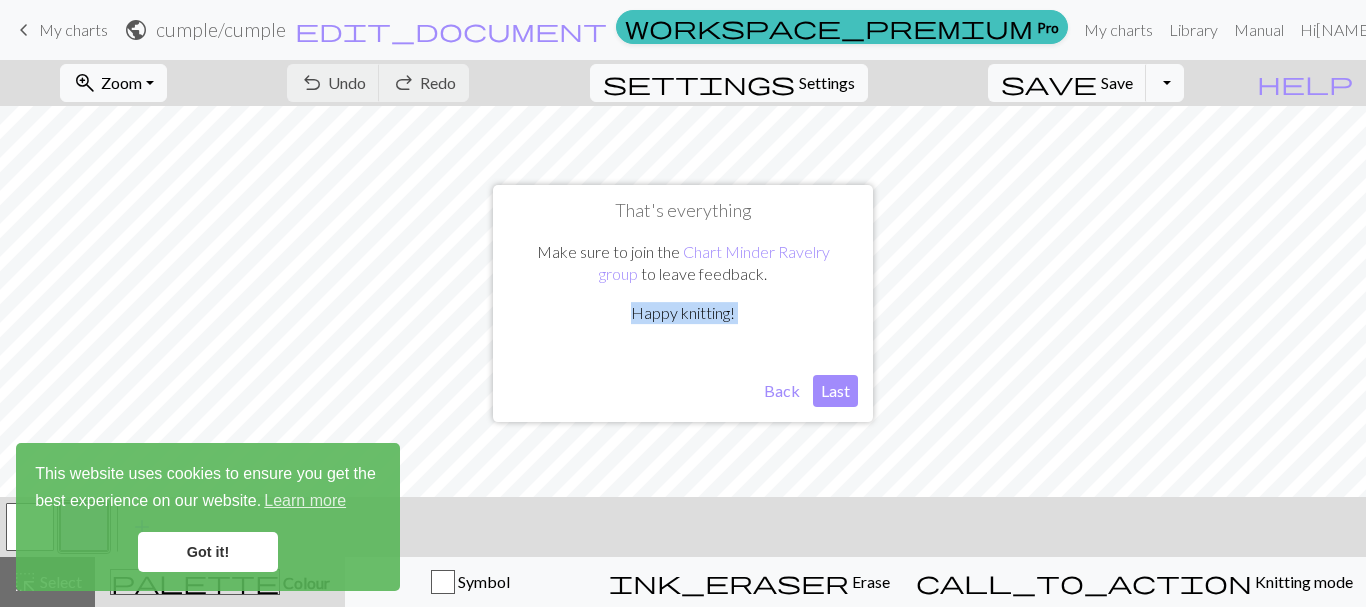 click on "Make sure to join the   Chart Minder Ravelry group   to leave feedback. Happy knitting!" at bounding box center (683, 290) 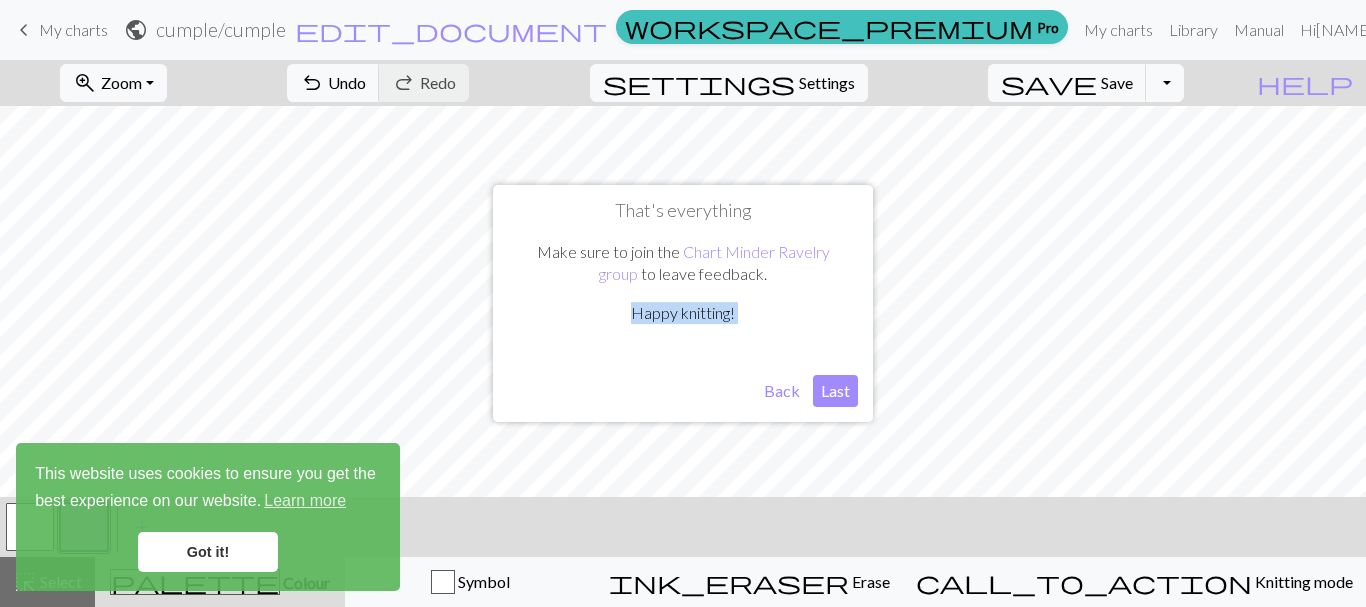 click on "Last" at bounding box center [835, 391] 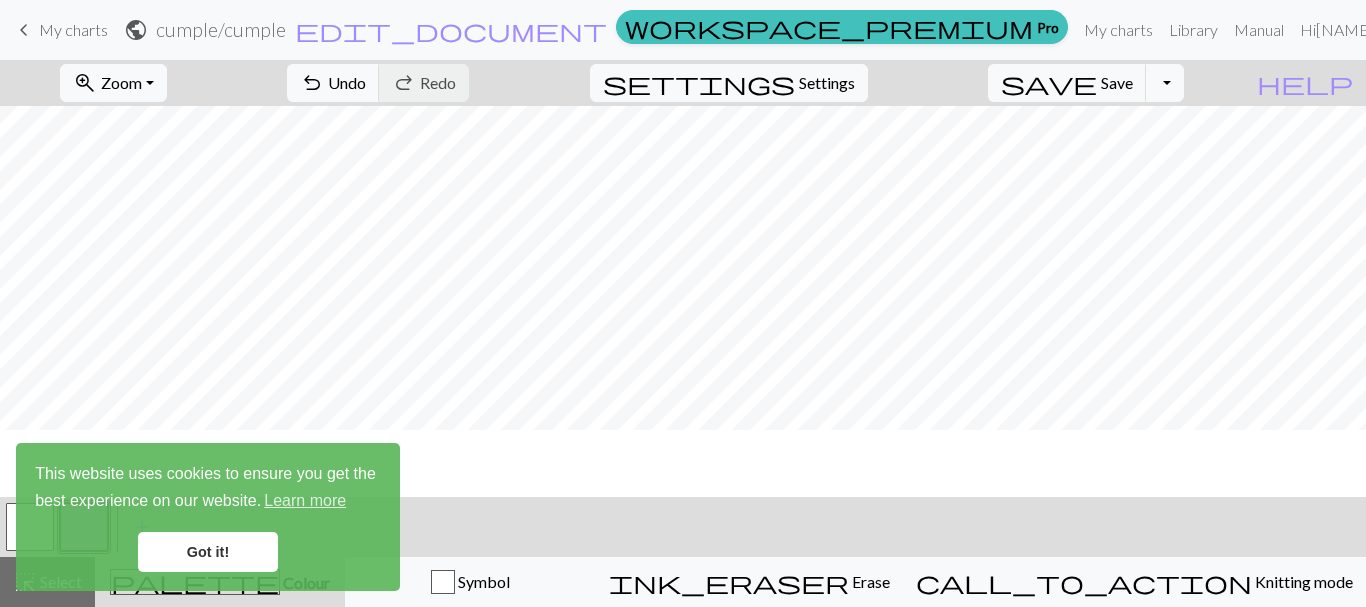 scroll, scrollTop: 9, scrollLeft: 0, axis: vertical 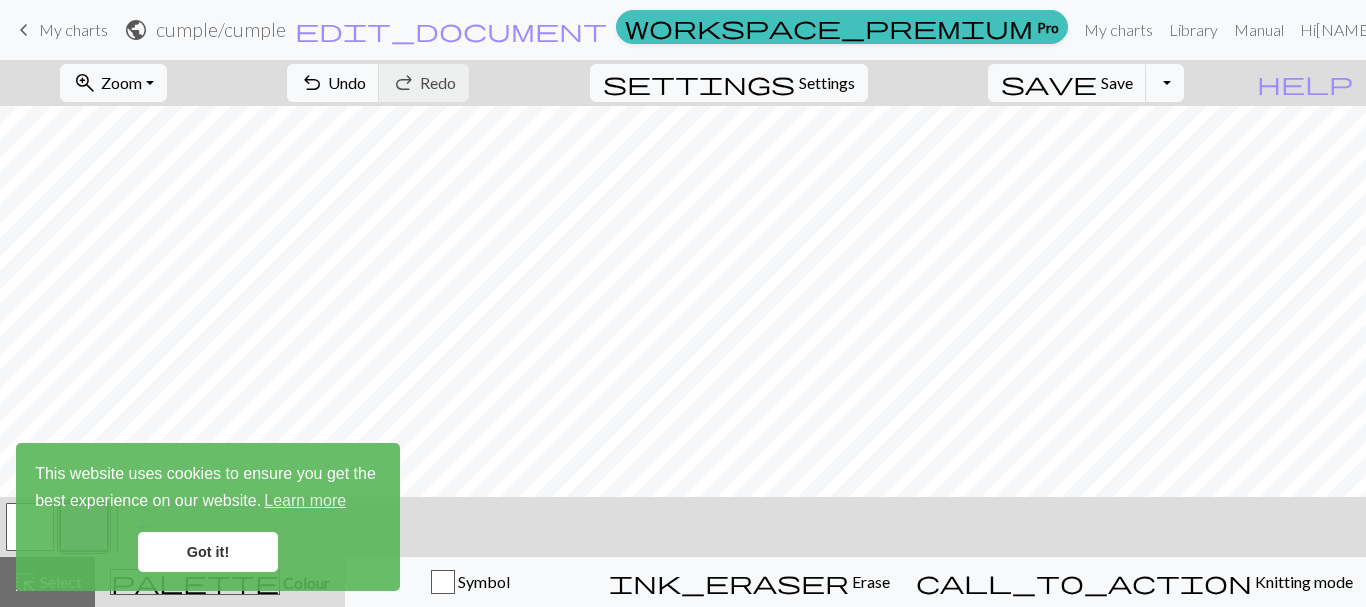 click on "palette   Colour   Colour" at bounding box center [220, 582] 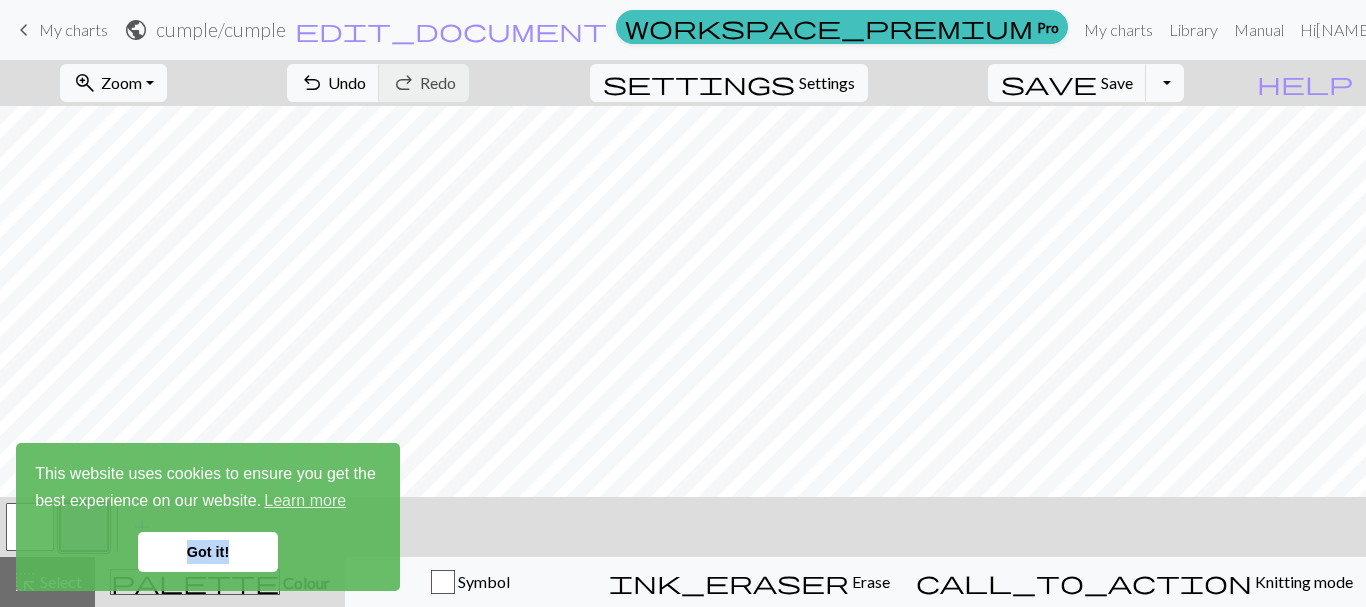 drag, startPoint x: 340, startPoint y: 564, endPoint x: 274, endPoint y: 567, distance: 66.068146 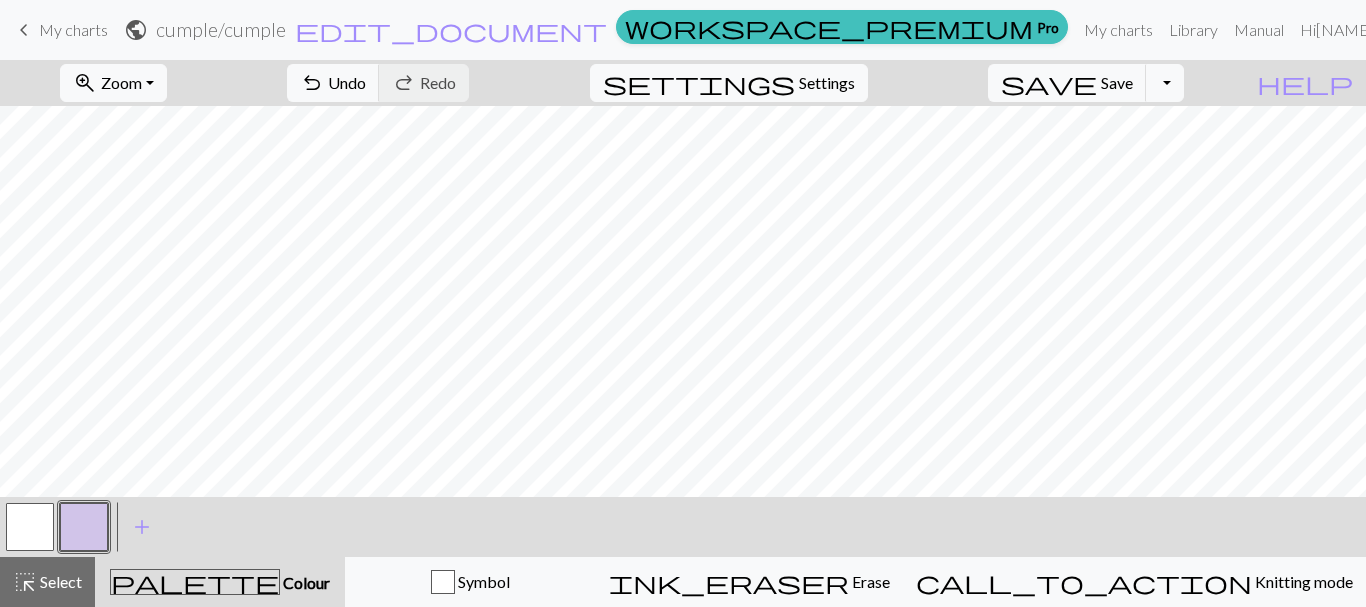 click on "Colour" at bounding box center (305, 582) 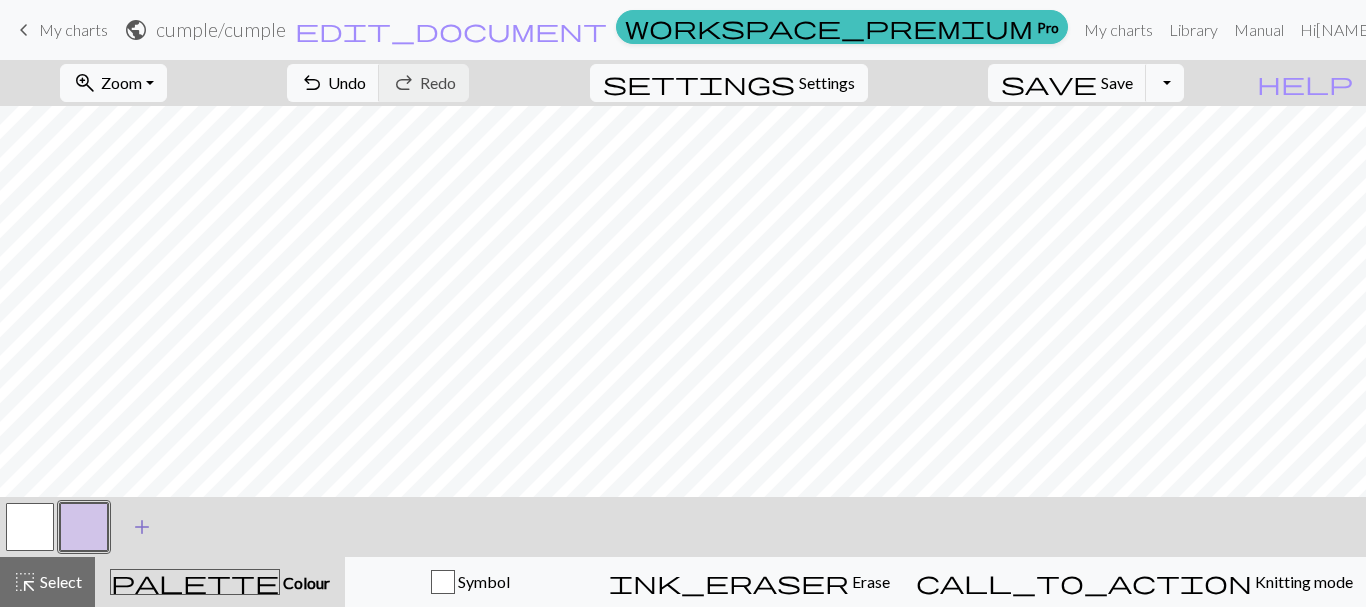 click on "add" at bounding box center [142, 527] 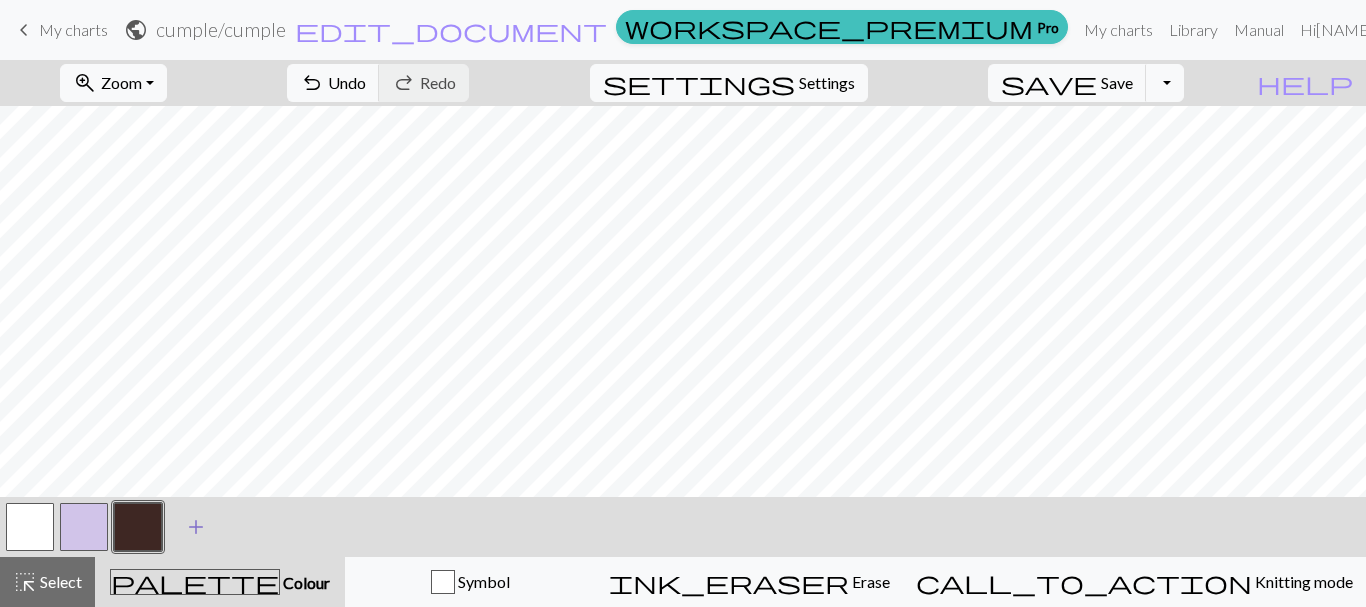 click at bounding box center (138, 527) 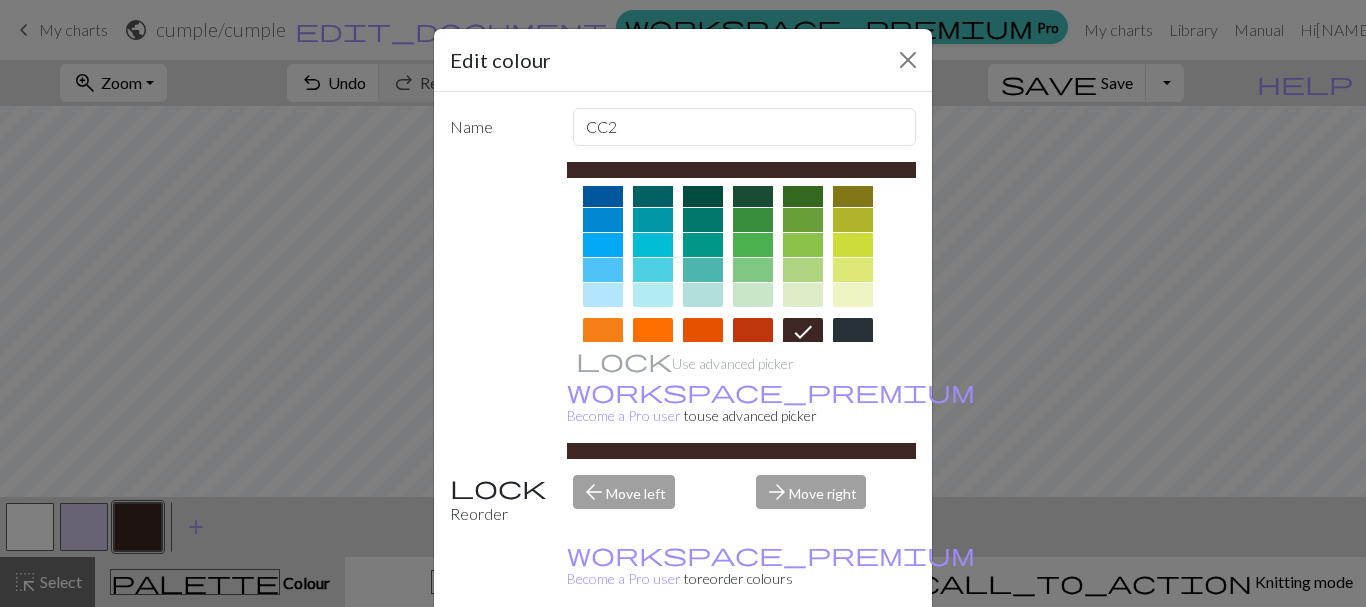 scroll, scrollTop: 144, scrollLeft: 0, axis: vertical 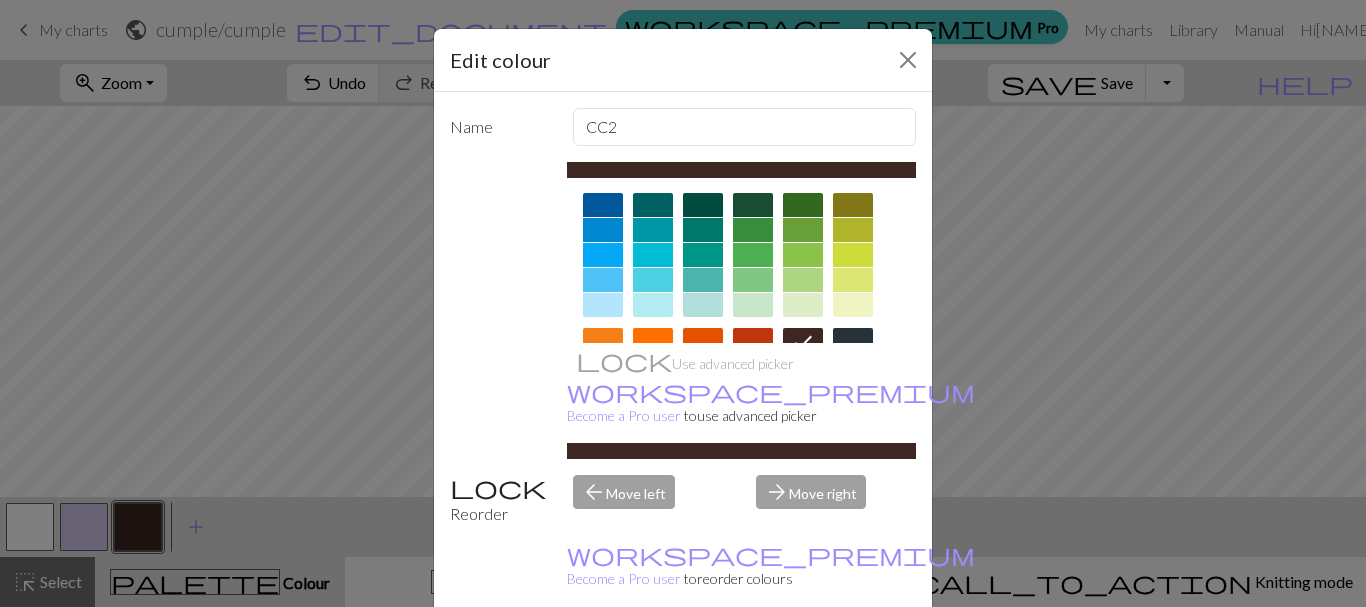 click at bounding box center (803, 205) 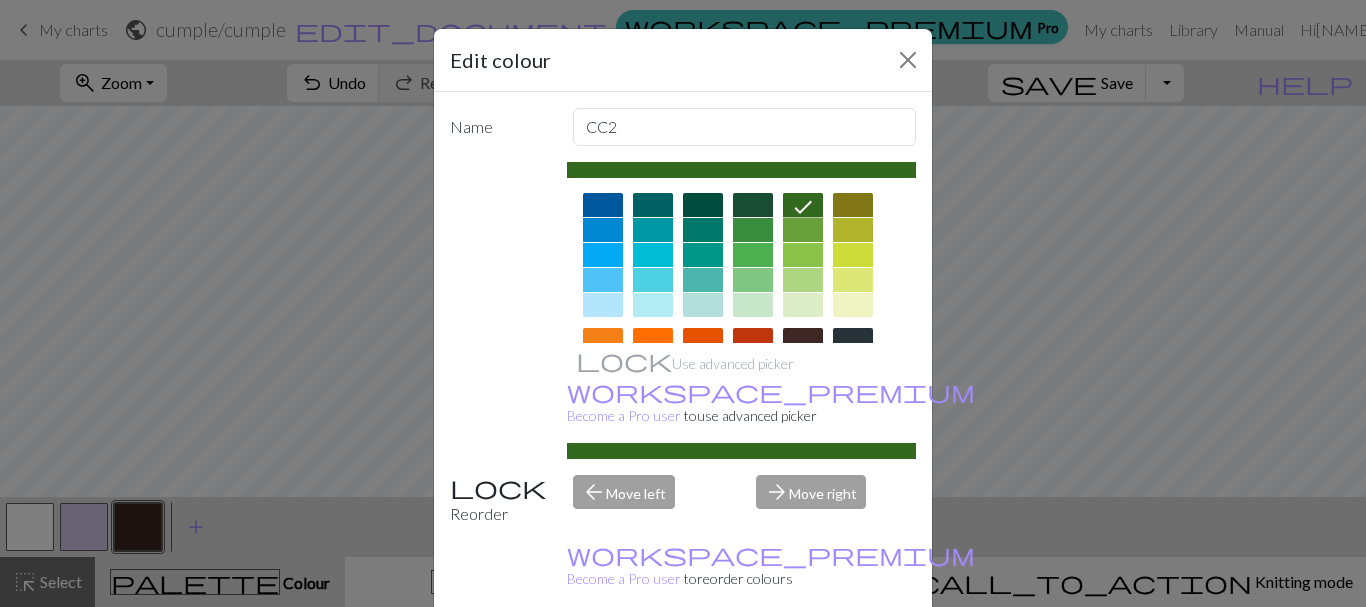 click on "Edit colour Name CC2 Use advanced picker workspace_premium Become a Pro user   to  use advanced picker Reorder arrow_back Move left arrow_forward Move right workspace_premium Become a Pro user   to  reorder colours Delete Done Cancel" at bounding box center (683, 303) 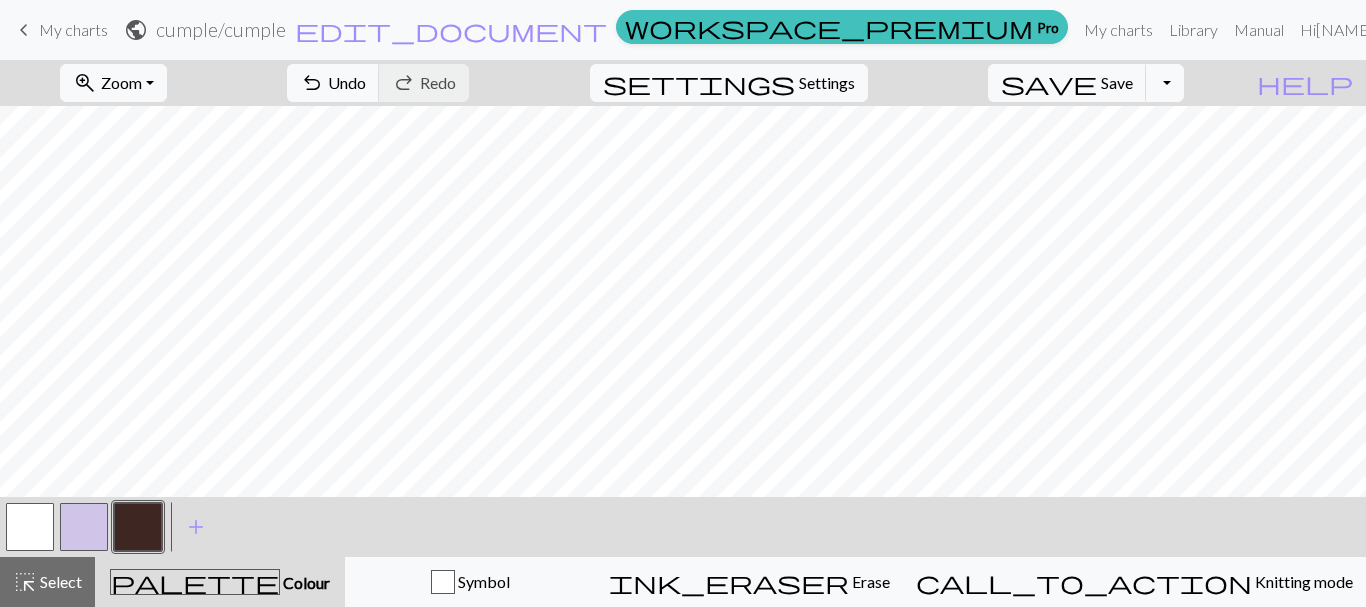 click at bounding box center (138, 527) 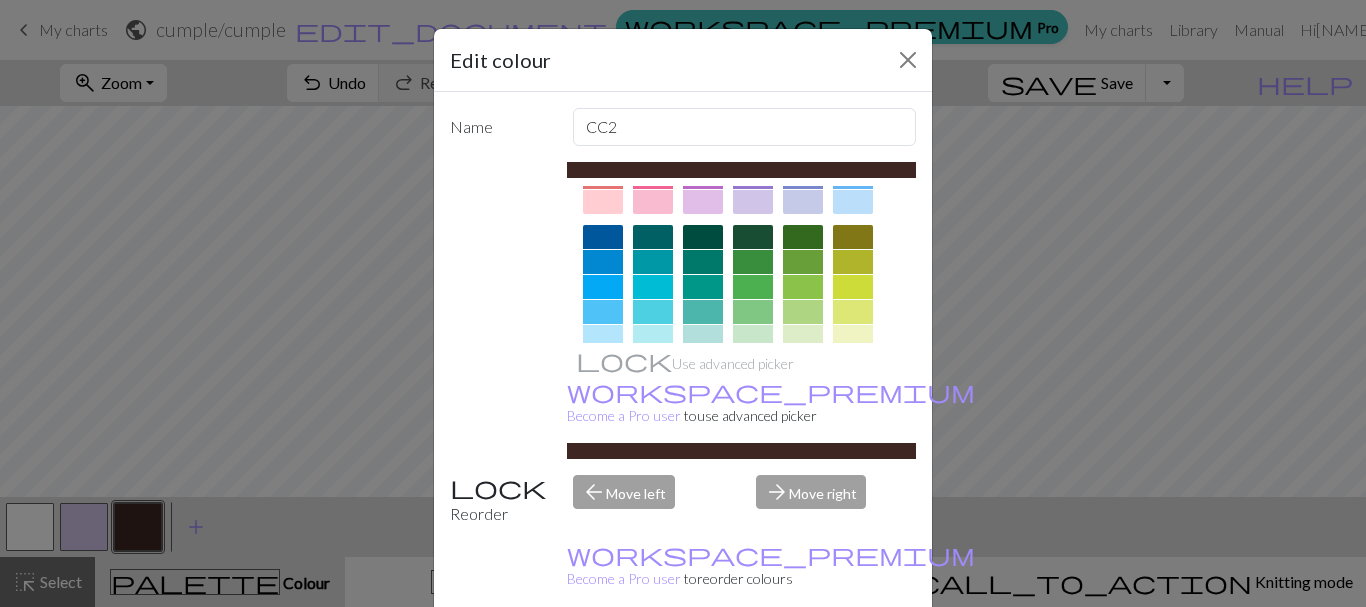 scroll, scrollTop: 117, scrollLeft: 0, axis: vertical 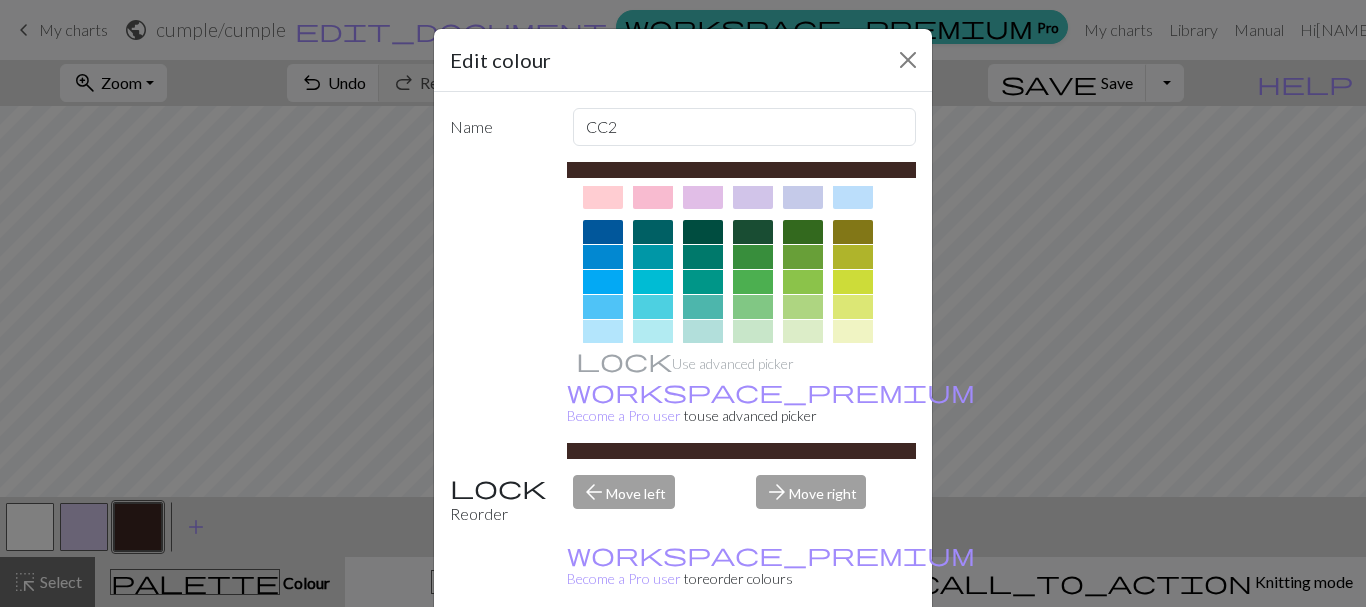 click at bounding box center (803, 232) 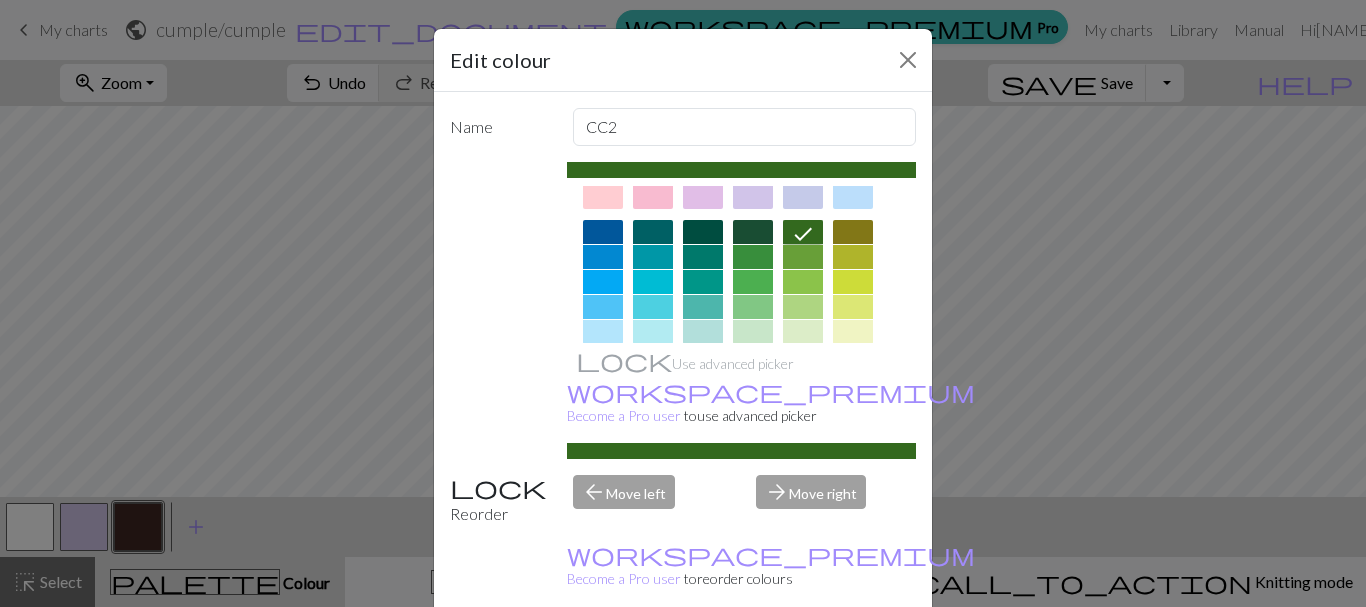 click 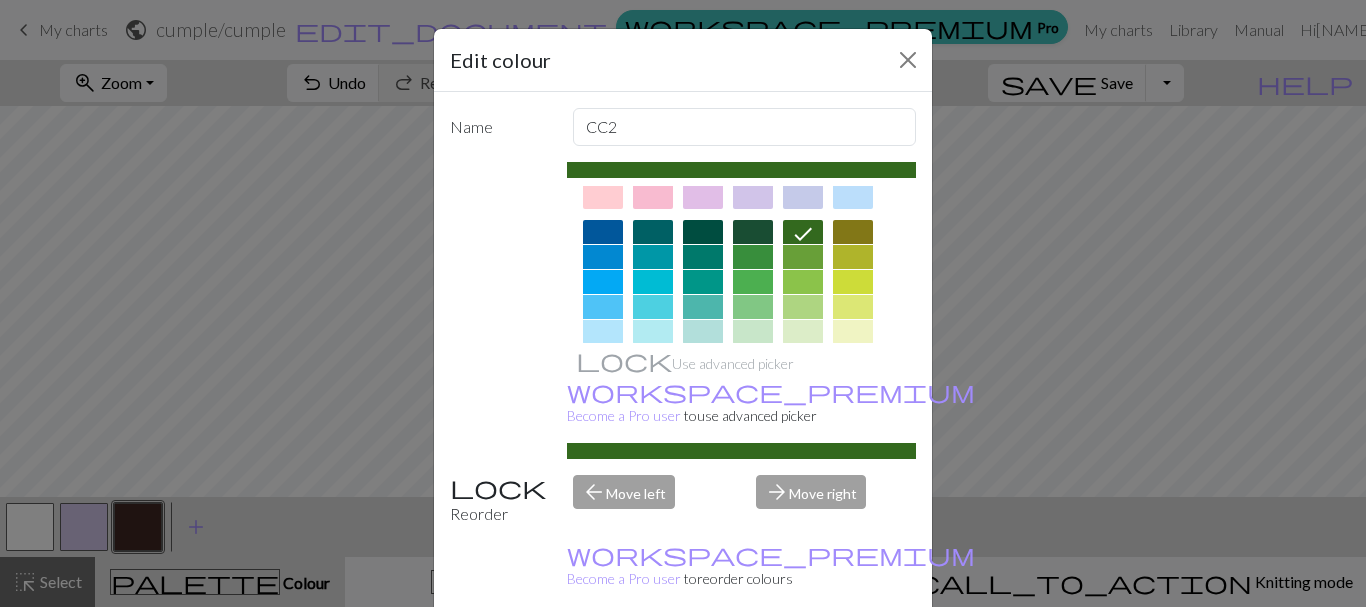 click on "Done" at bounding box center [803, 658] 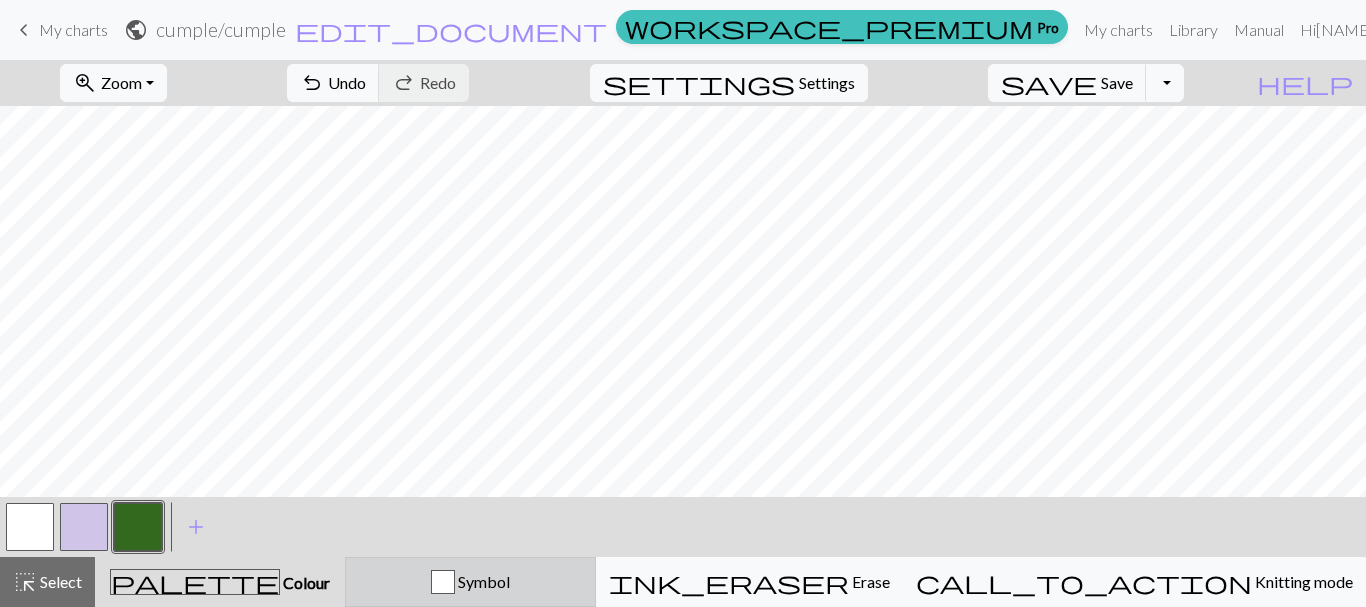 click on "Symbol" at bounding box center (470, 582) 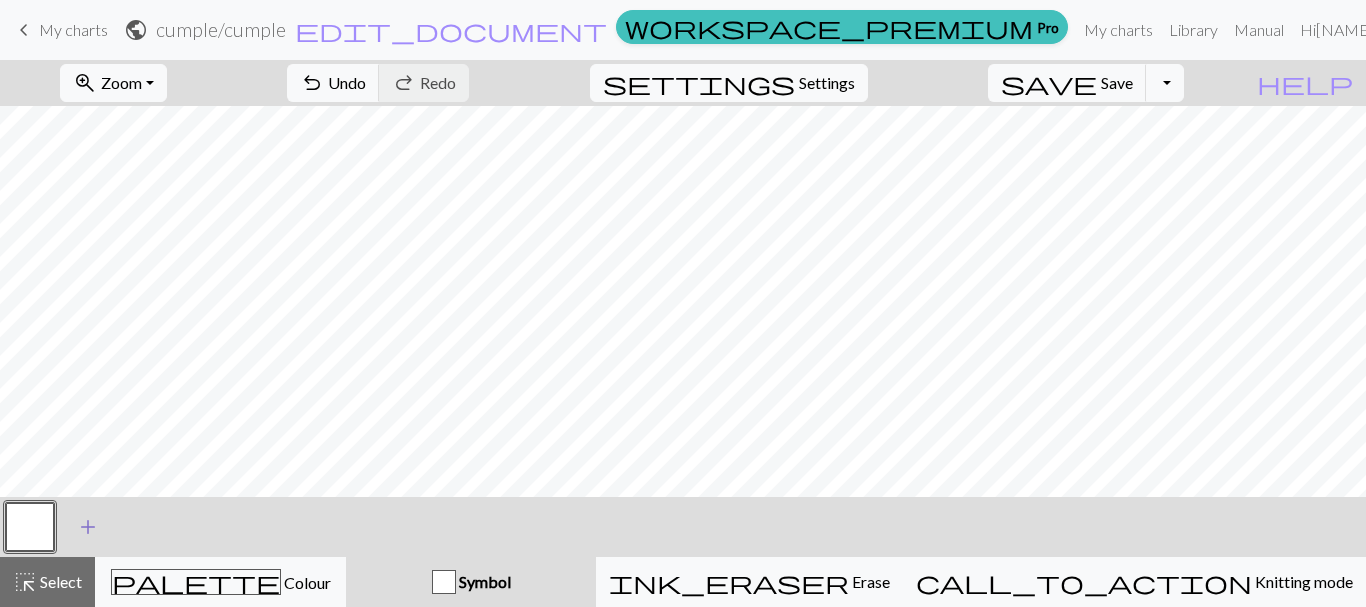 click on "add" at bounding box center [88, 527] 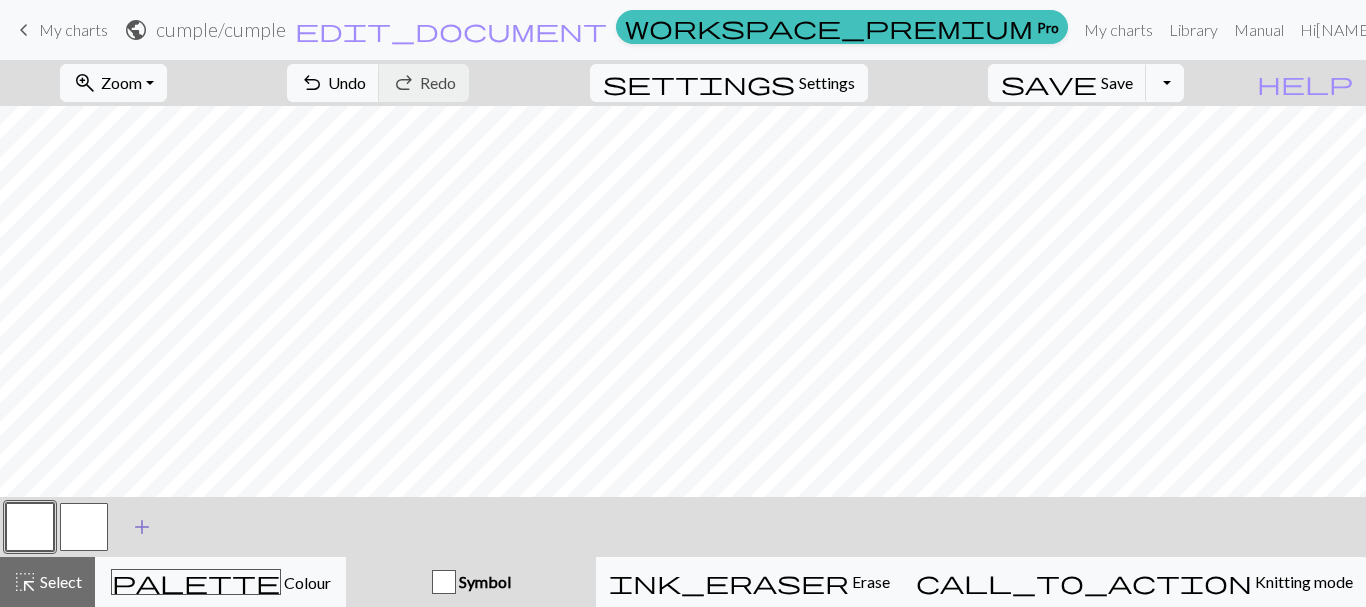click on "add" at bounding box center [142, 527] 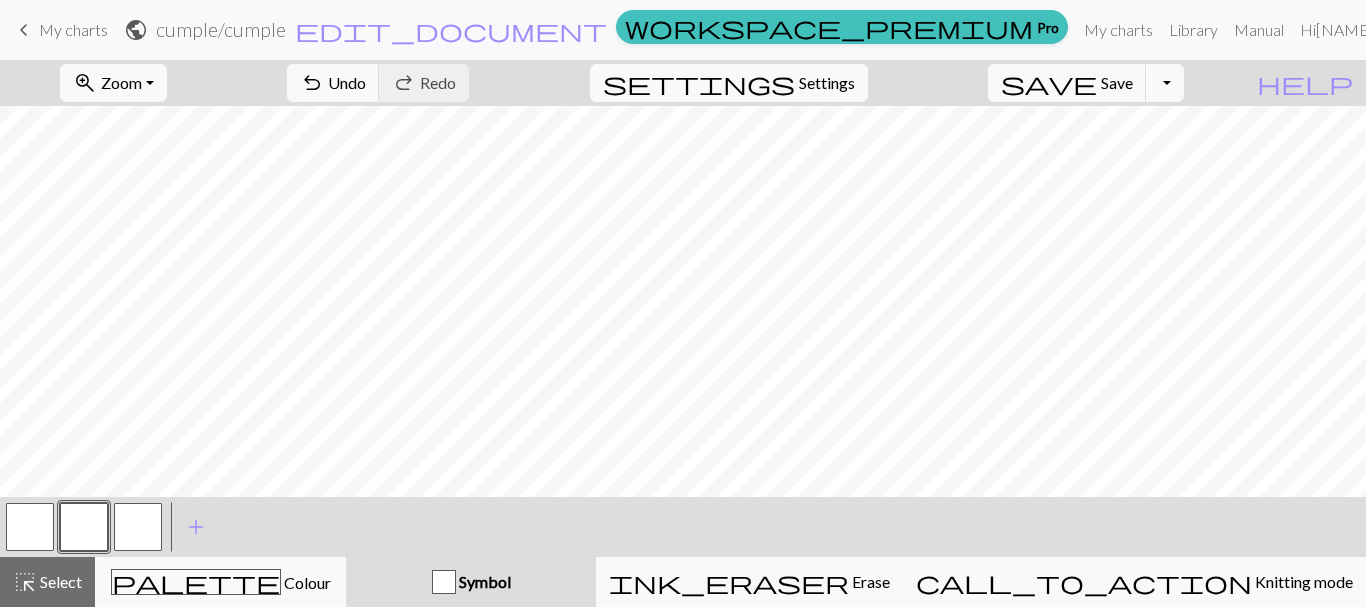 click at bounding box center (84, 527) 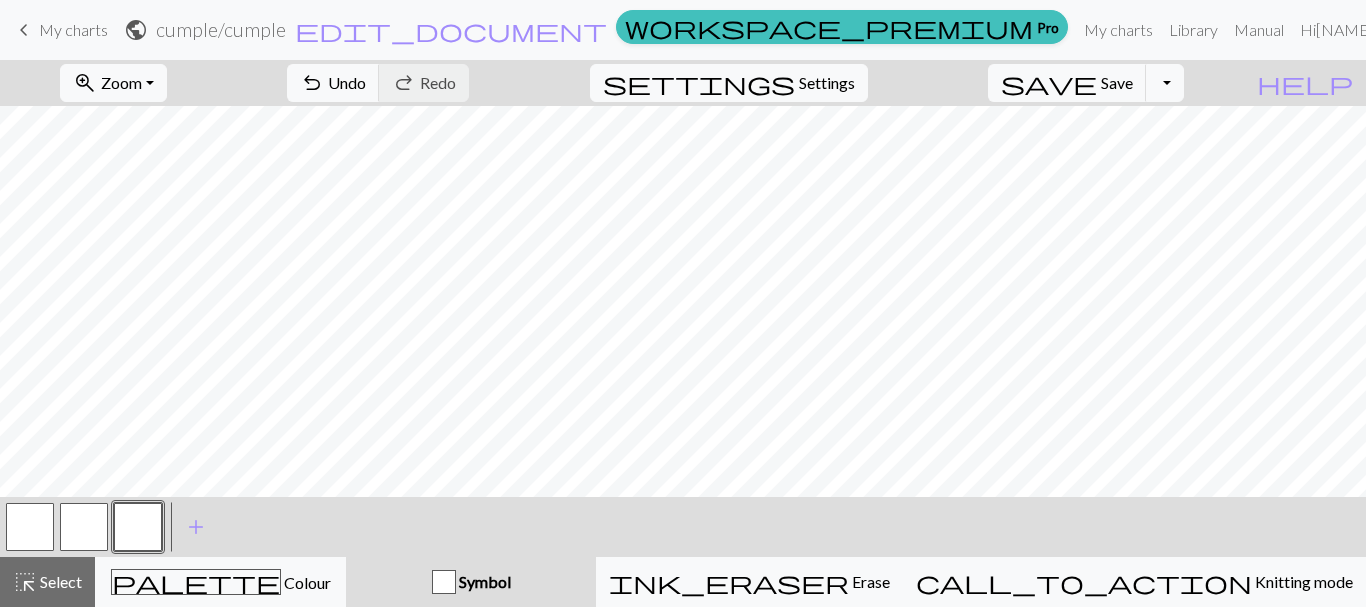 click at bounding box center [138, 527] 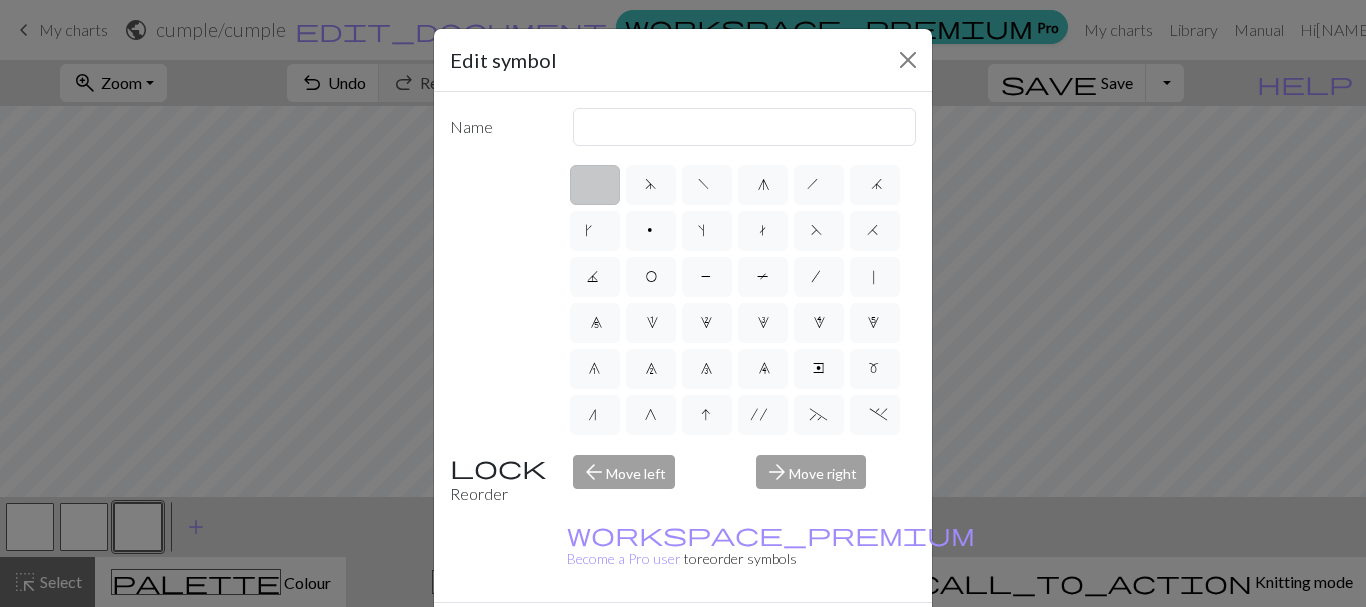 click on "Edit symbol Name d f g h j k p s t F H J O P T / | 0 1 2 3 4 5 6 7 8 9 e m n G I ' ~ . ` , " : ; + ( ) & * ^ % _ - a b c i l o r u v w x y z A B C D E K L M N R S U V W X Y < > Reorder arrow_back Move left arrow_forward Move right workspace_premium Become a Pro user   to  reorder symbols Delete Done Cancel" at bounding box center [683, 303] 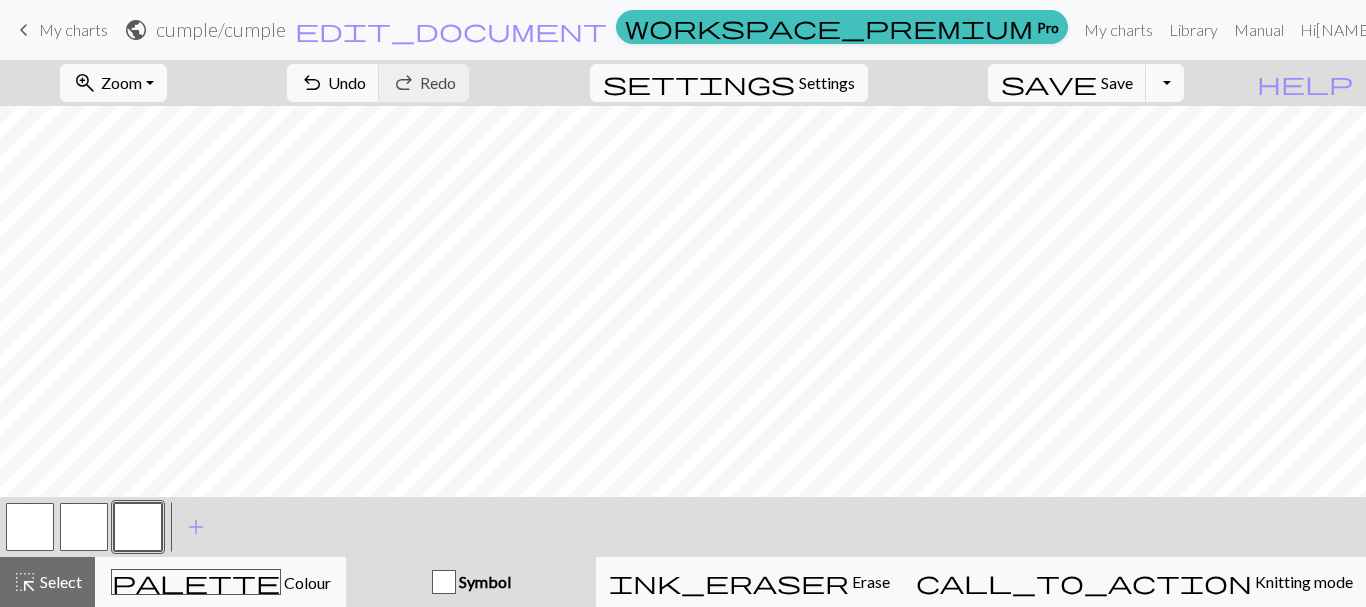 click at bounding box center [138, 527] 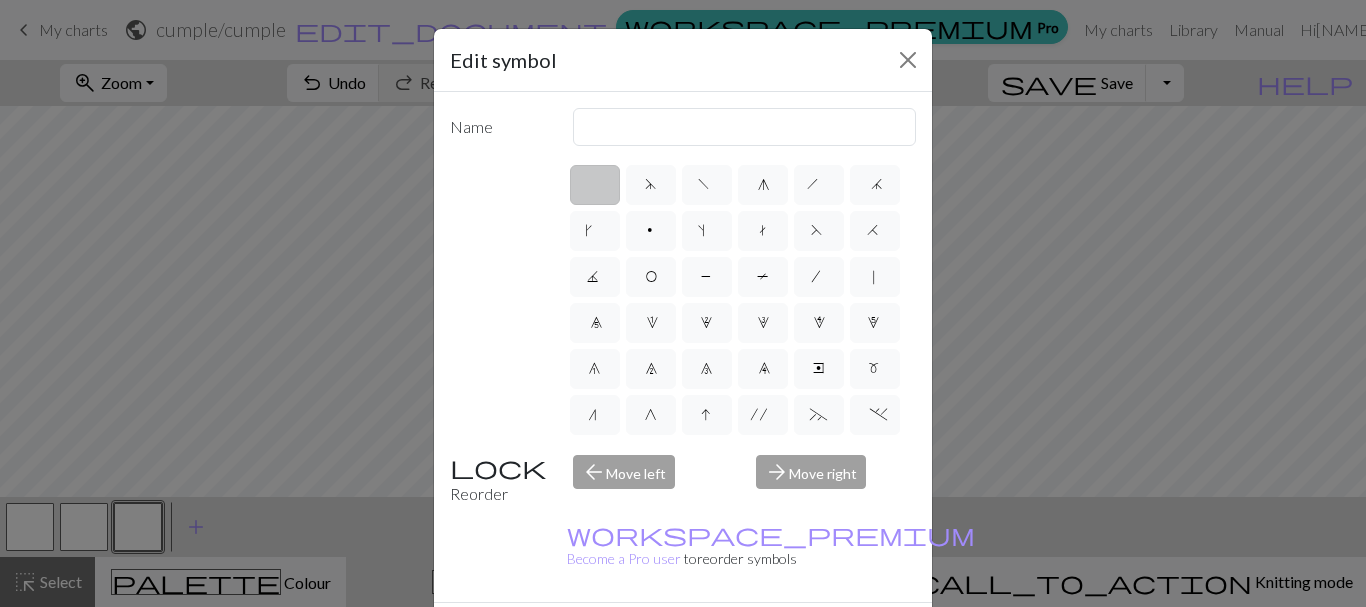 click on "Edit symbol Name d f g h j k p s t F H J O P T / | 0 1 2 3 4 5 6 7 8 9 e m n G I ' ~ . ` , " : ; + ( ) & * ^ % _ - a b c i l o r u v w x y z A B C D E K L M N R S U V W X Y < > Reorder arrow_back Move left arrow_forward Move right workspace_premium Become a Pro user   to  reorder symbols Delete Done Cancel" at bounding box center [683, 303] 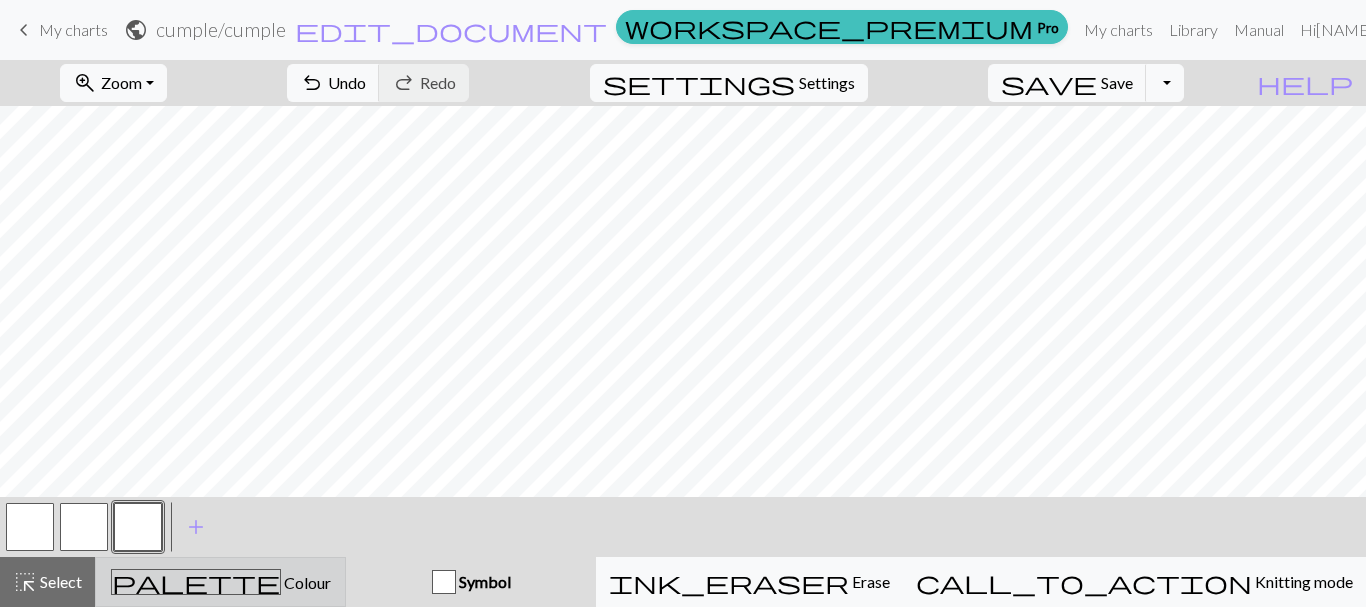 click on "palette   Colour   Colour" at bounding box center [220, 582] 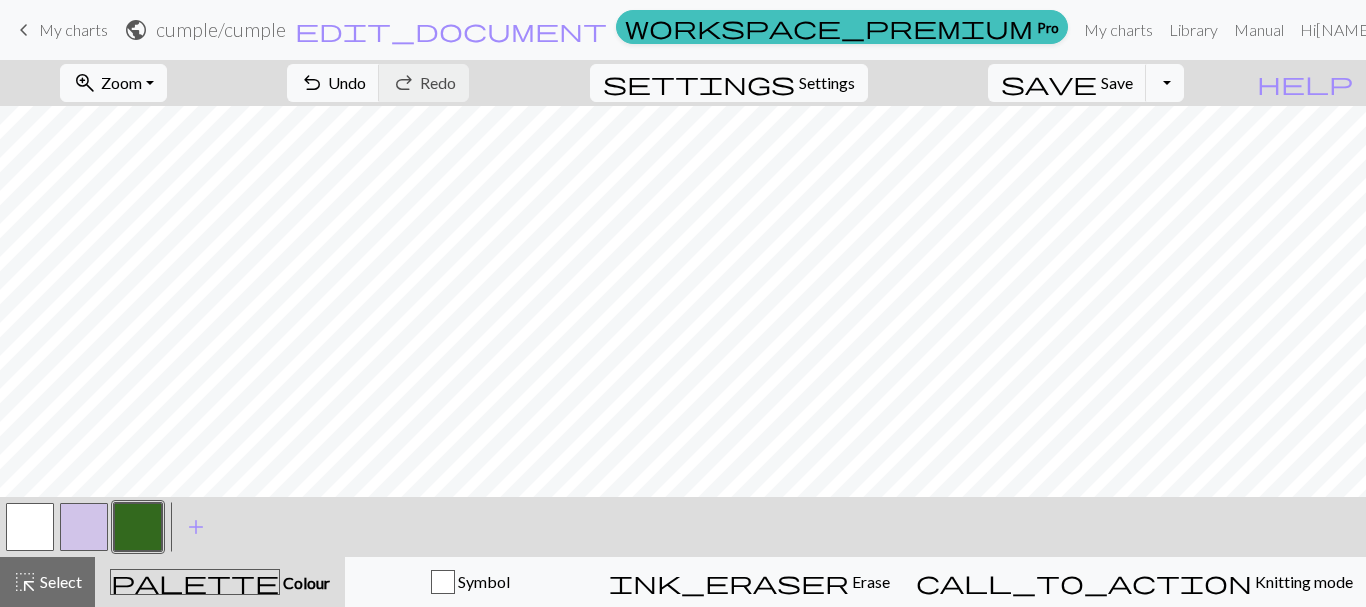 click on "palette   Colour   Colour" at bounding box center (220, 582) 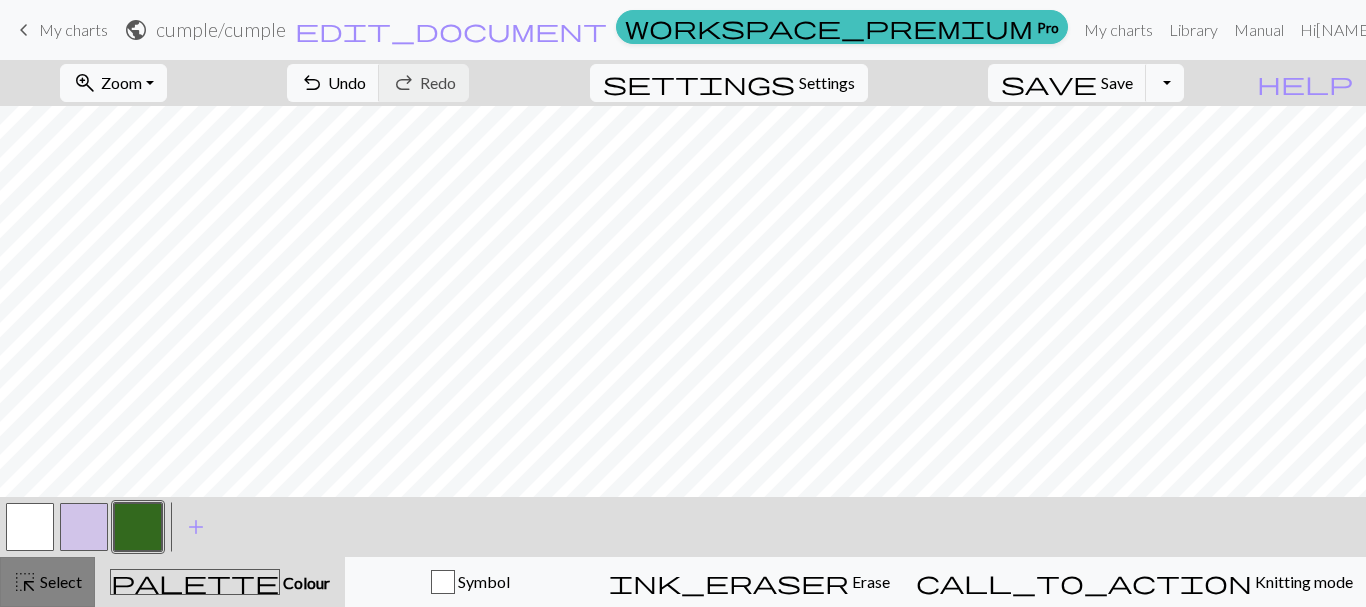 click on "Select" at bounding box center [59, 581] 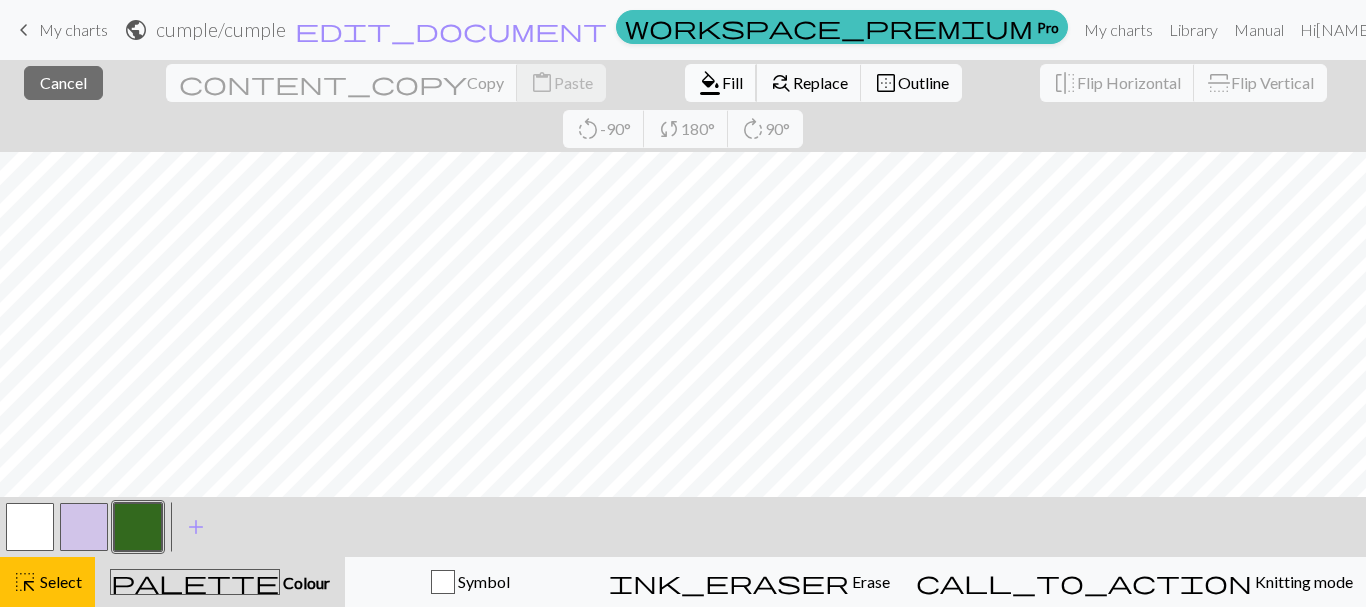 click on "format_color_fill  Fill" at bounding box center (721, 83) 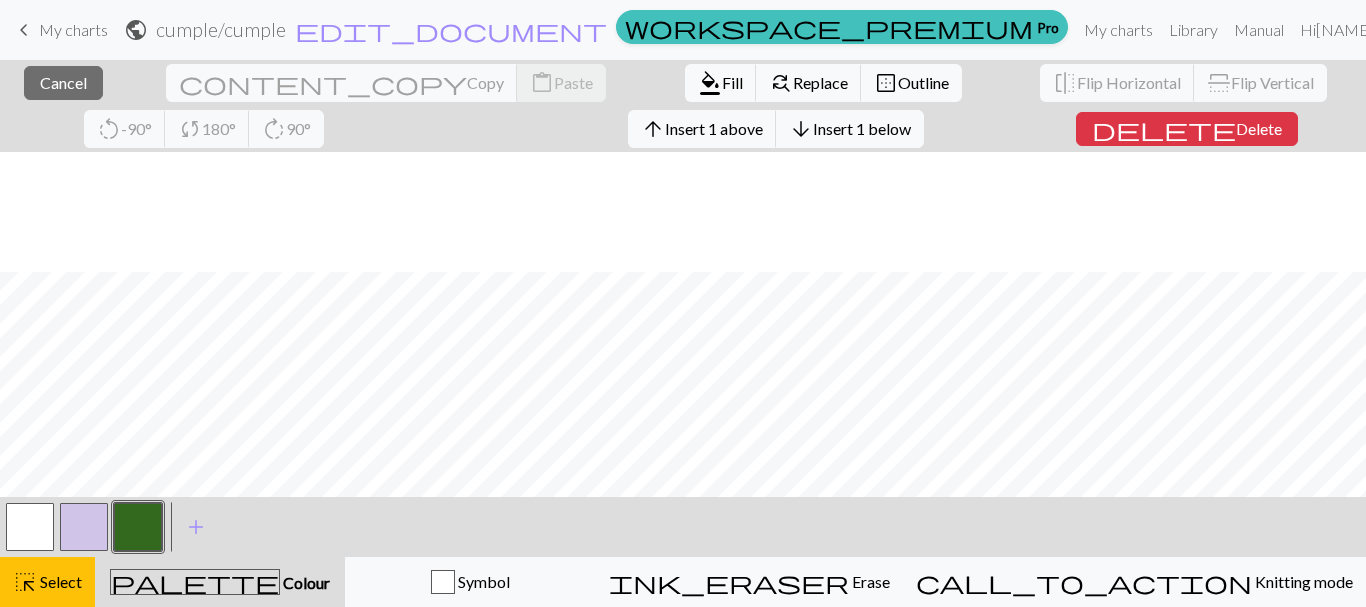 scroll, scrollTop: 360, scrollLeft: 0, axis: vertical 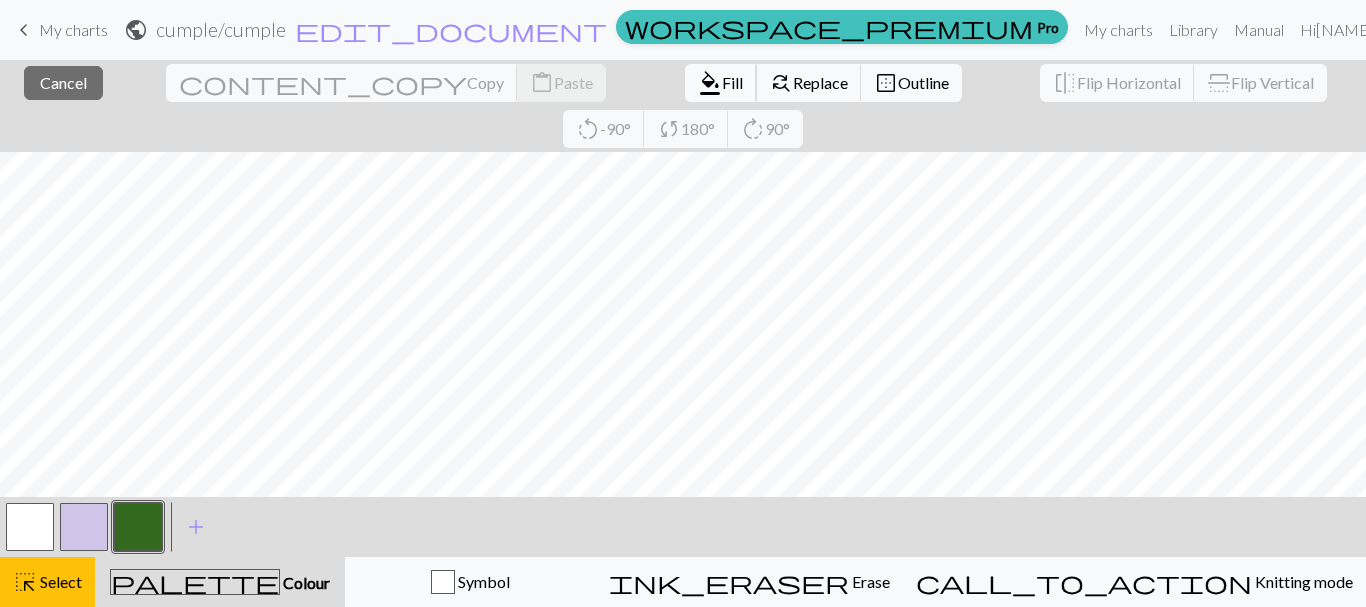 click on "format_color_fill  Fill" at bounding box center [721, 83] 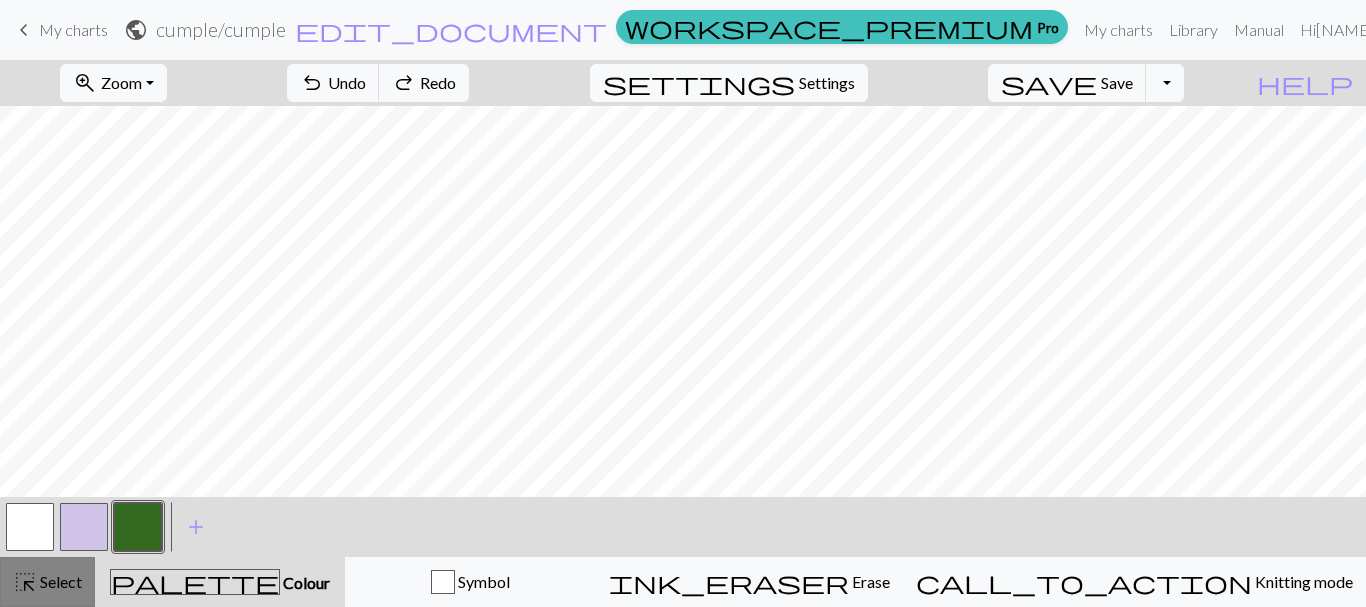 click on "Select" at bounding box center (59, 581) 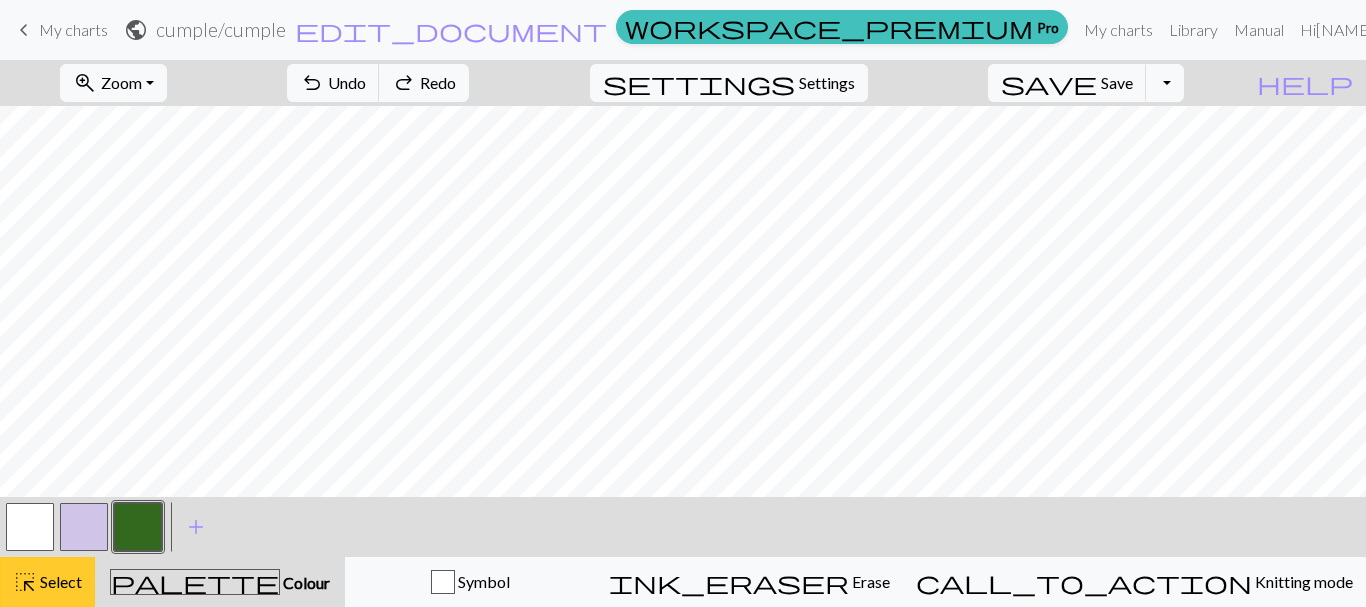 click on "Select" at bounding box center (59, 581) 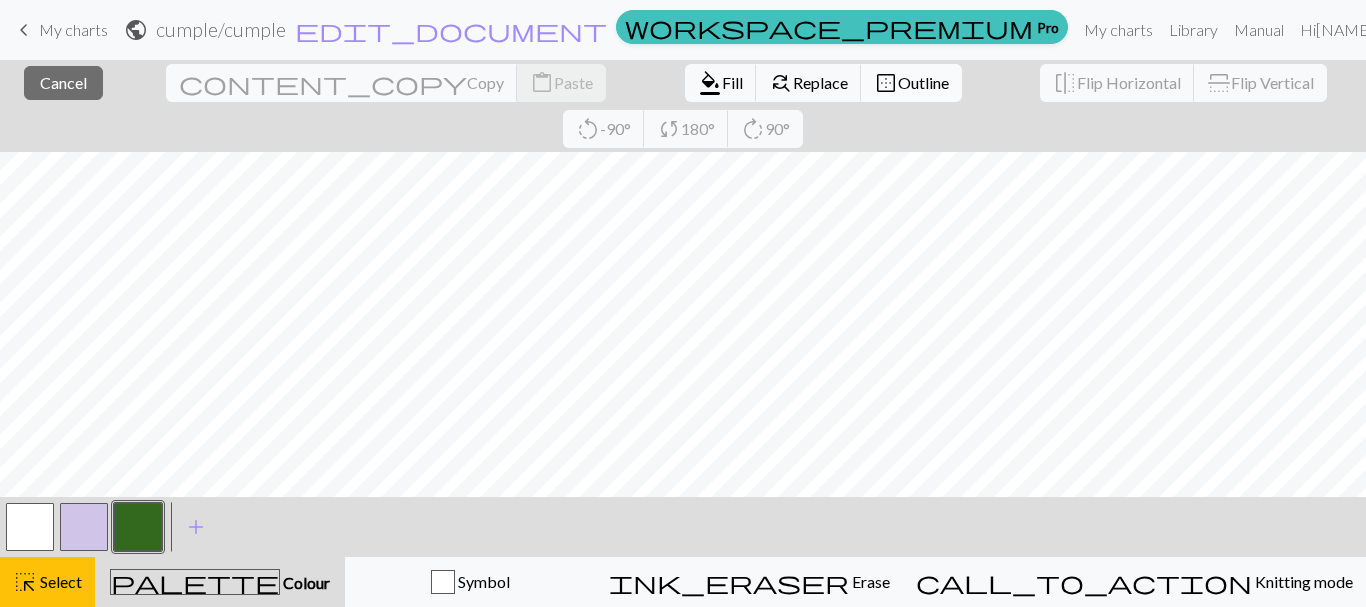 click on "Outline" at bounding box center [923, 82] 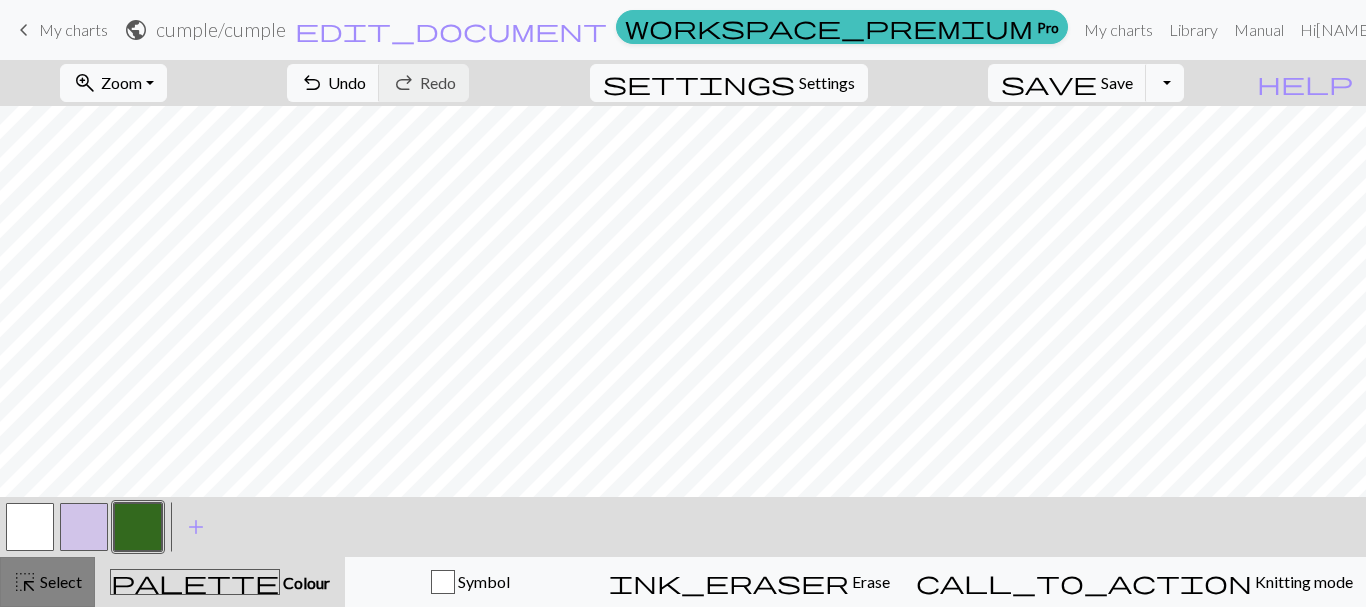click on "Select" at bounding box center [59, 581] 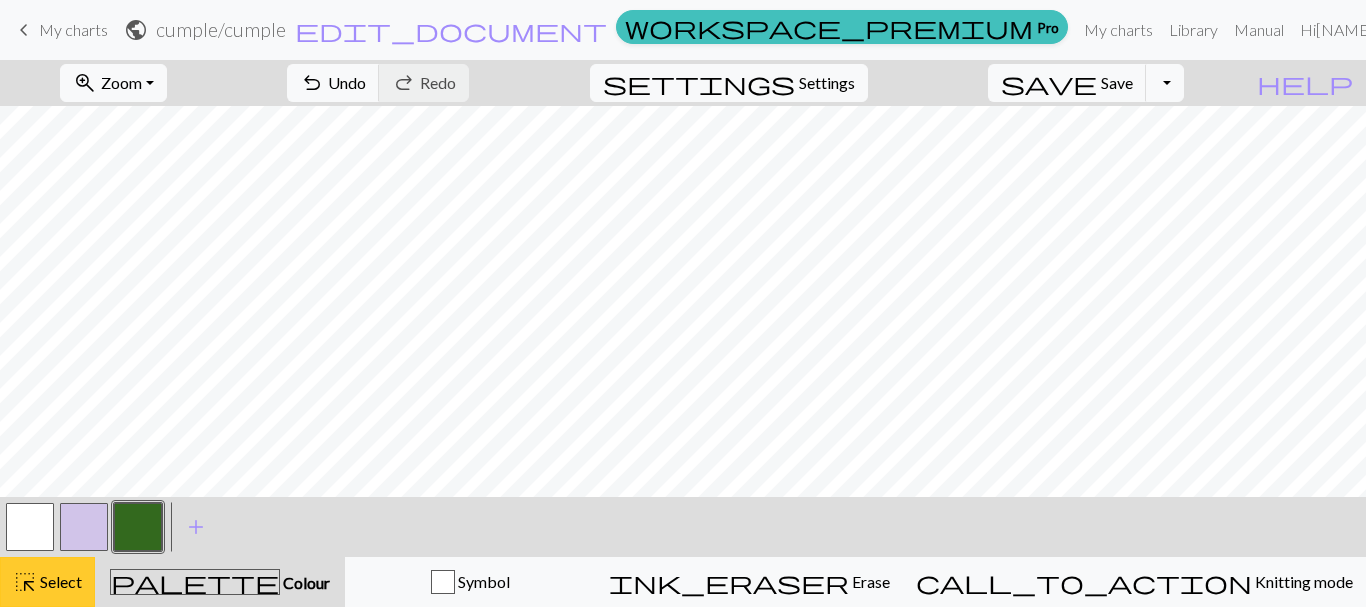 click on "Select" at bounding box center (59, 581) 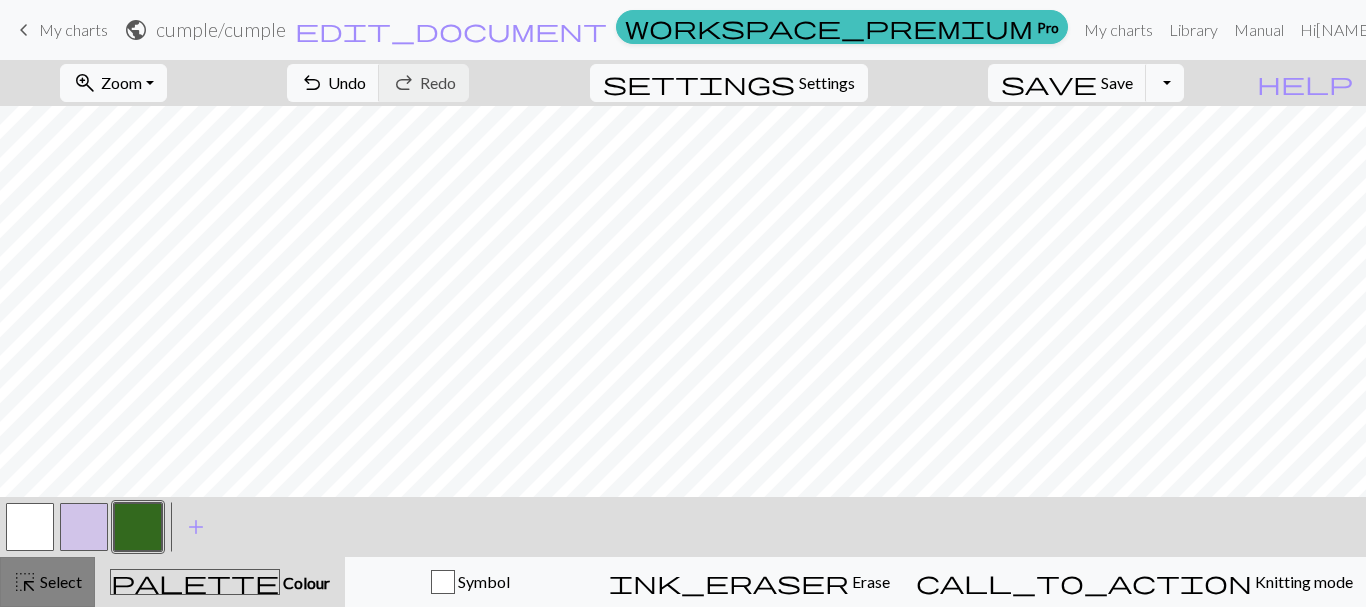 click on "Select" at bounding box center (59, 581) 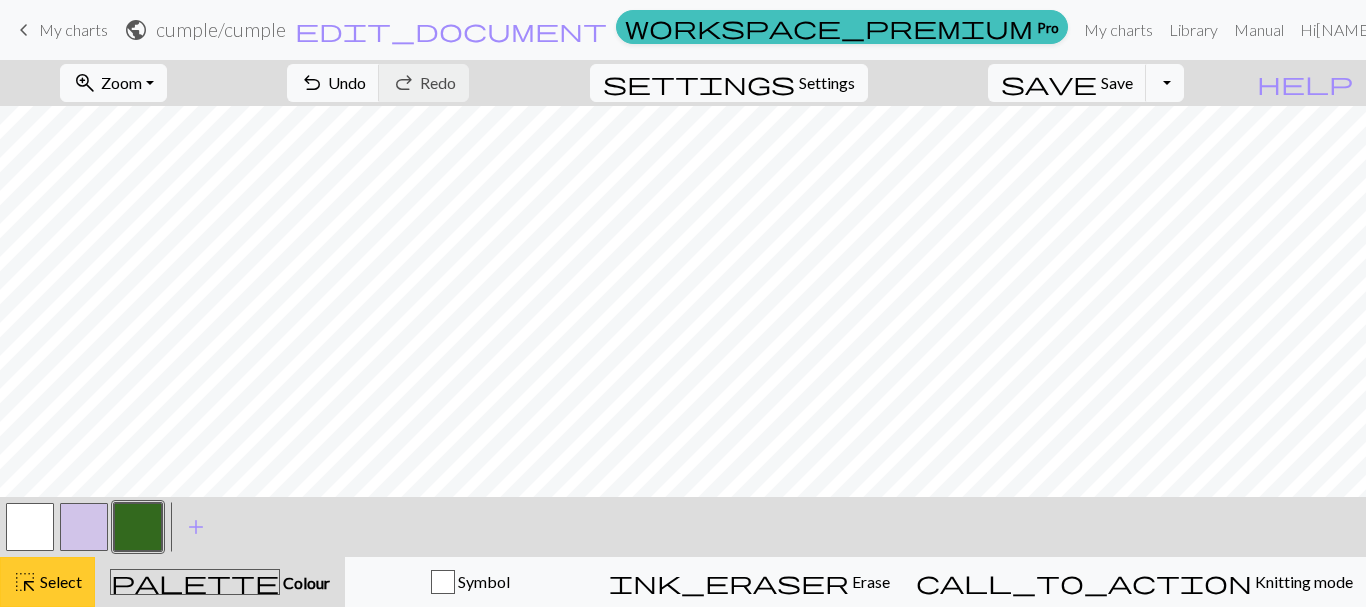 click on "Select" at bounding box center [59, 581] 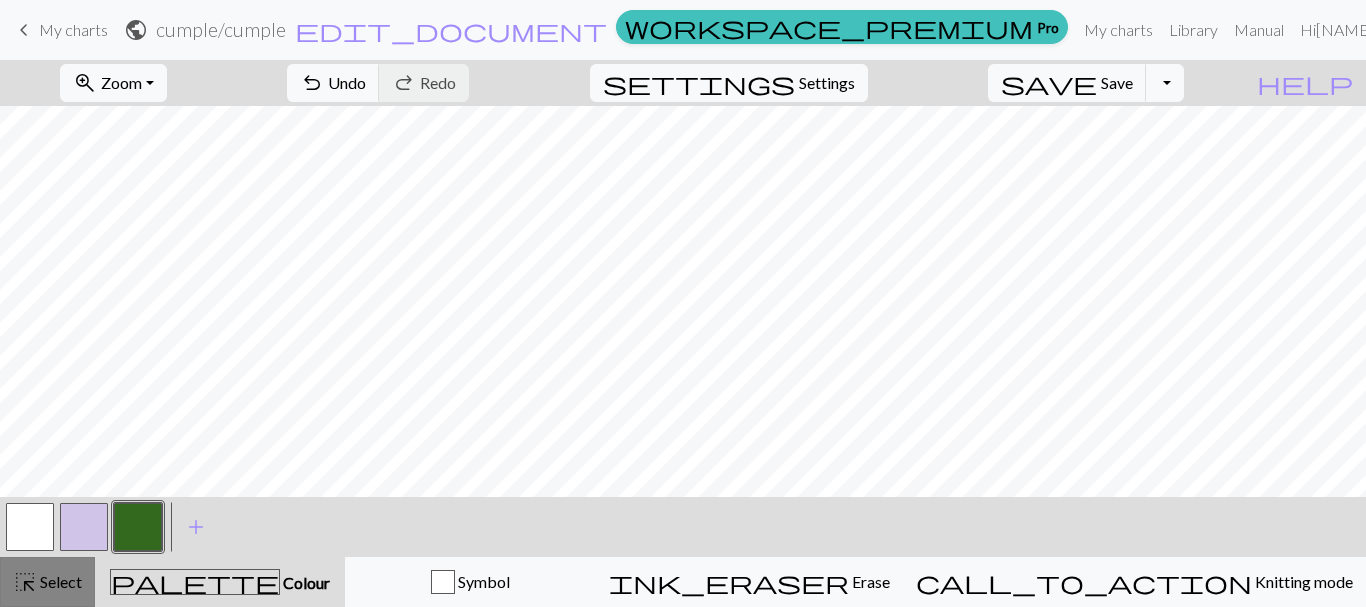 click on "Select" at bounding box center [59, 581] 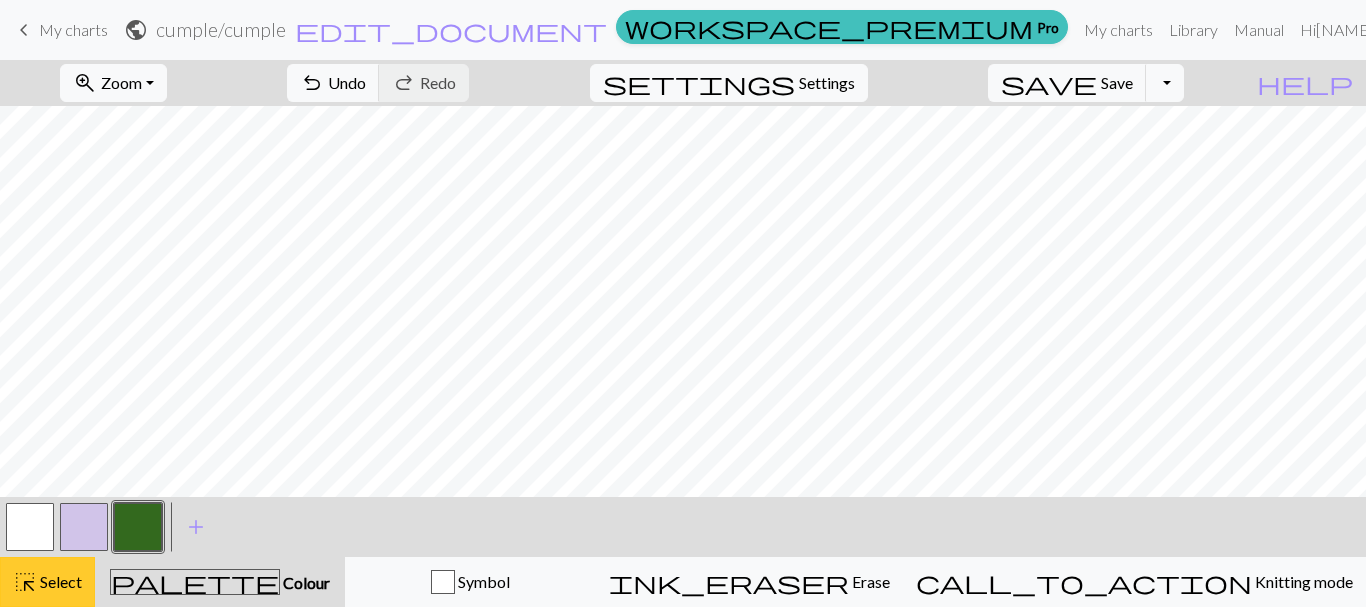 click on "Select" at bounding box center [59, 581] 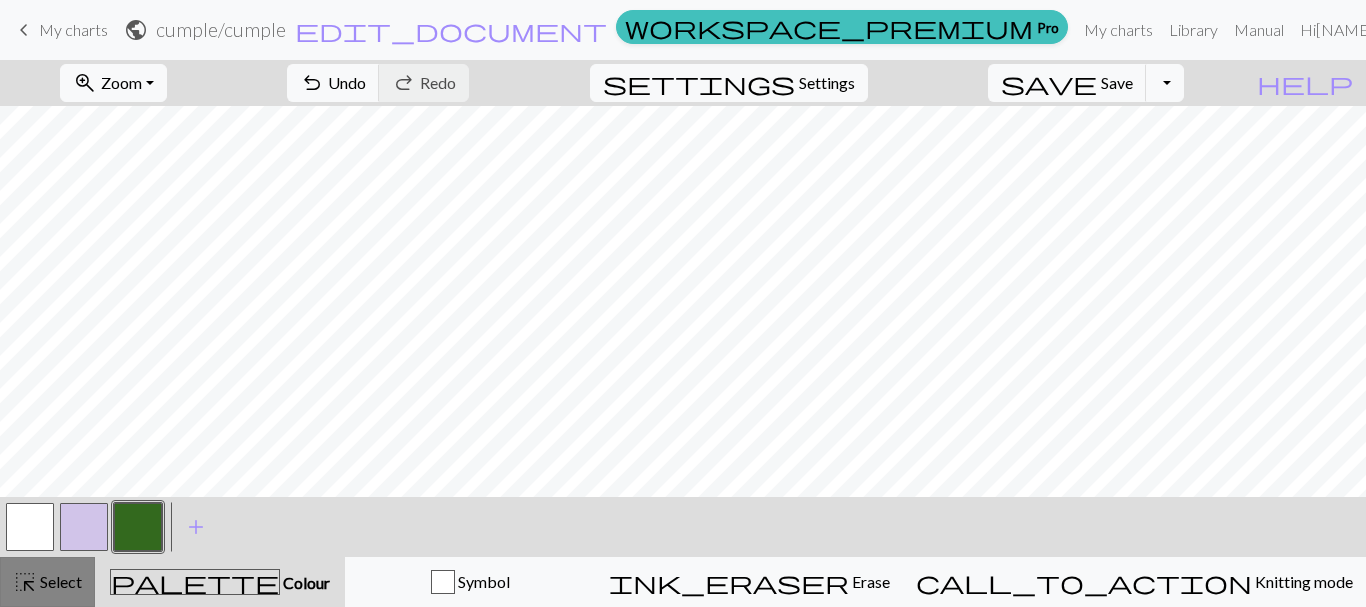 click on "Select" at bounding box center (59, 581) 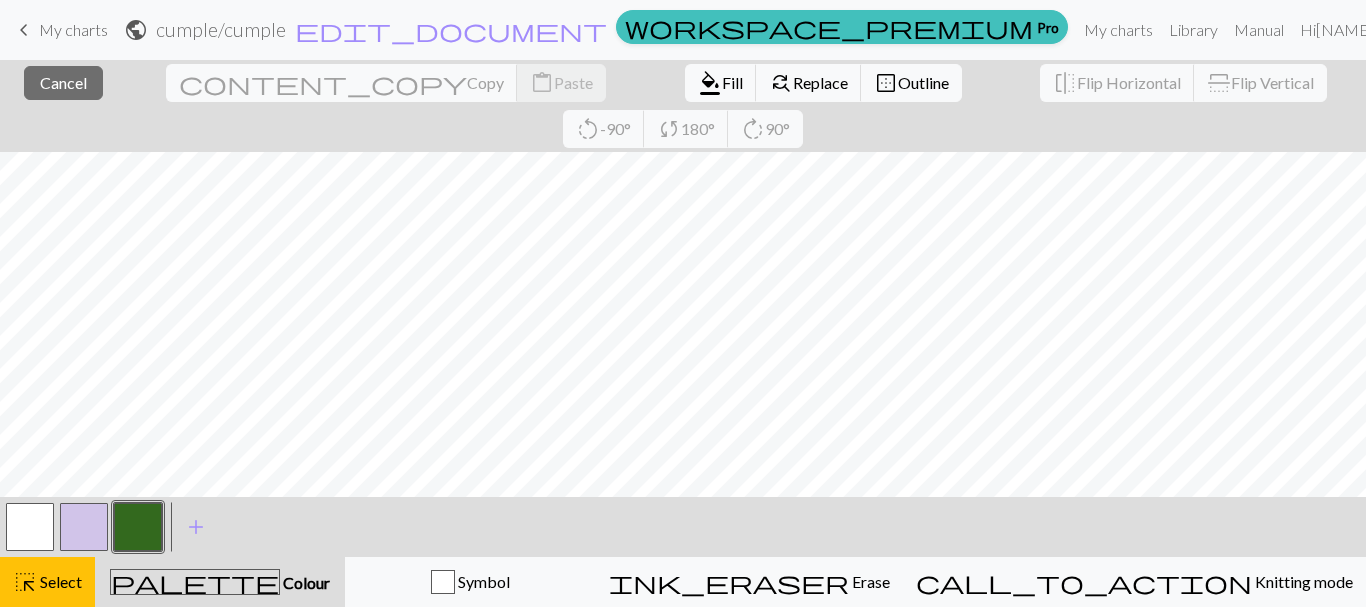 click on "content_copy  Copy content_paste  Paste" at bounding box center (386, 83) 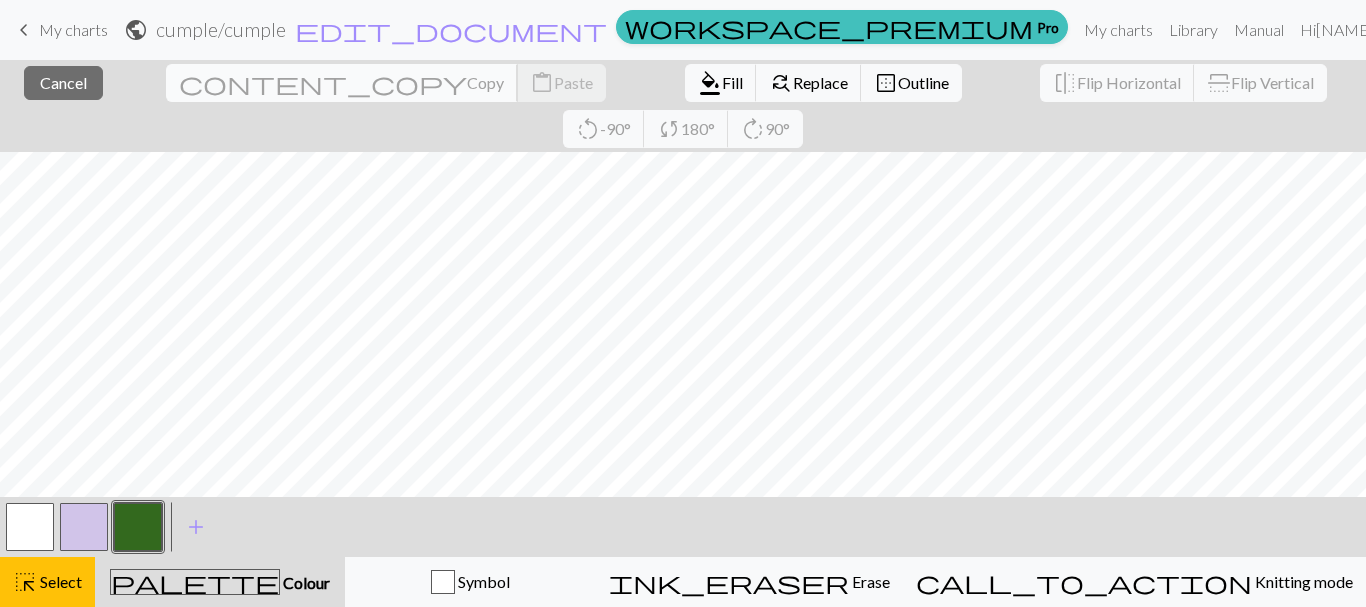 click on "content_copy" at bounding box center (323, 83) 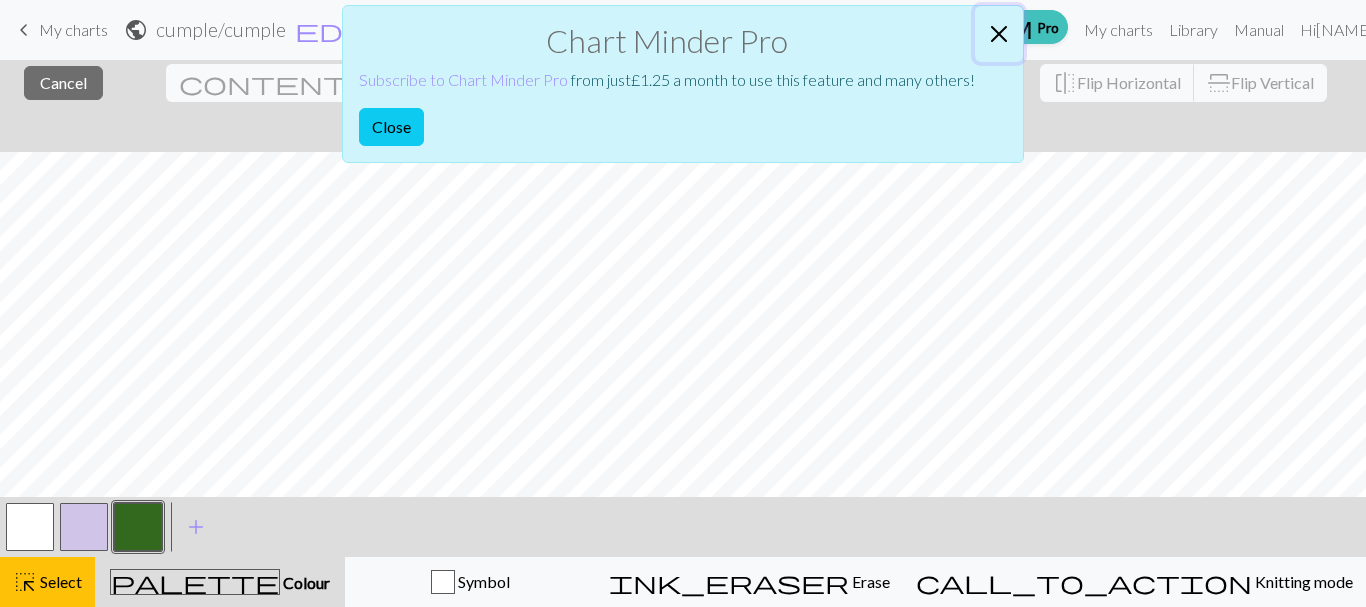 click at bounding box center [999, 34] 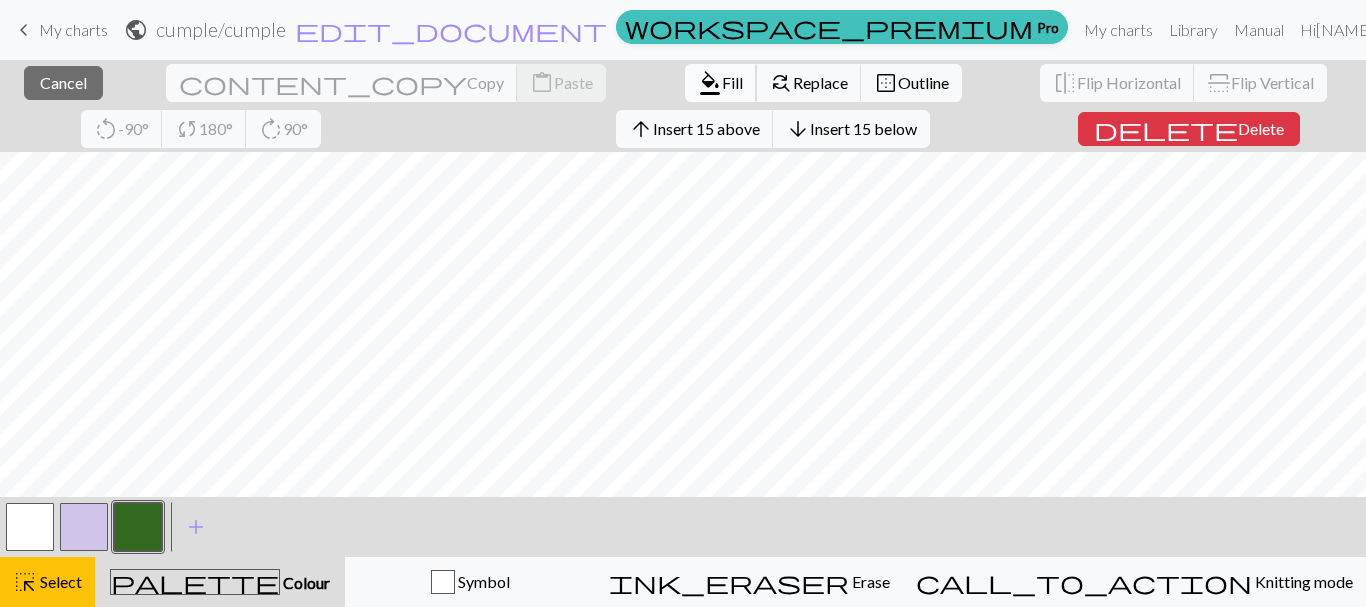 click on "format_color_fill" at bounding box center (710, 83) 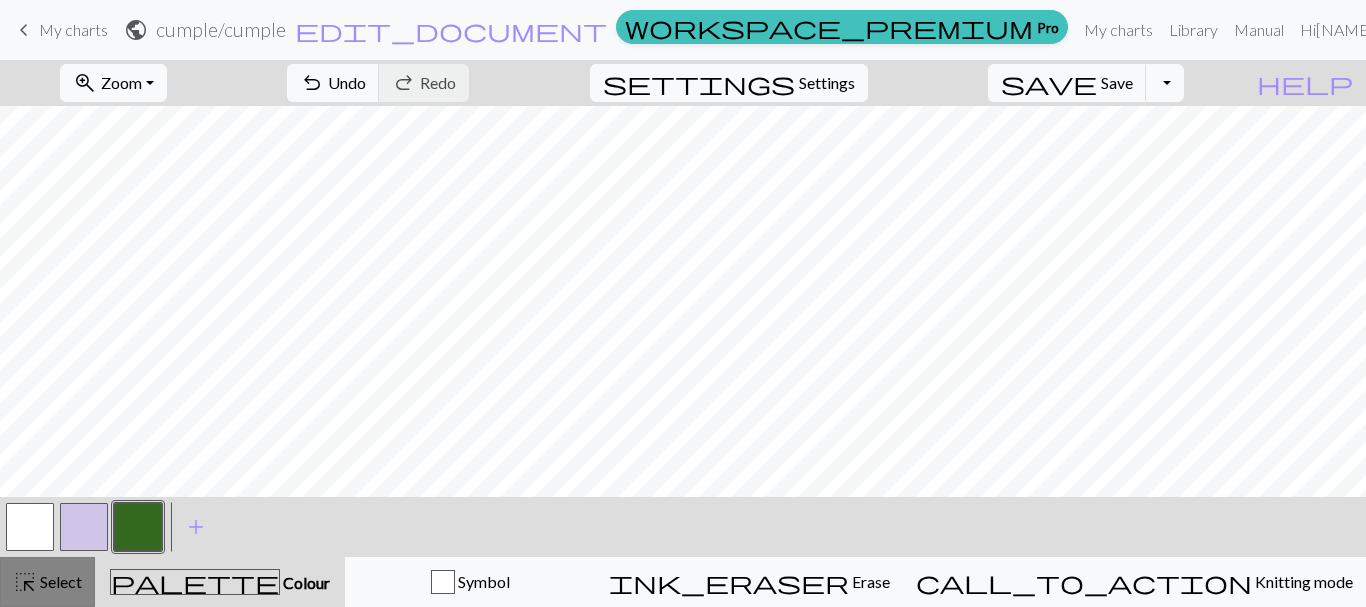 click on "highlight_alt   Select   Select" at bounding box center [47, 582] 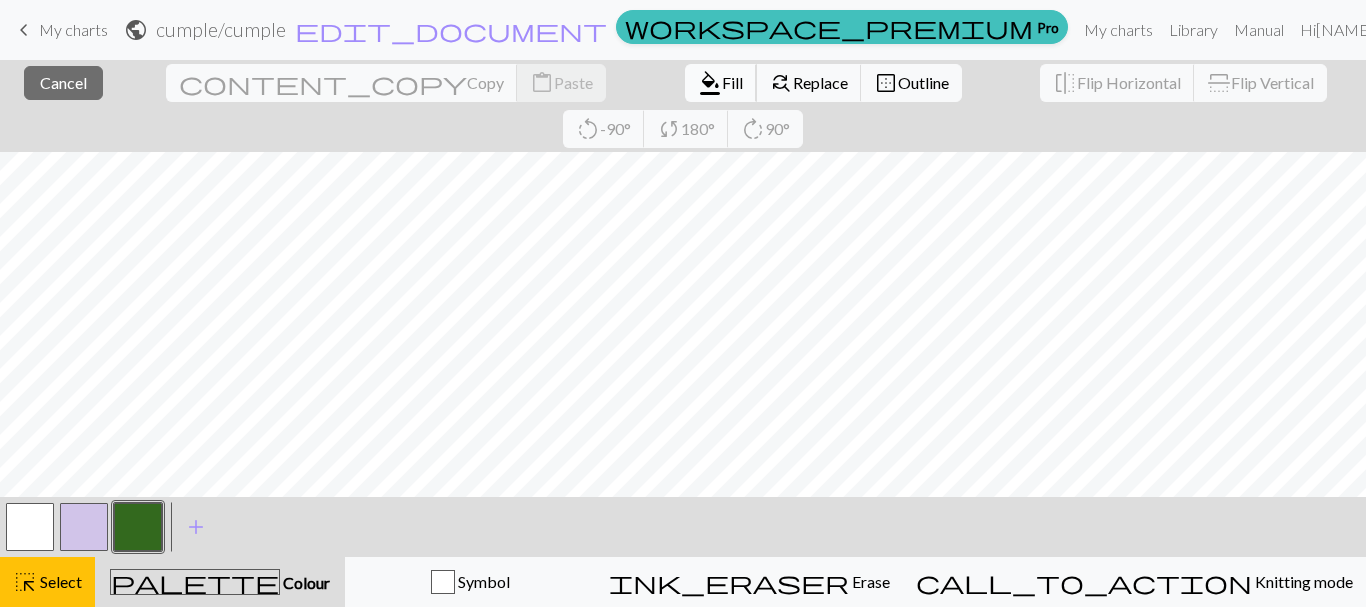 click on "format_color_fill" at bounding box center [710, 83] 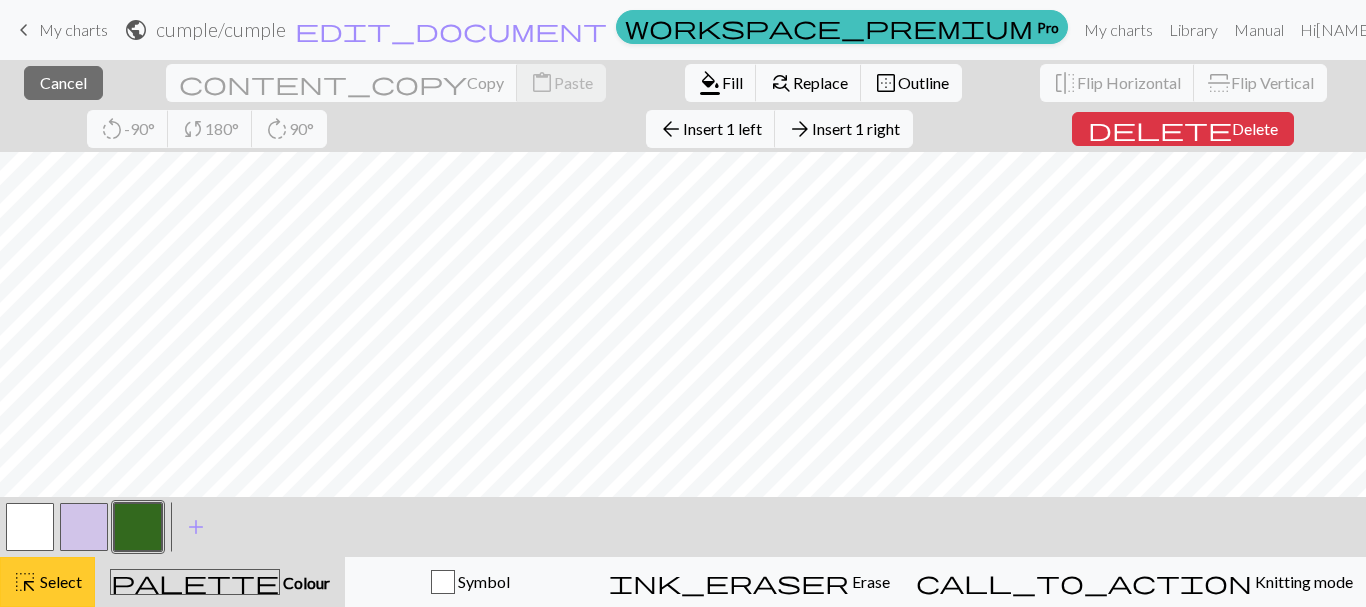 click on "highlight_alt" at bounding box center [25, 582] 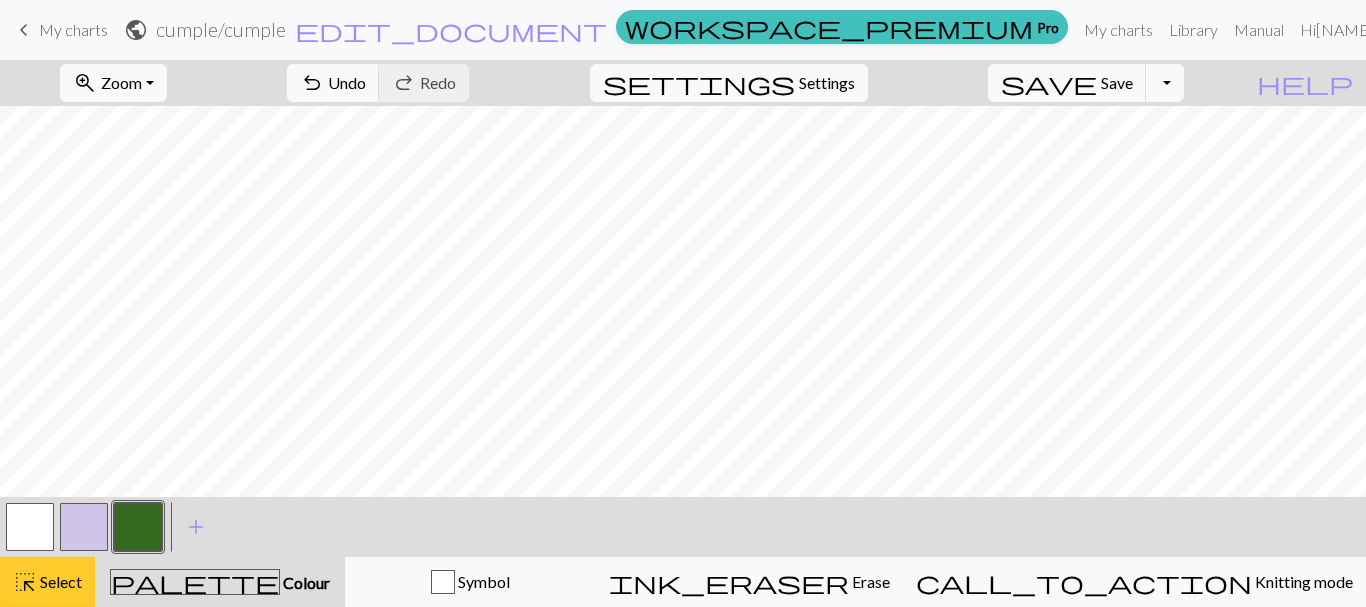 click on "highlight_alt" at bounding box center [25, 582] 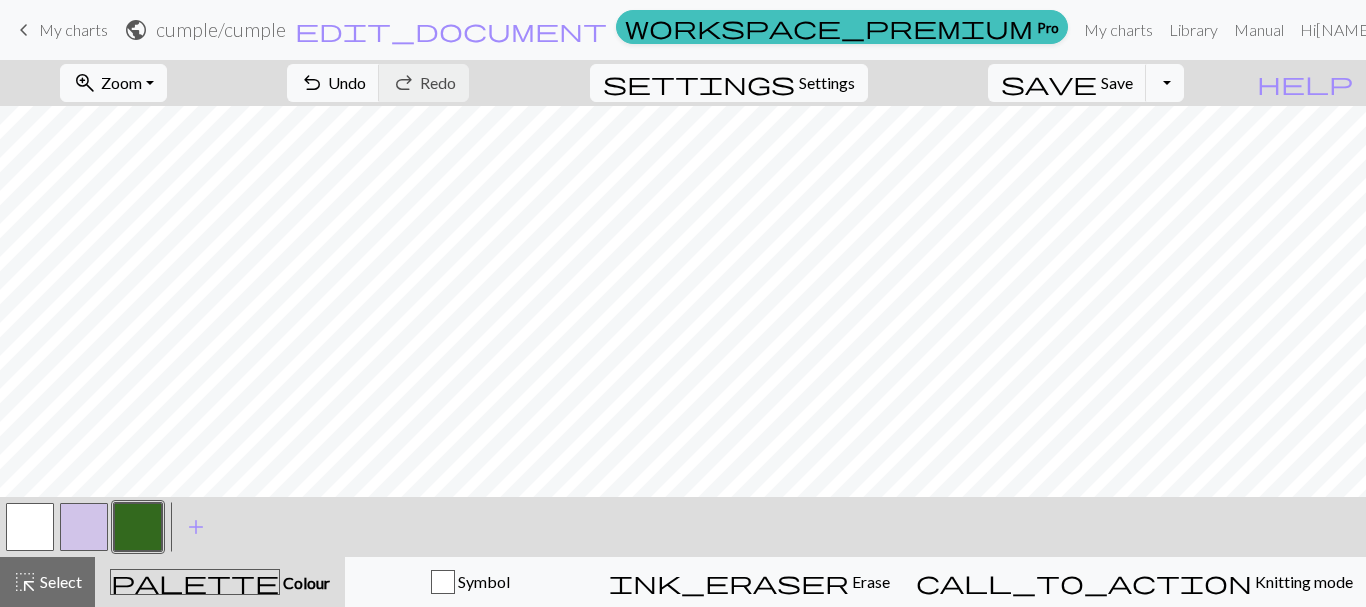 scroll, scrollTop: 0, scrollLeft: 0, axis: both 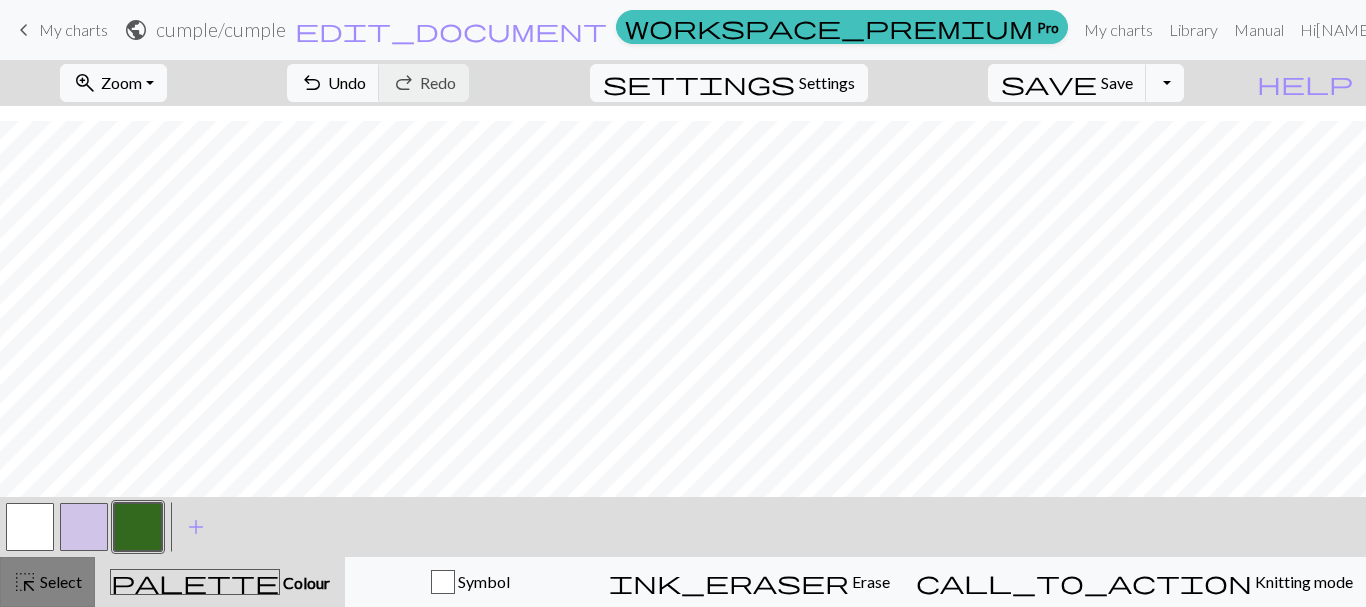 click on "highlight_alt   Select   Select" at bounding box center (47, 582) 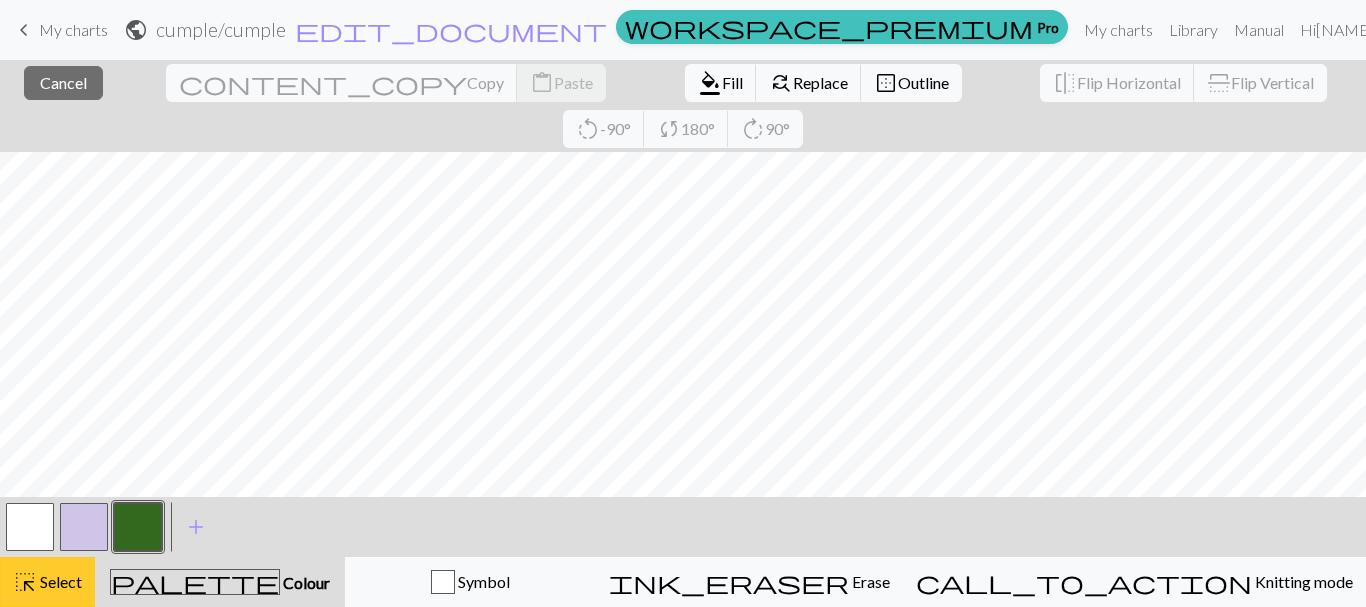 click on "Select" at bounding box center [59, 581] 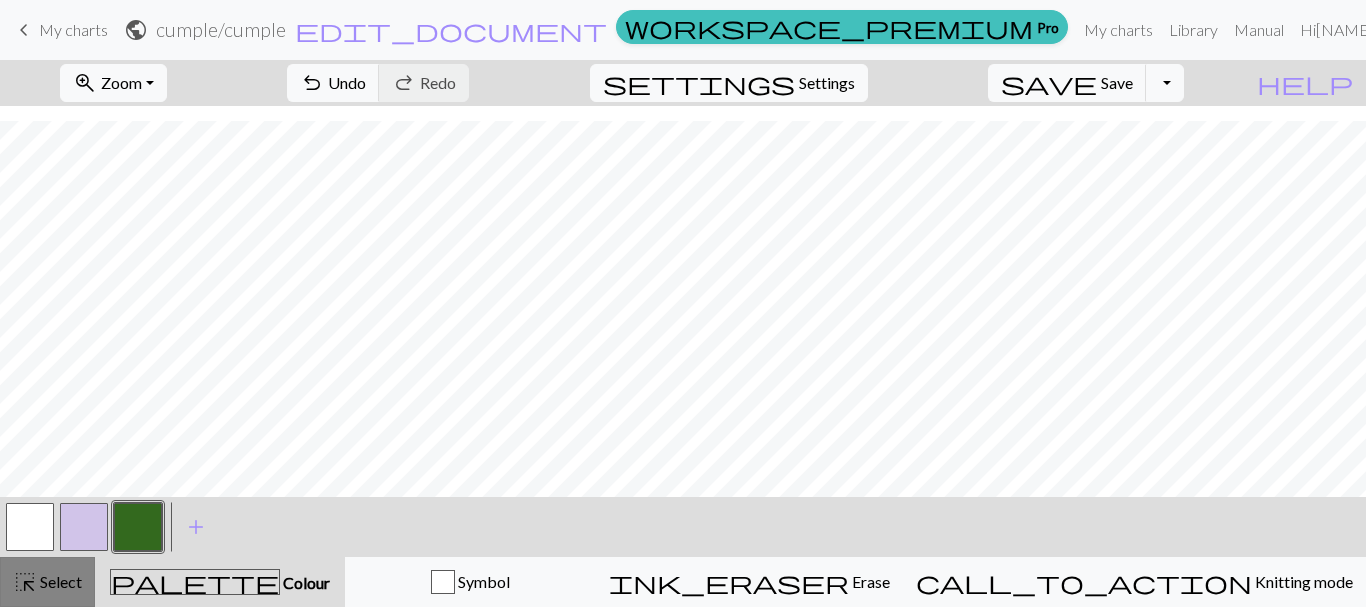 click on "Select" at bounding box center [59, 581] 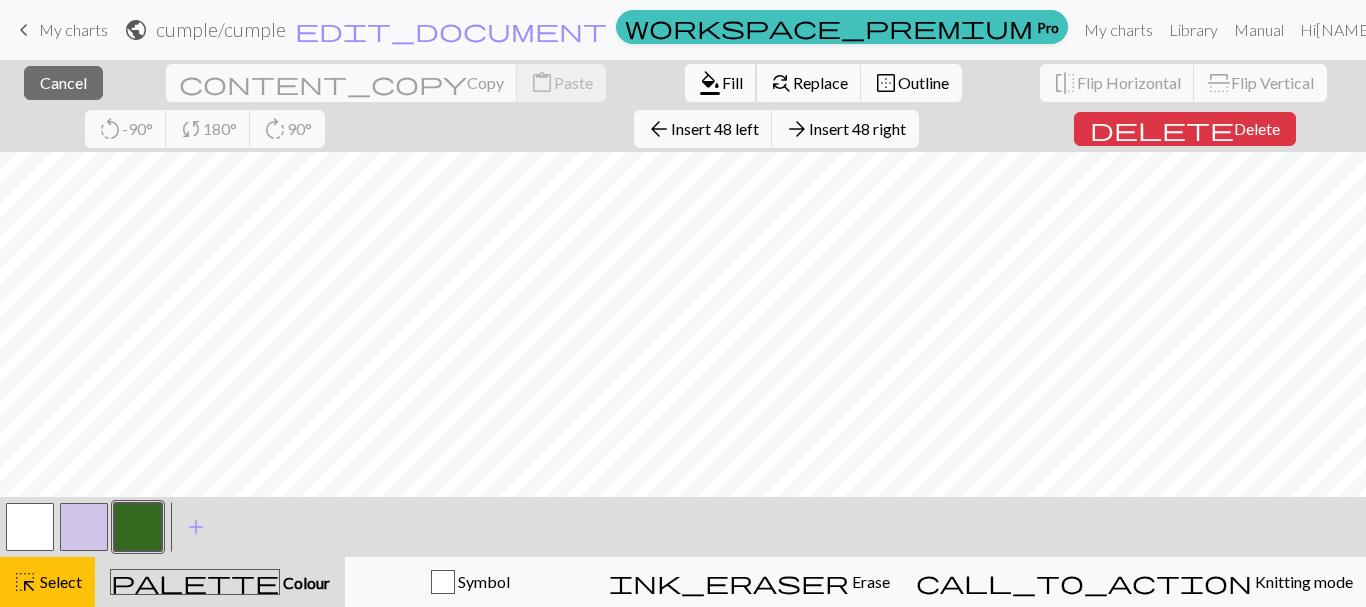 click on "format_color_fill  Fill" at bounding box center [721, 83] 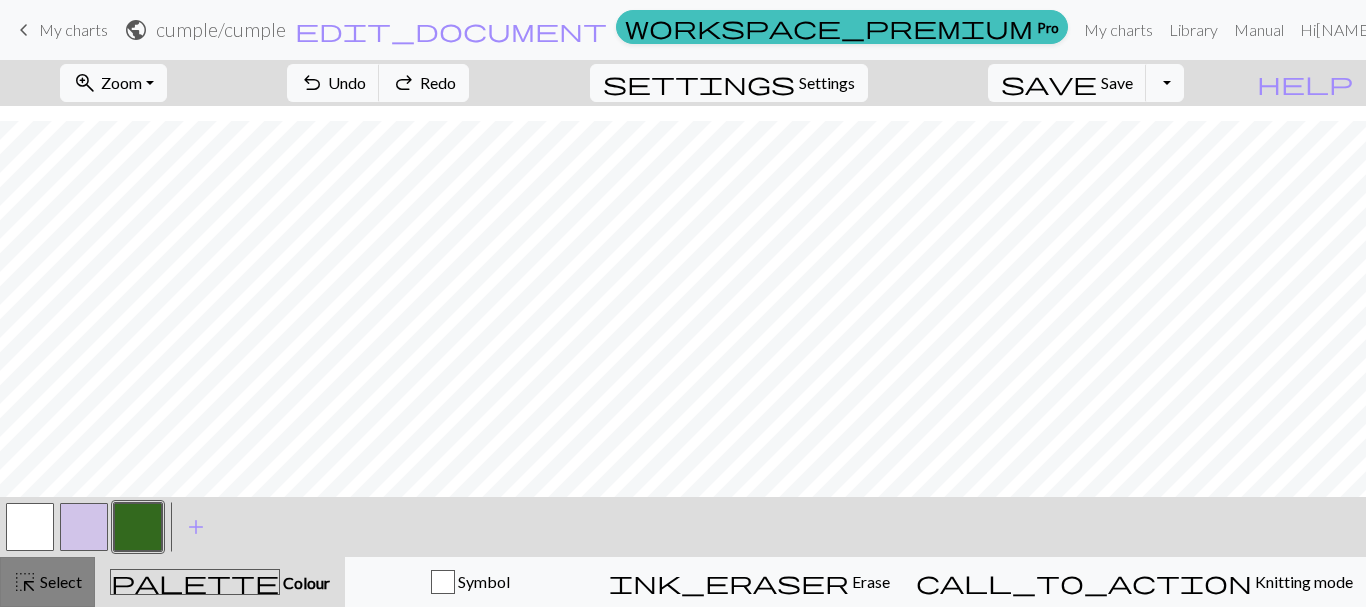 click on "highlight_alt" at bounding box center [25, 582] 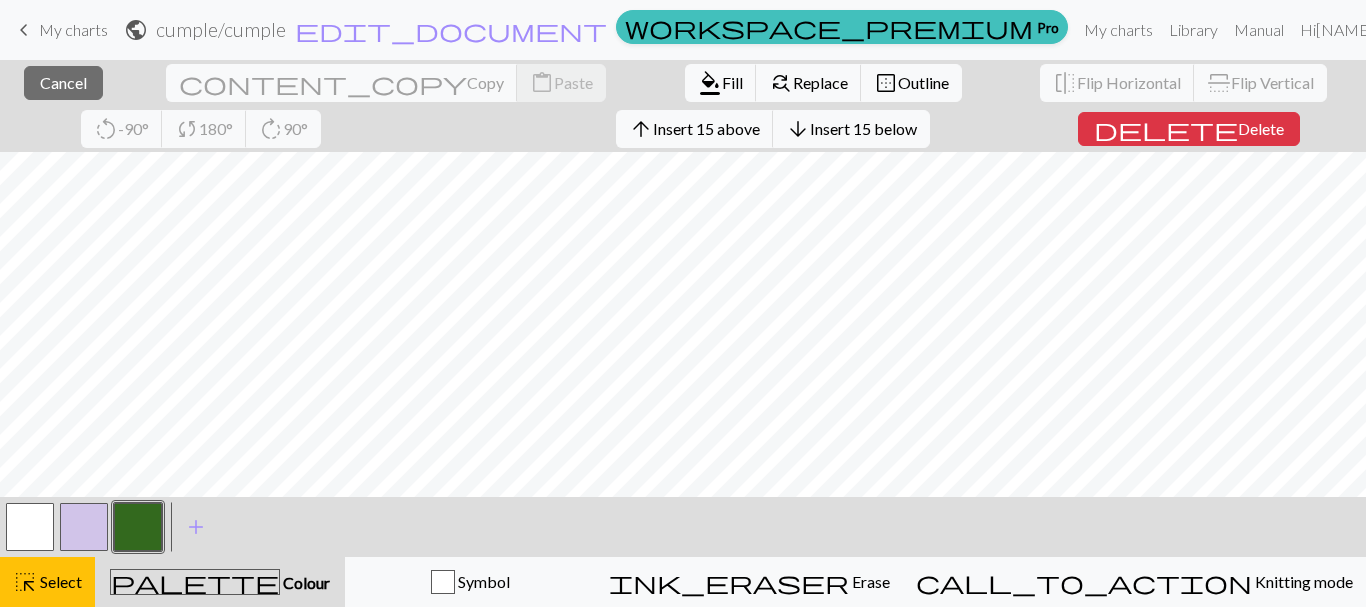 click on "close Cancel content_copy  Copy content_paste  Paste format_color_fill  Fill find_replace  Replace border_outer  Outline flip  Flip Horizontal flip  Flip Vertical rotate_left  -90° sync  180° rotate_right  90° arrow_upward  Insert 15 above arrow_downward Insert 15 below delete  Delete" at bounding box center (683, 106) 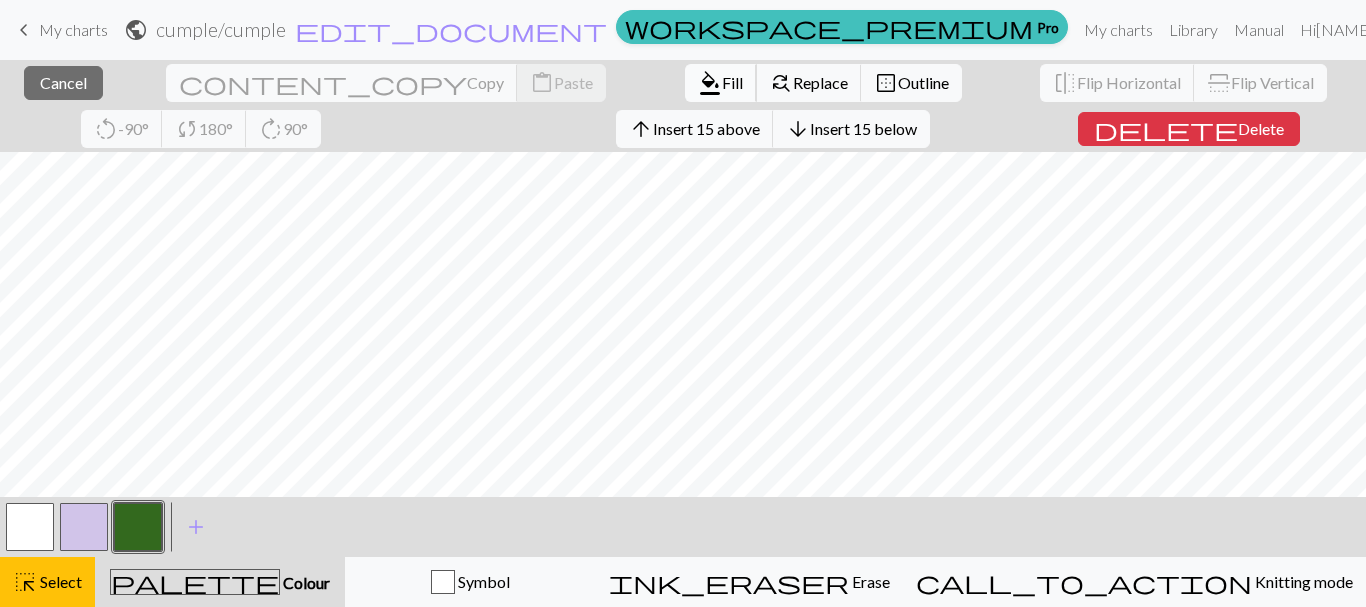 click on "Fill" at bounding box center [732, 82] 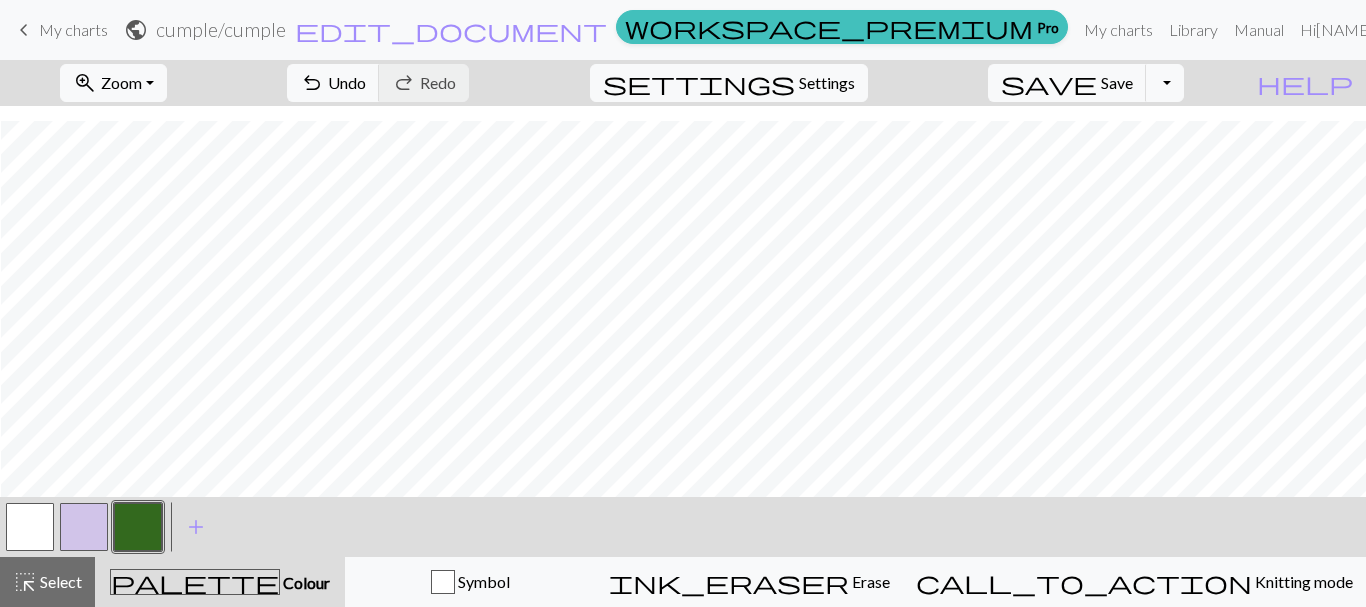 scroll, scrollTop: 314, scrollLeft: 1, axis: both 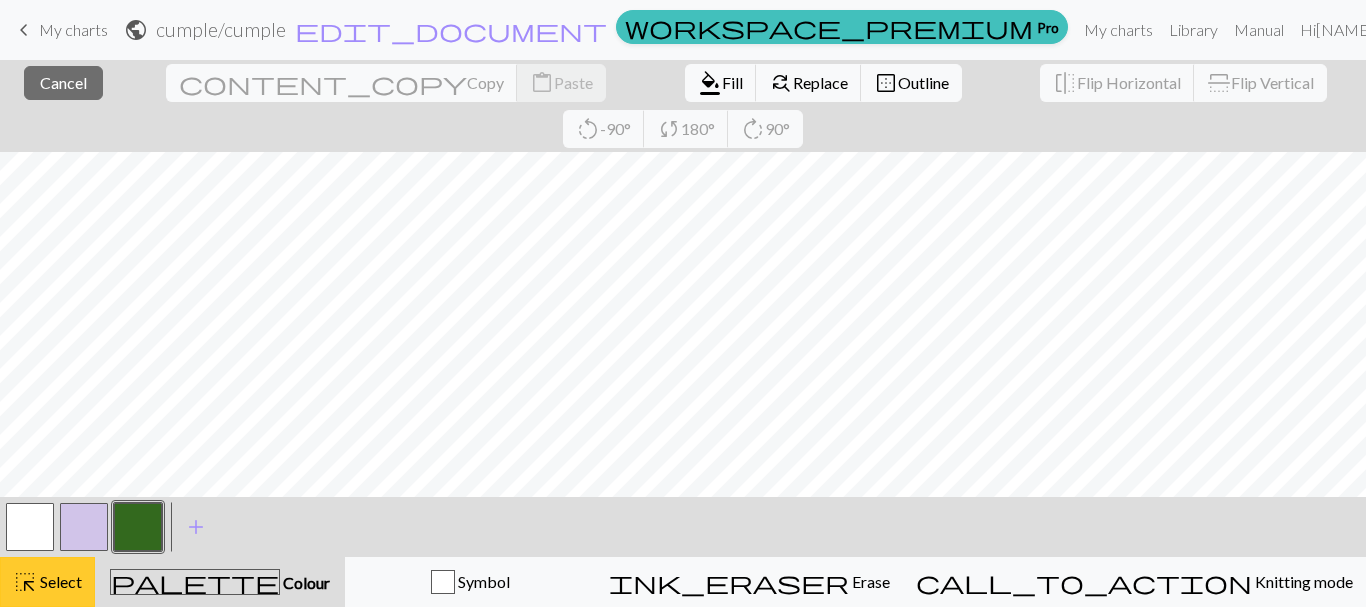 click on "Select" at bounding box center [59, 581] 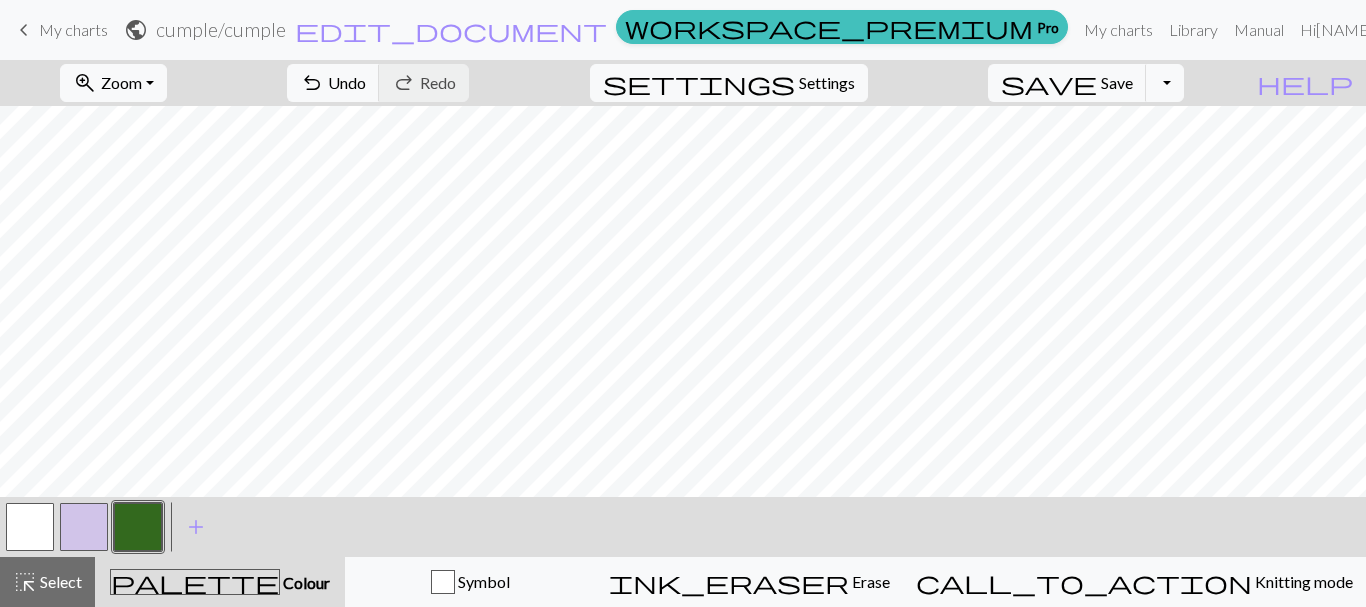 click at bounding box center (84, 527) 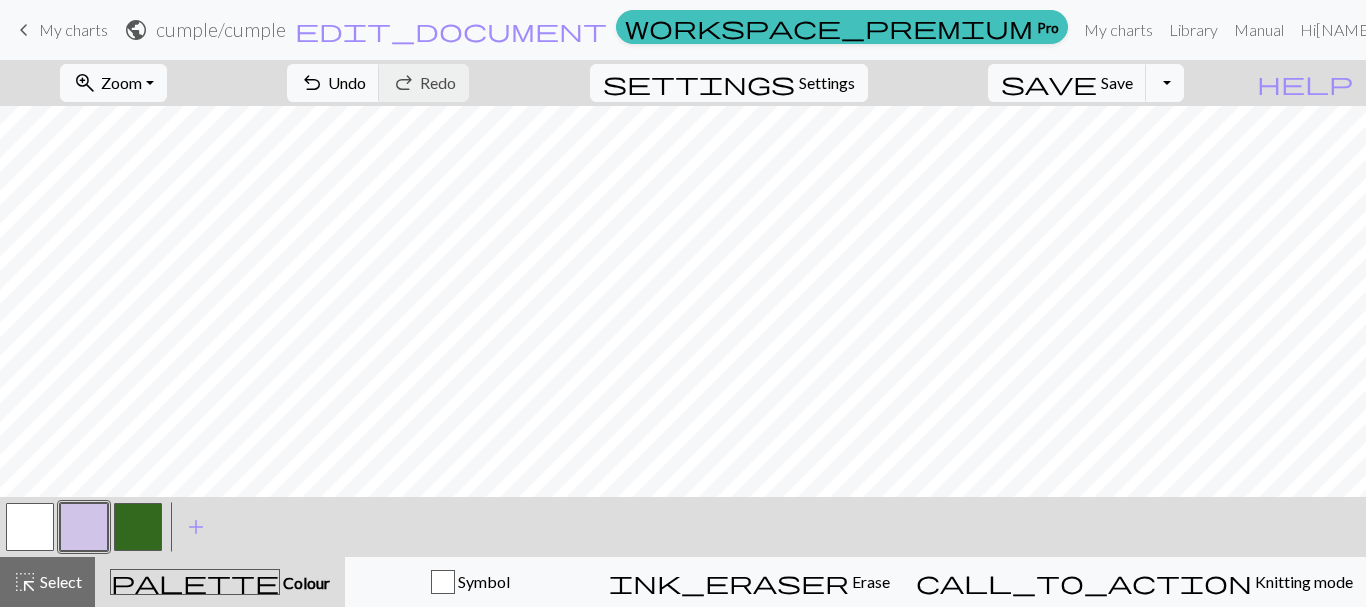 click at bounding box center (84, 527) 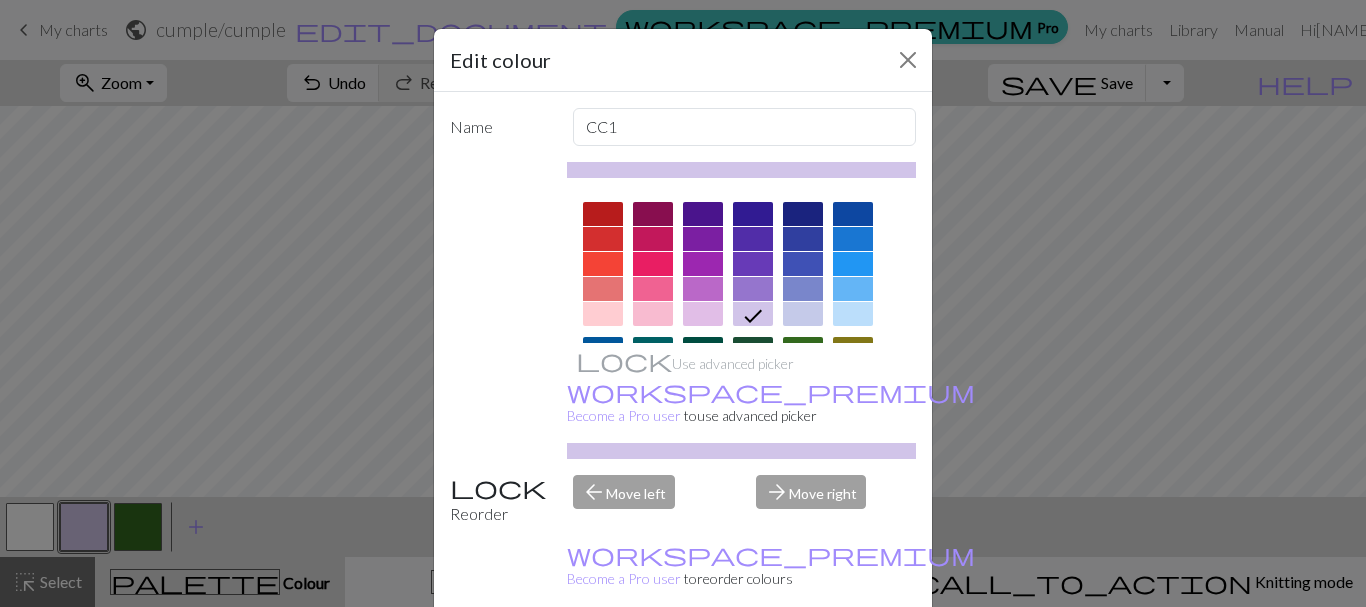 click at bounding box center [603, 214] 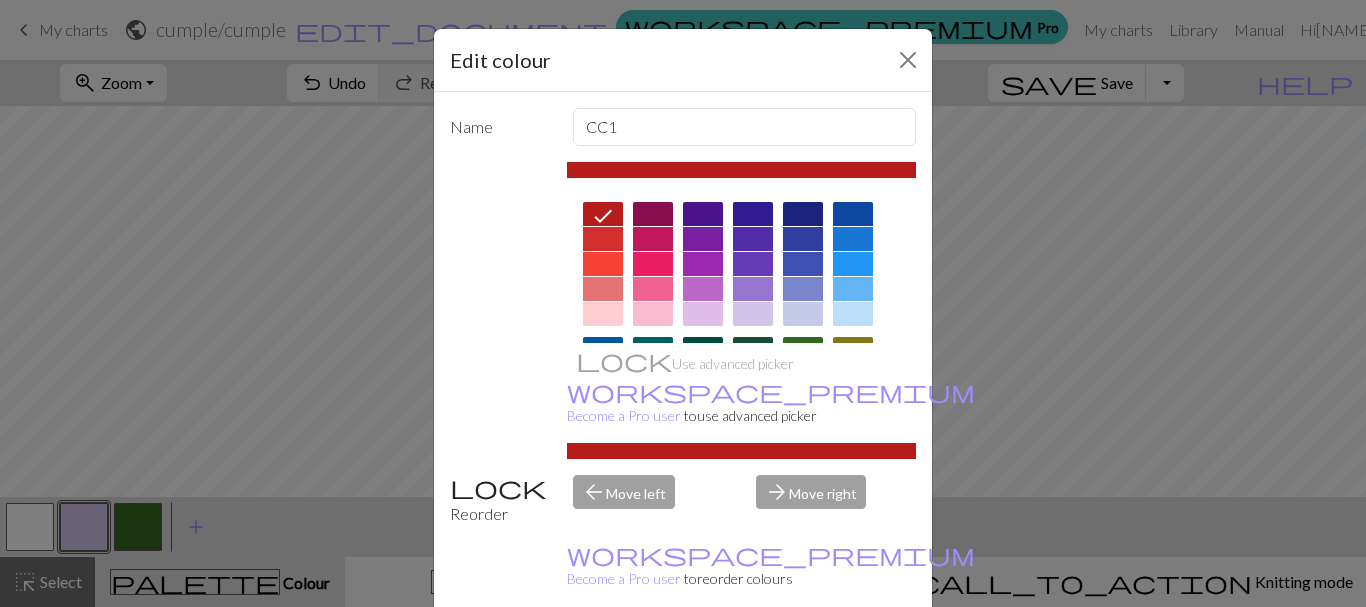 click on "Done" at bounding box center [803, 658] 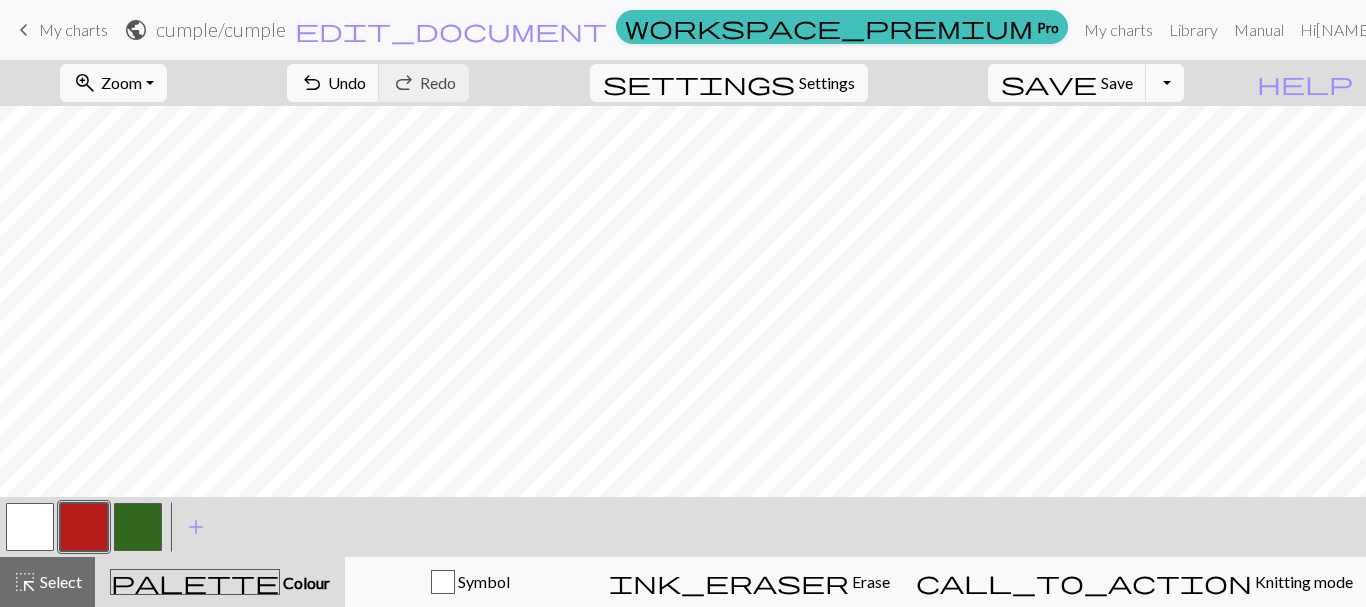 click at bounding box center (138, 527) 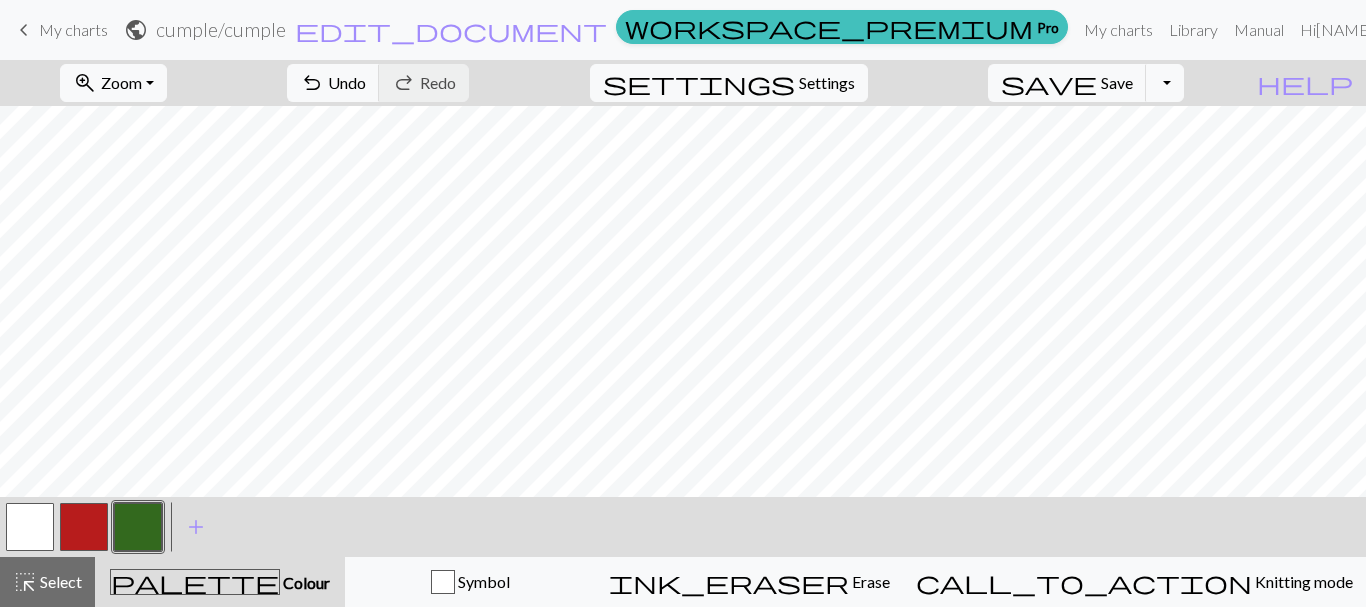 click at bounding box center (138, 527) 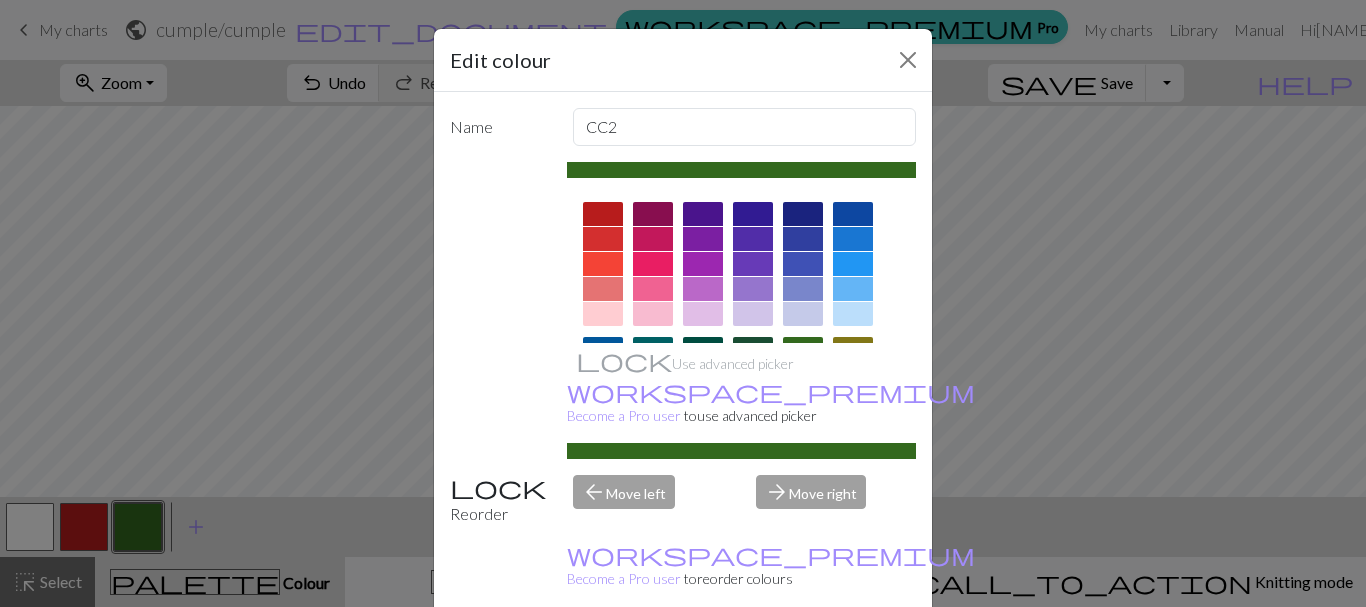 click on "Edit colour Name CC2 Use advanced picker workspace_premium Become a Pro user   to  use advanced picker Reorder arrow_back Move left arrow_forward Move right workspace_premium Become a Pro user   to  reorder colours Delete Done Cancel" at bounding box center (683, 303) 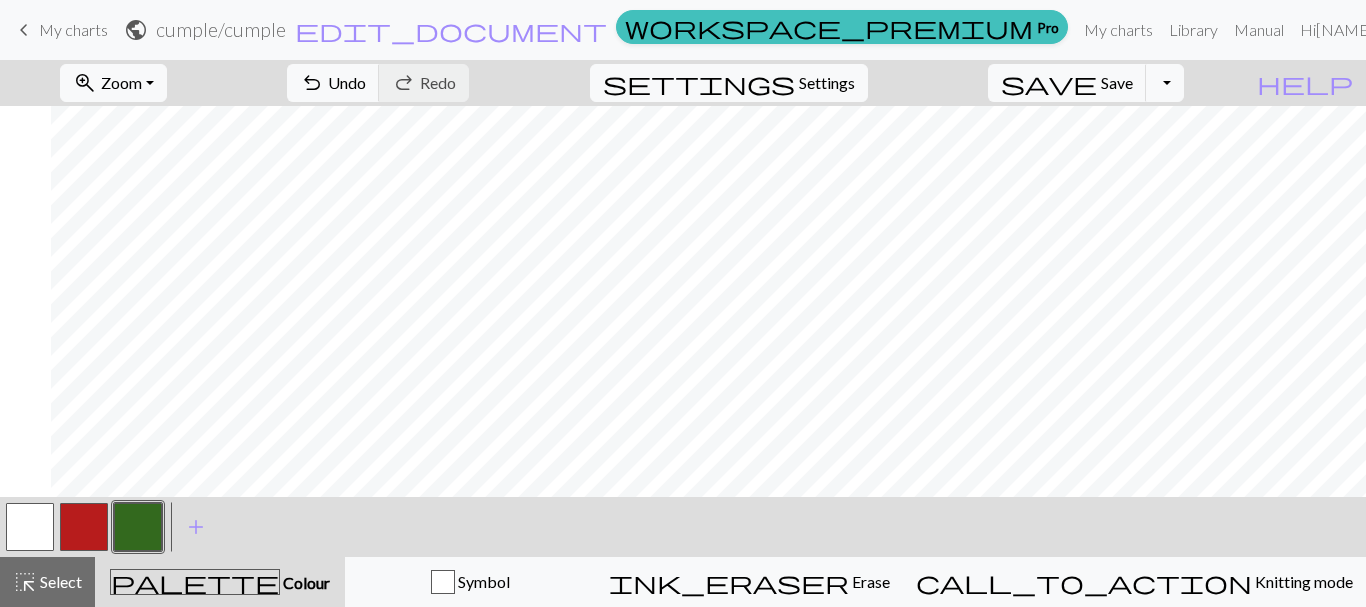 scroll, scrollTop: 0, scrollLeft: 86, axis: horizontal 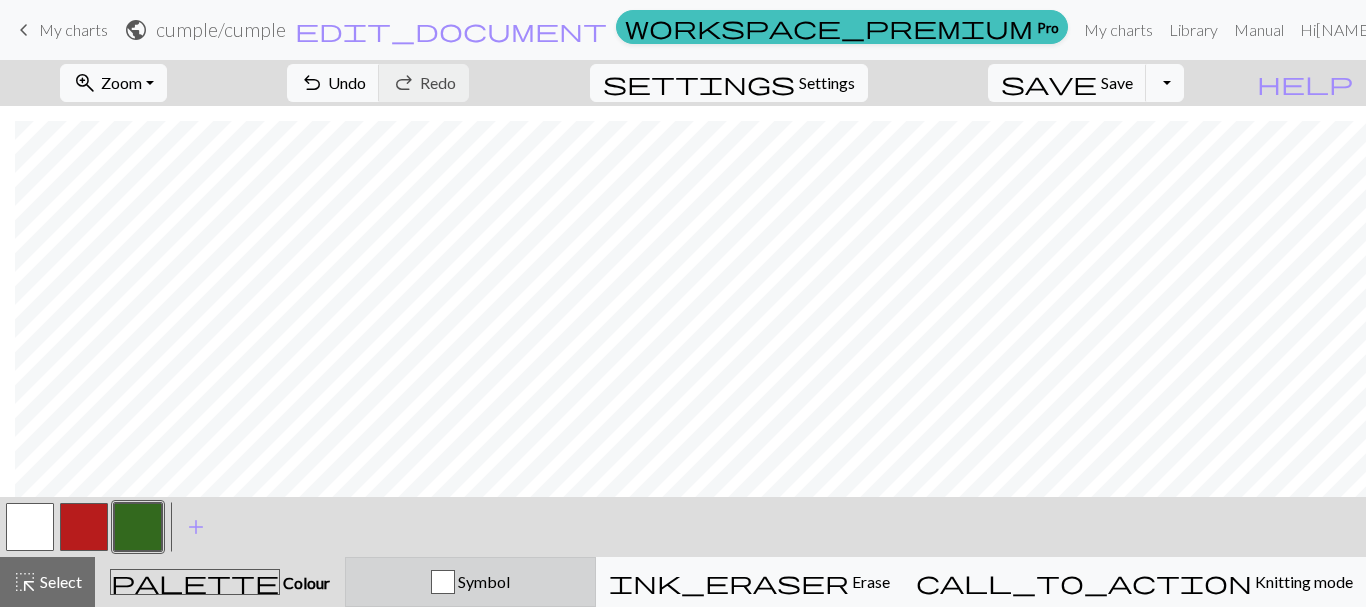 click on "Symbol" at bounding box center [482, 581] 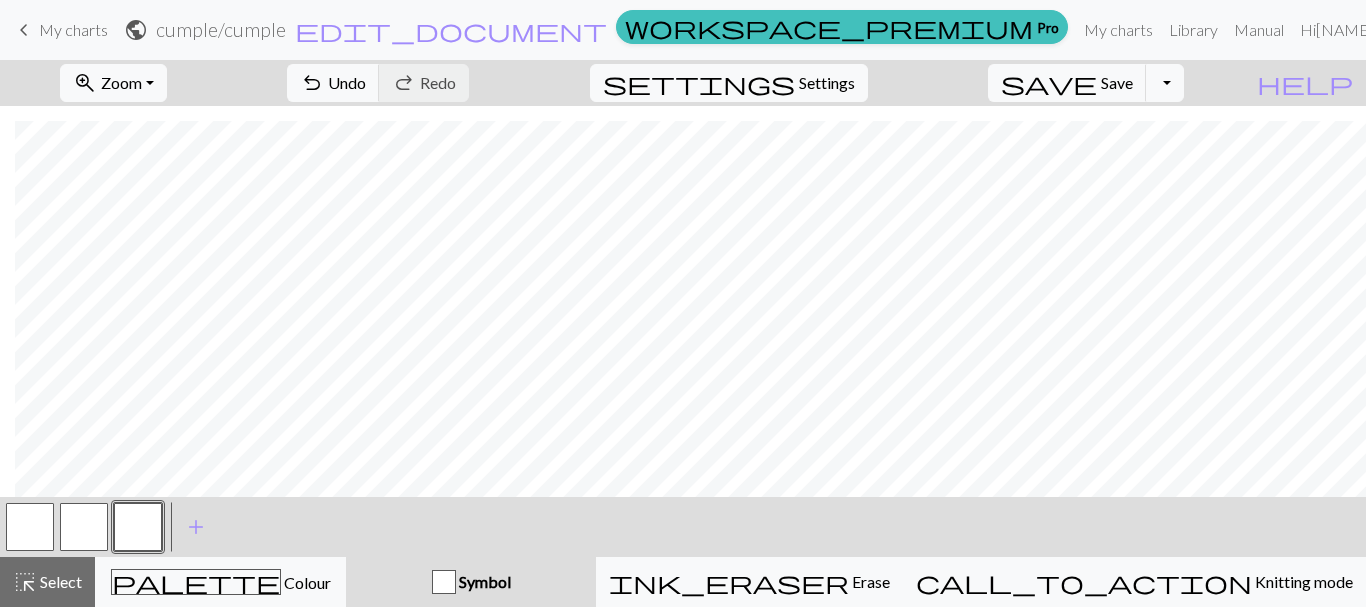 click on "Symbol" at bounding box center [483, 581] 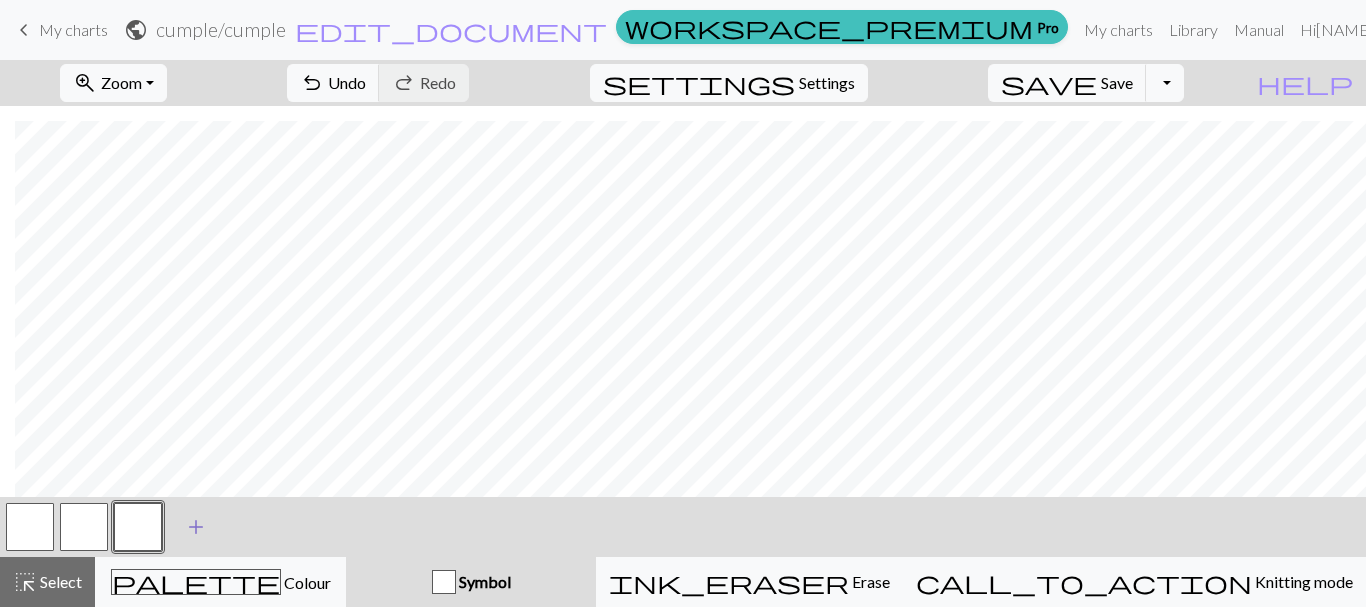 click on "add Add a  symbol" at bounding box center [196, 527] 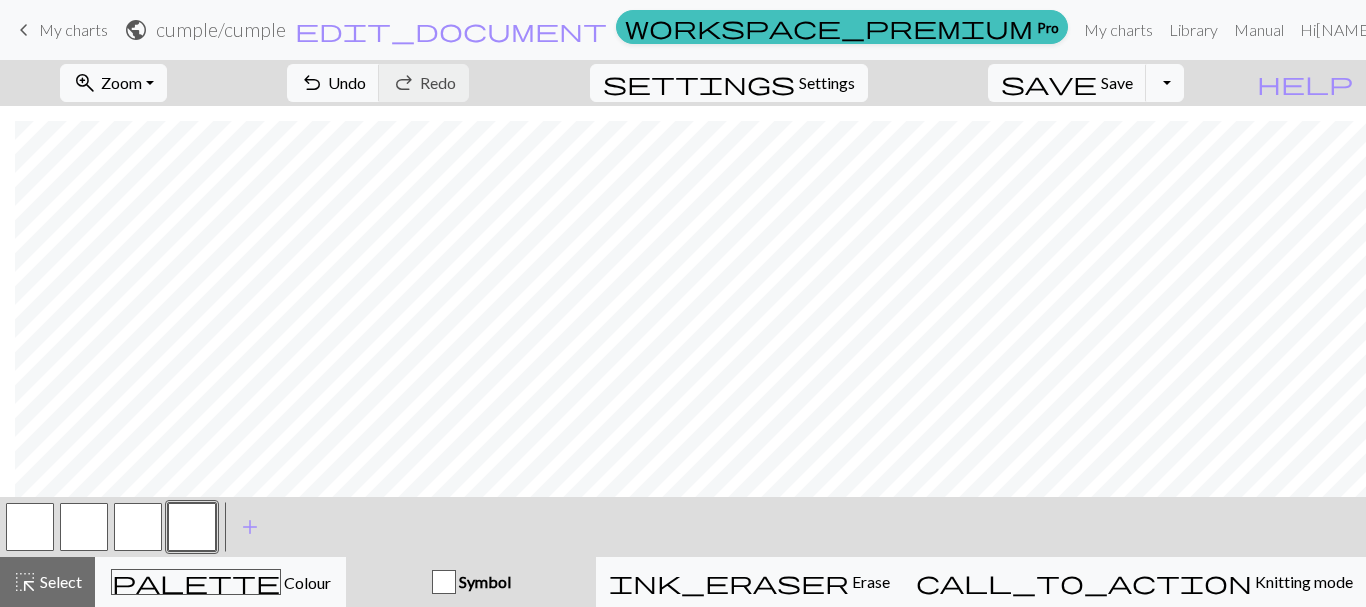 click at bounding box center [138, 527] 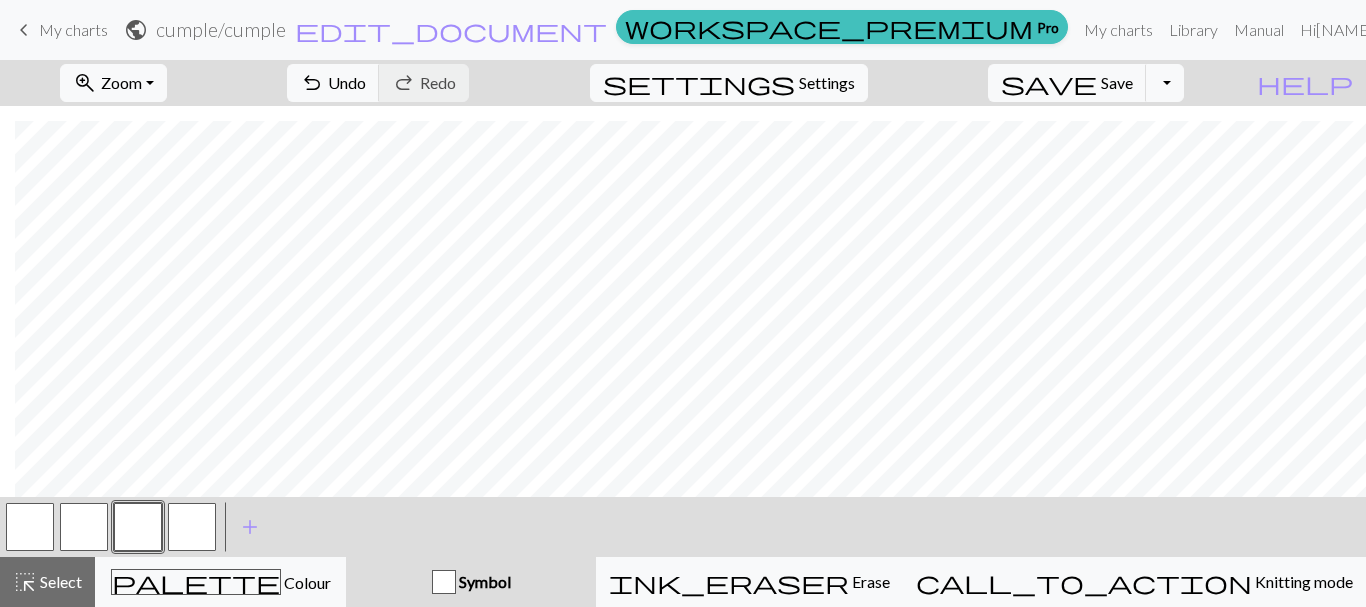 click at bounding box center (138, 527) 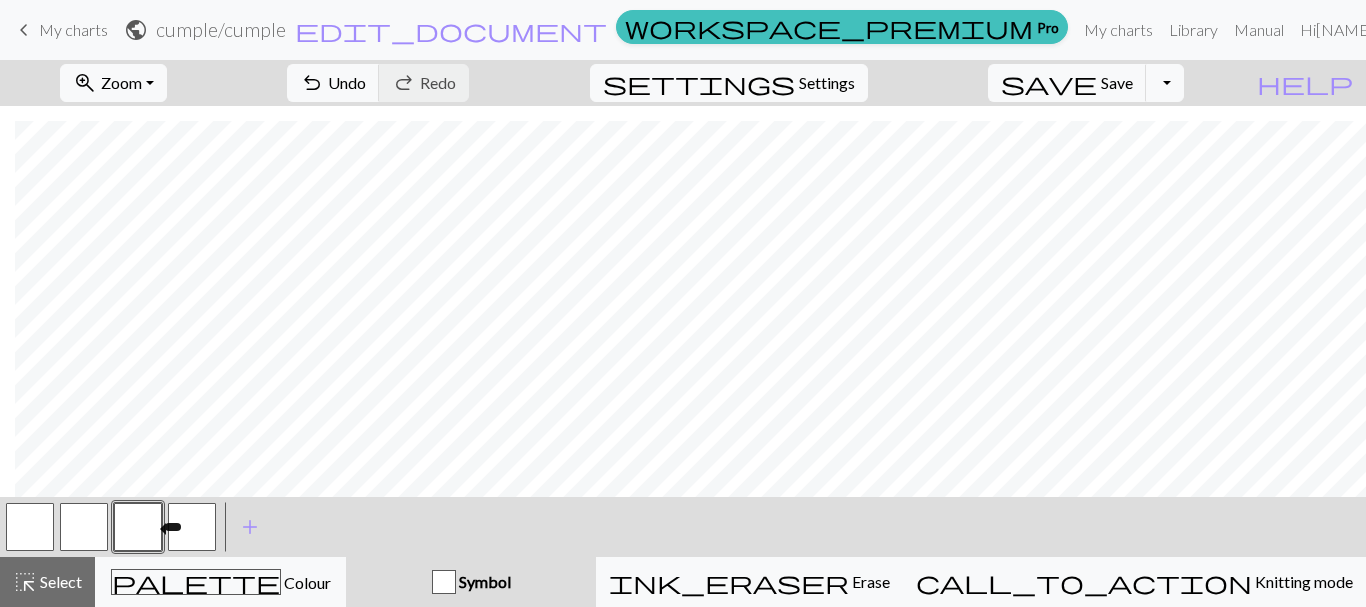 click at bounding box center [138, 527] 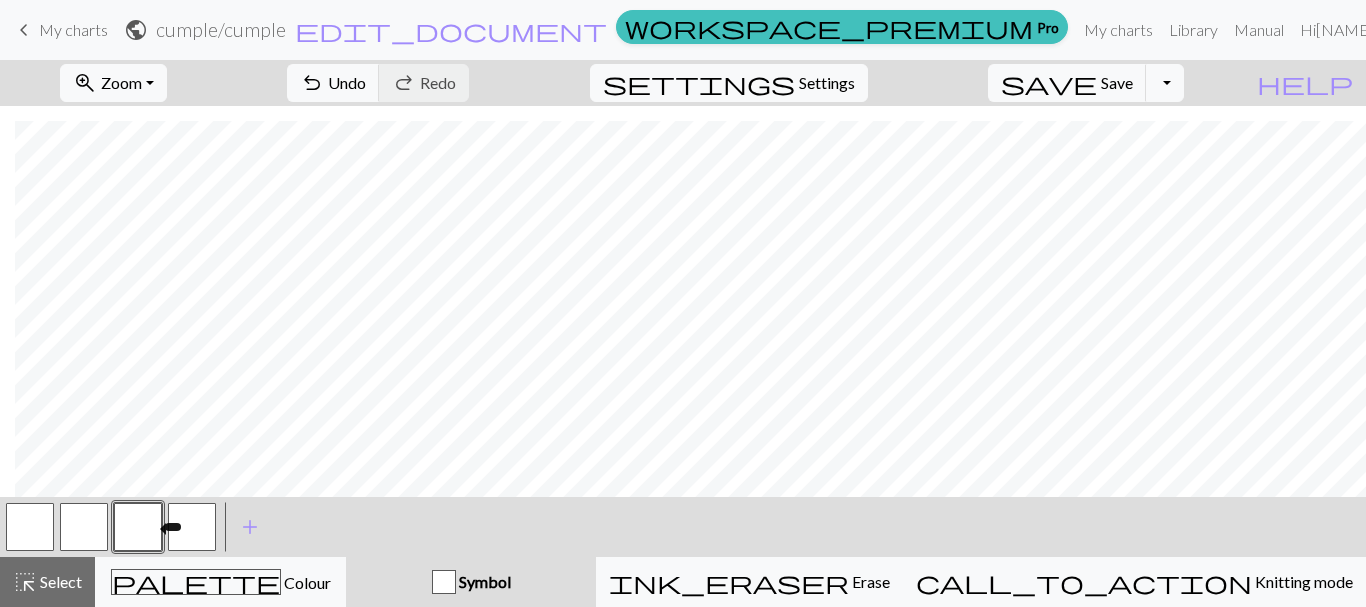 click on "Edit symbol Name d f g h j k p s t F H J O P T / | 0 1 2 3 4 5 6 7 8 9 e m n G I ' ~ . ` , " : ; + ( ) & * ^ % _ - a b c i l o r u v w x y z A B C D E K L M N R S U V W X Y < > Reorder arrow_back Move left arrow_forward Move right workspace_premium Become a Pro user   to  reorder symbols Delete Done Cancel" at bounding box center [683, 303] 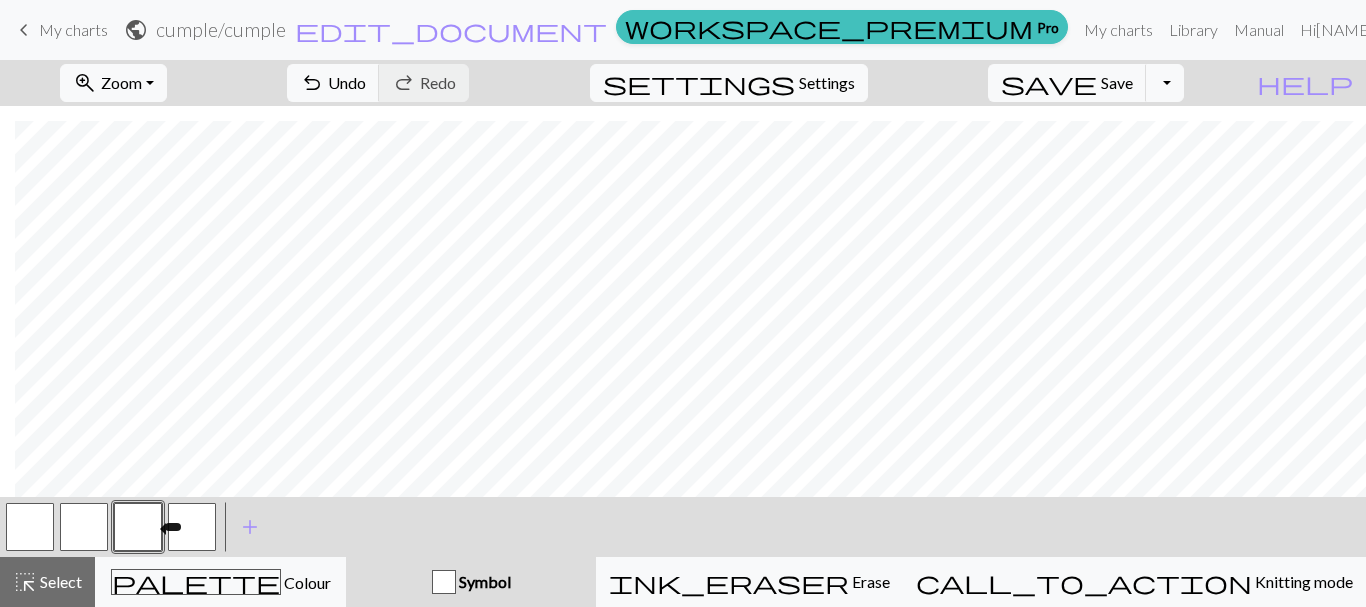 click at bounding box center [138, 527] 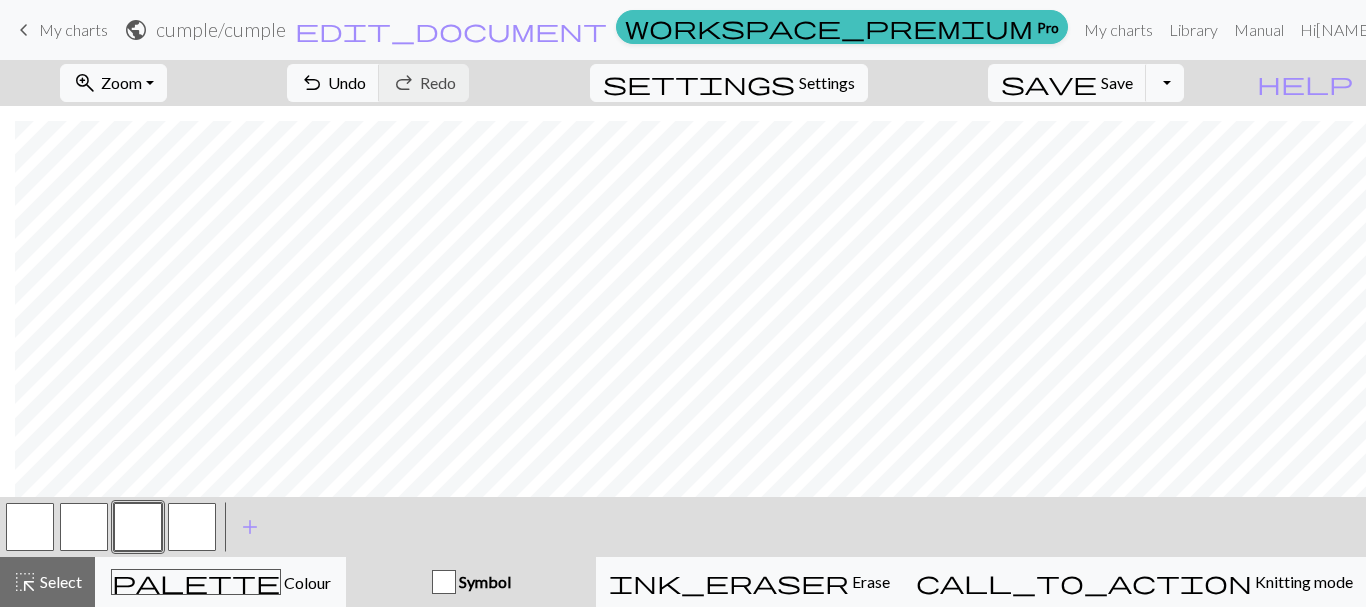 click on "Edit symbol Name d f g h j k p s t F H J O P T / | 0 1 2 3 4 5 6 7 8 9 e m n G I ' ~ . ` , " : ; + ( ) & * ^ % _ - a b c i l o r u v w x y z A B C D E K L M N R S U V W X Y < > Reorder arrow_back Move left arrow_forward Move right workspace_premium Become a Pro user   to  reorder symbols Delete Done Cancel" at bounding box center [683, 303] 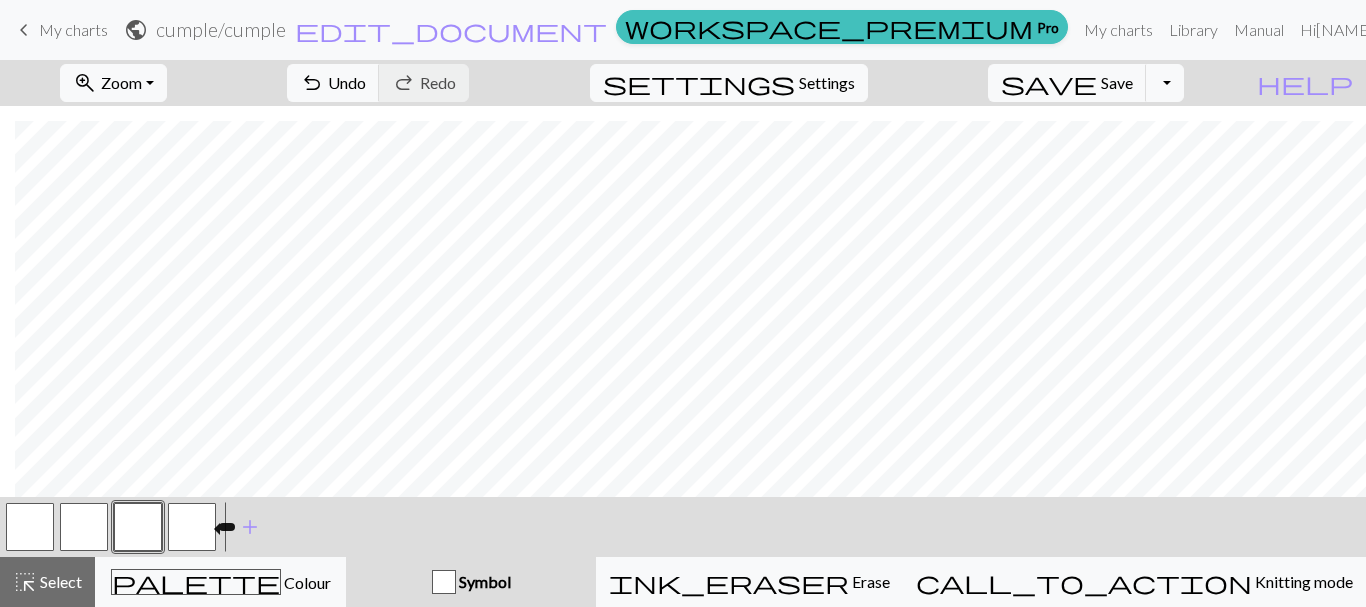 click at bounding box center [192, 527] 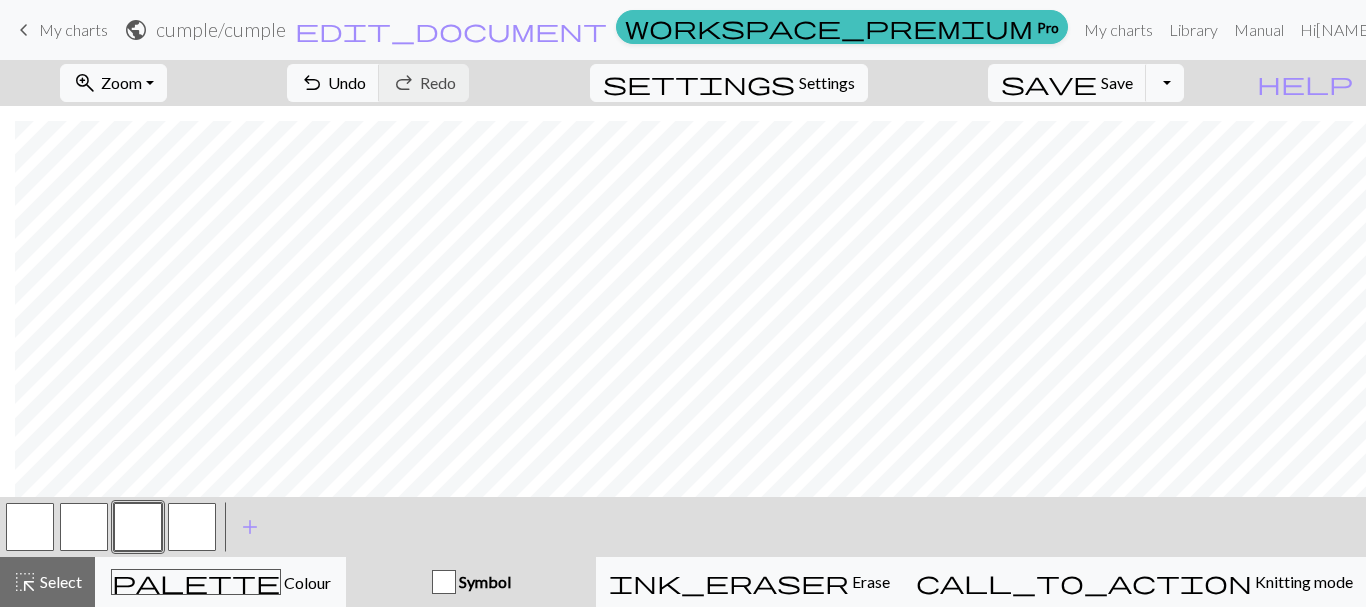 click at bounding box center [444, 582] 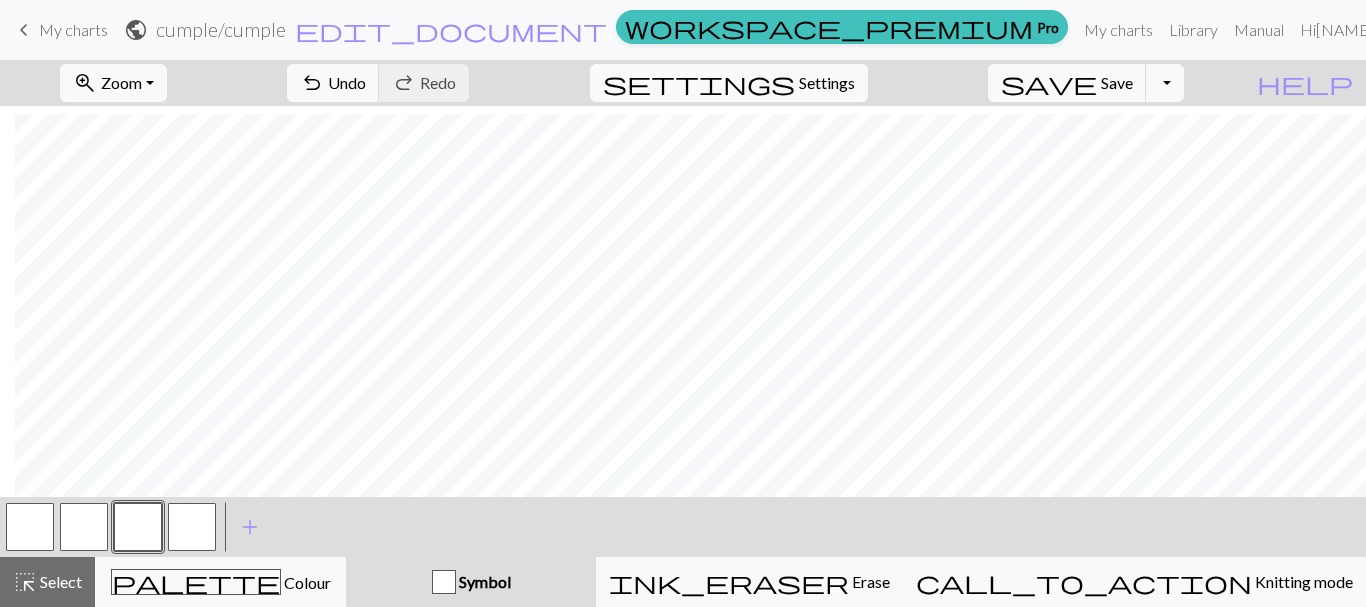 scroll, scrollTop: 307, scrollLeft: 86, axis: both 